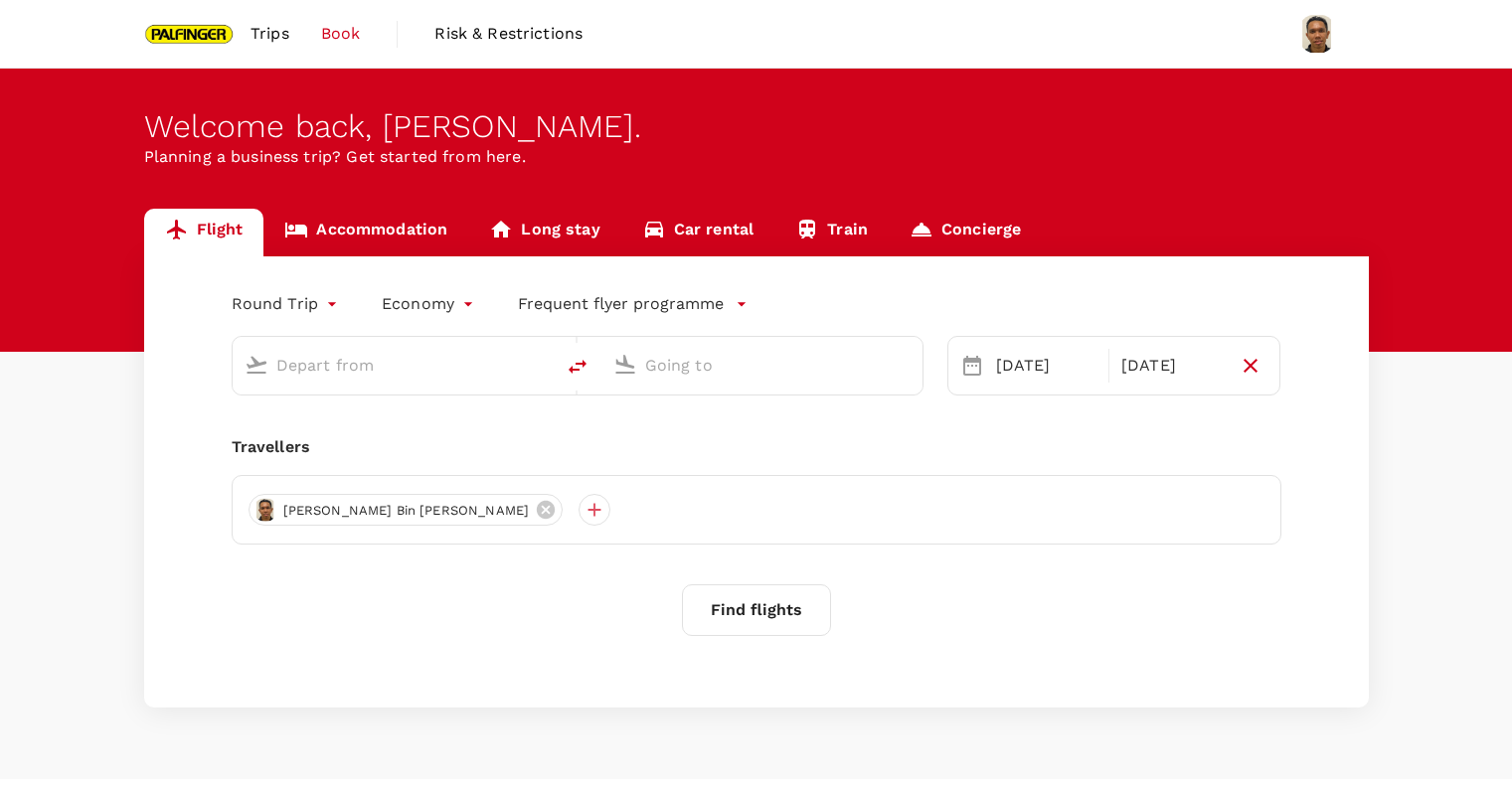 scroll, scrollTop: 0, scrollLeft: 0, axis: both 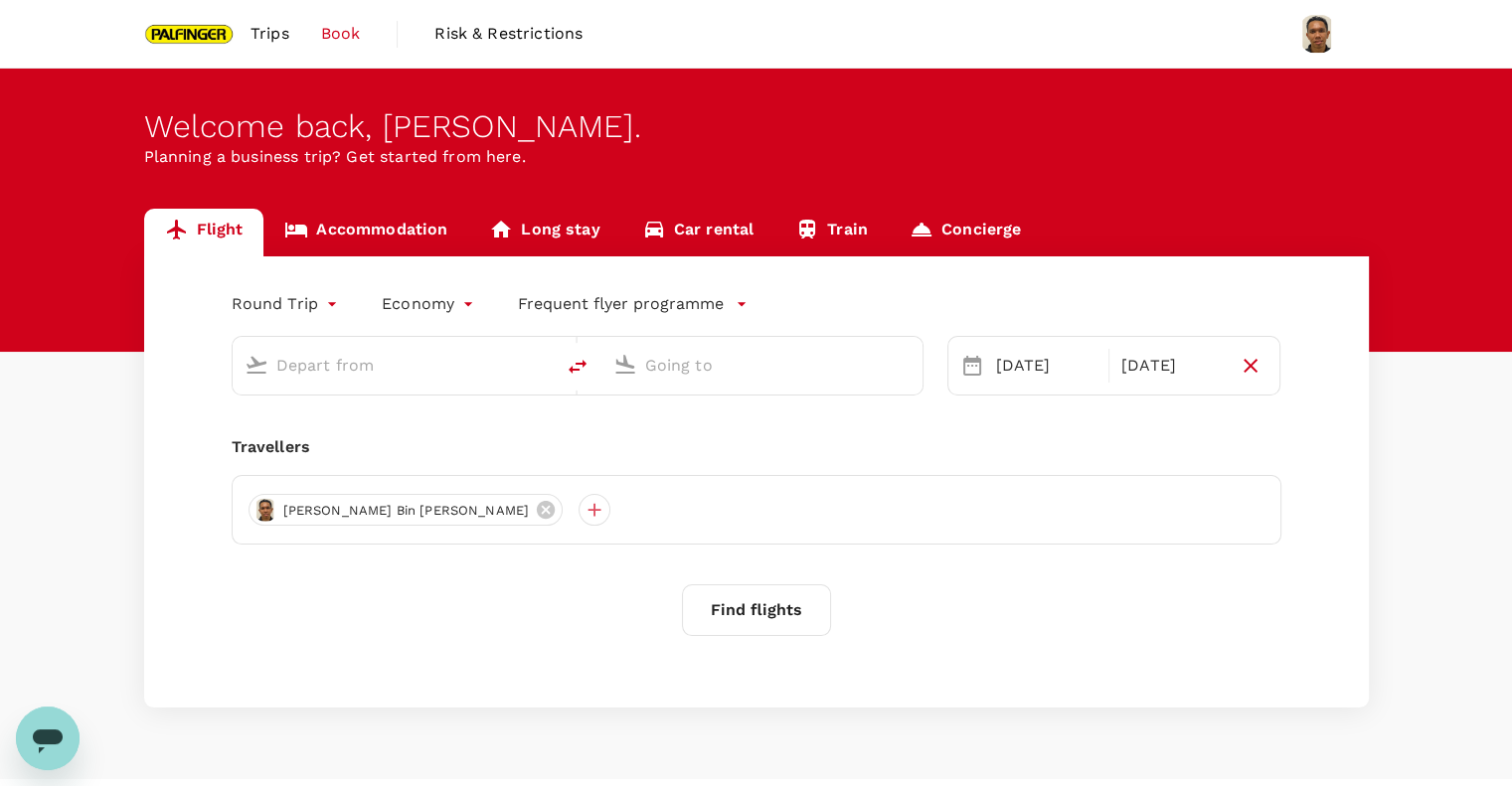 click at bounding box center (394, 365) 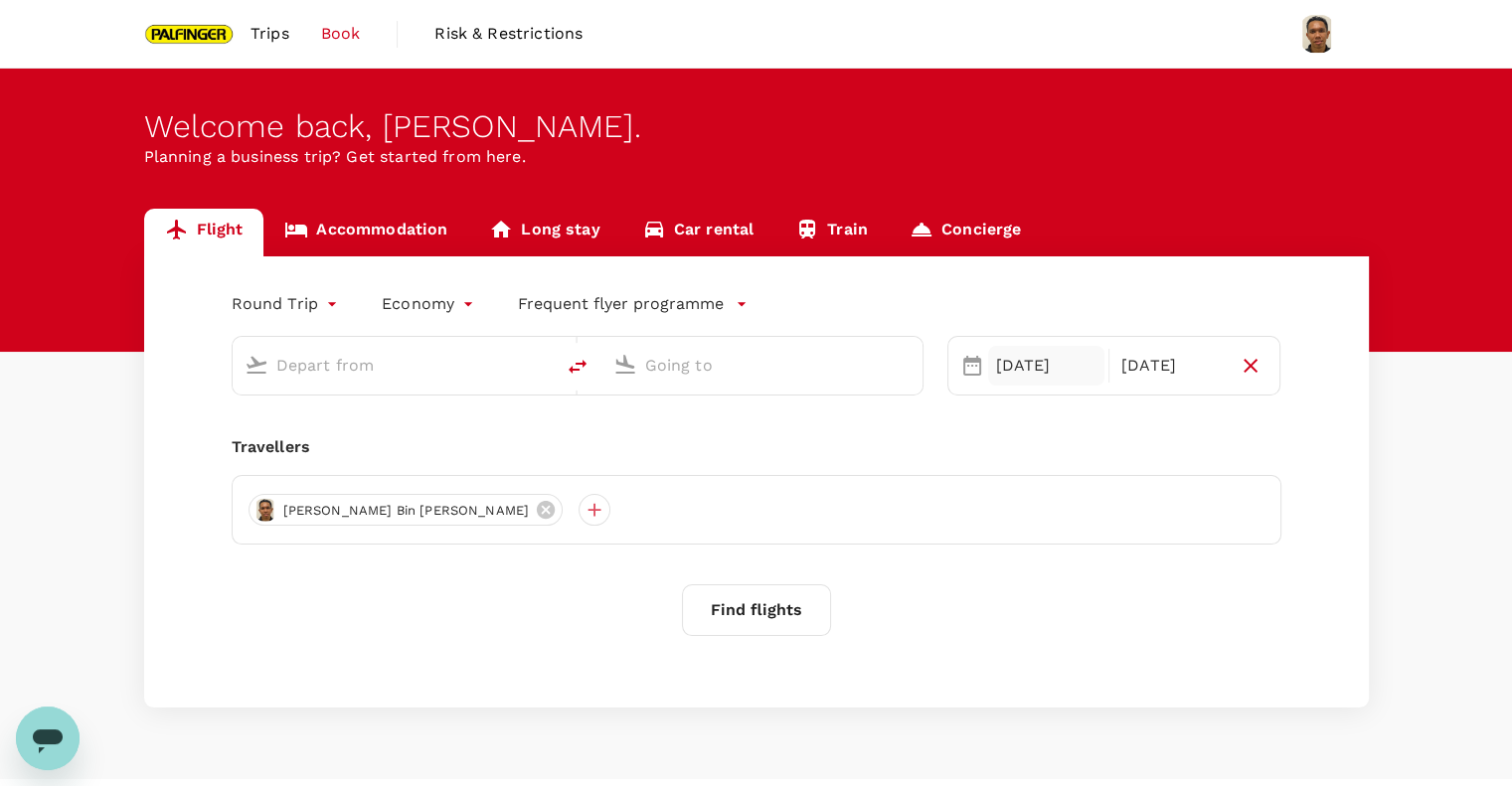 drag, startPoint x: 1034, startPoint y: 365, endPoint x: 1033, endPoint y: 375, distance: 10.049876 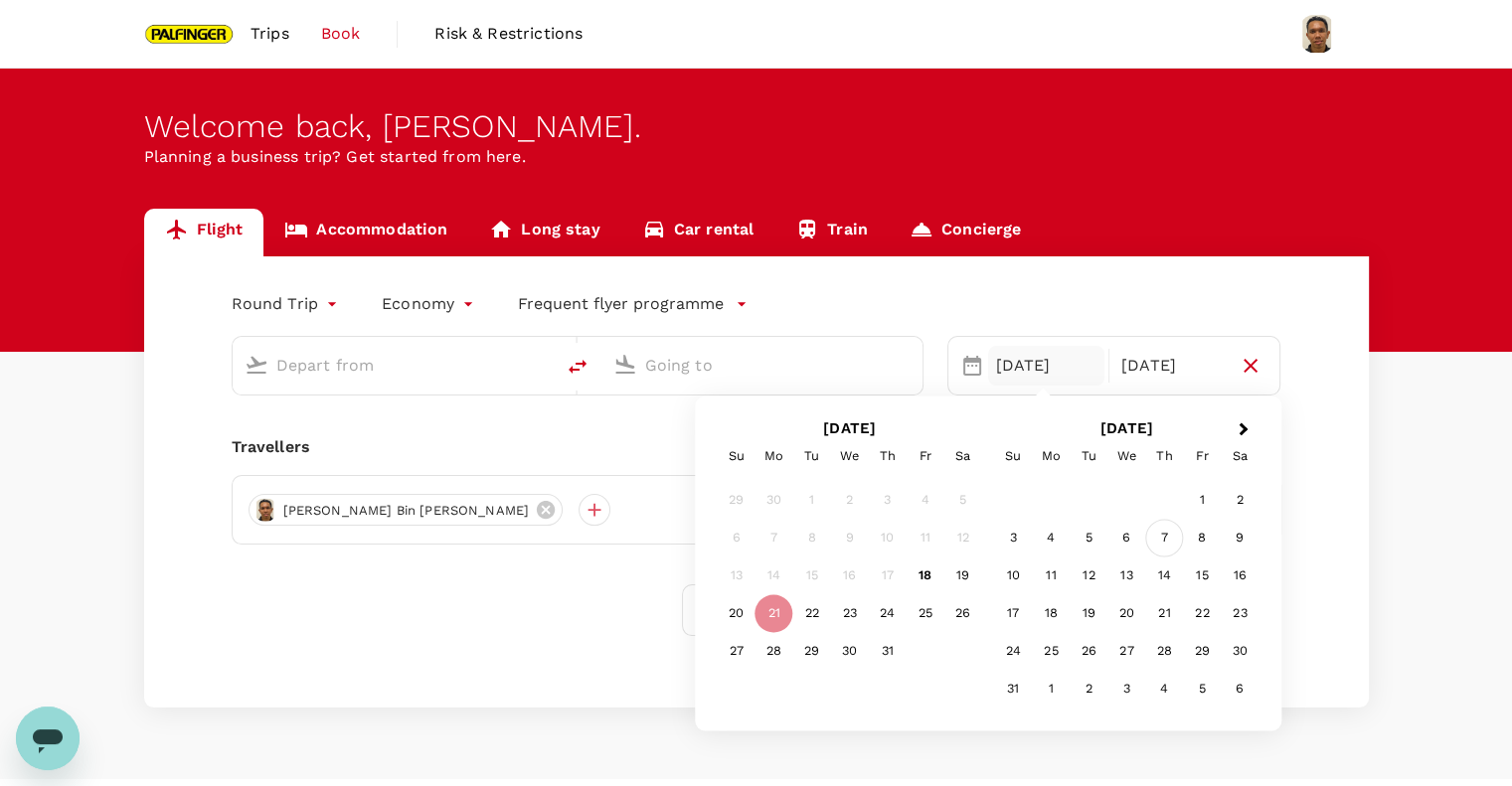 type on "Singapore Changi (SIN)" 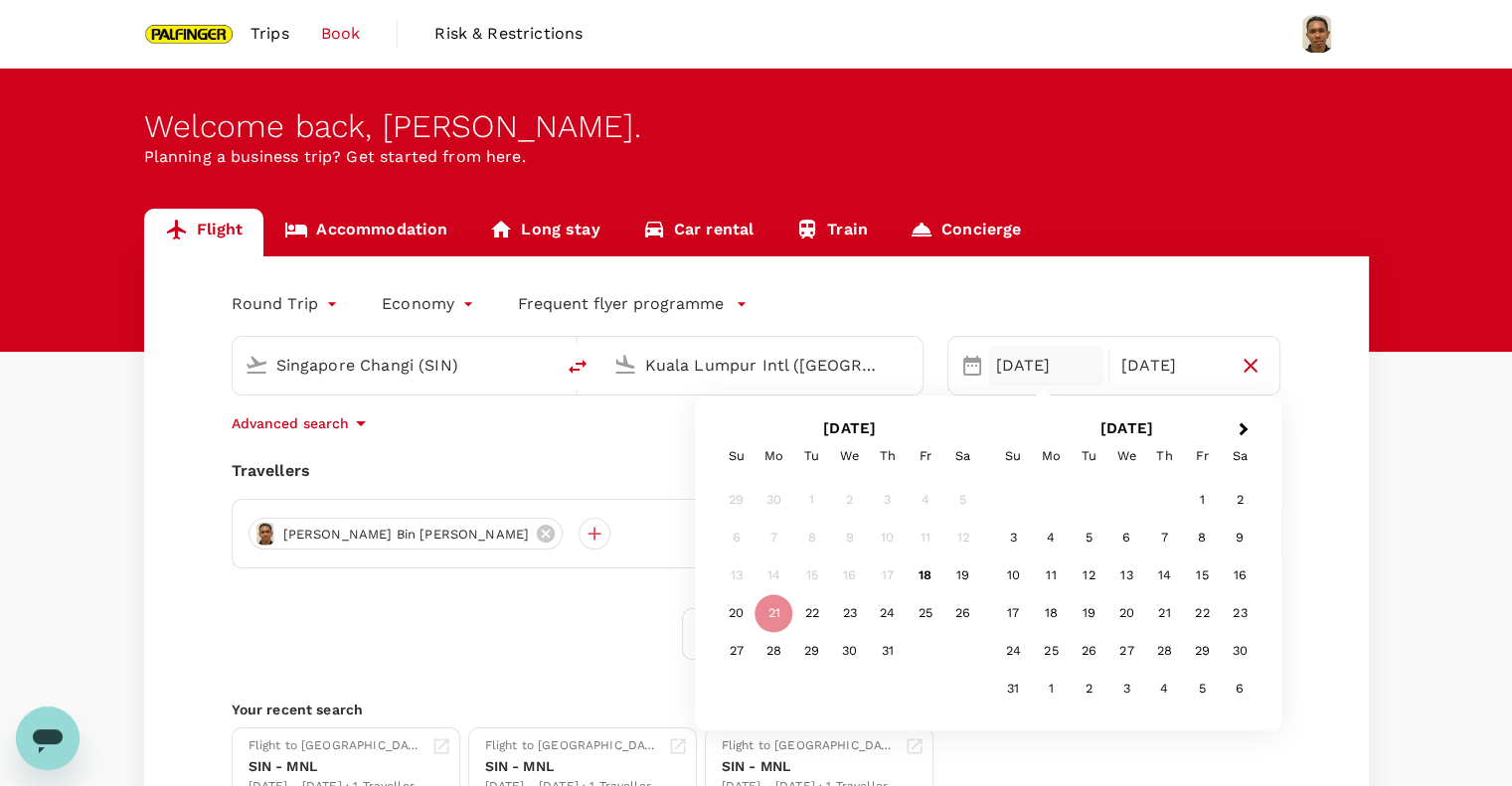 type 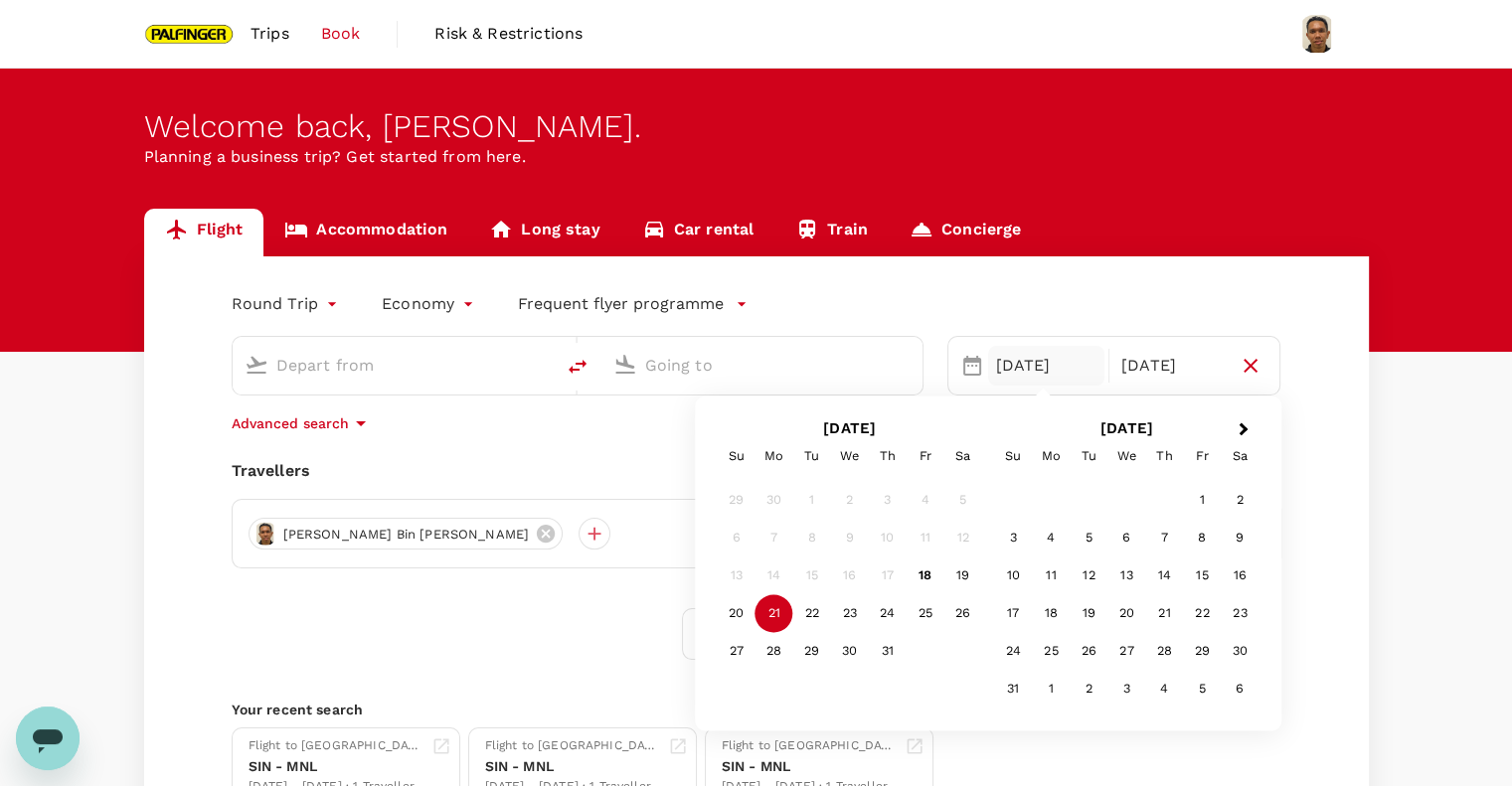 type on "Singapore Changi (SIN)" 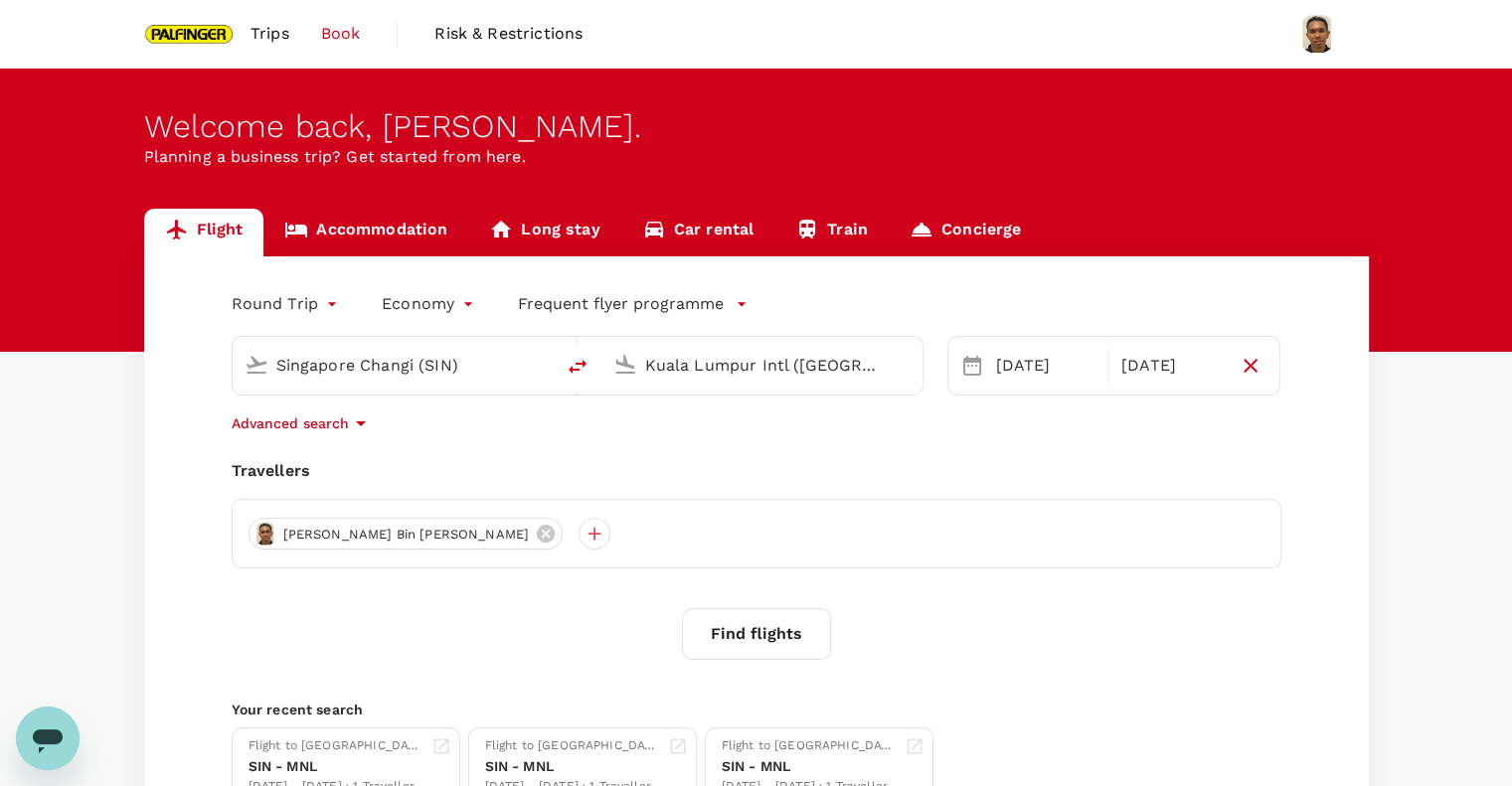 click on "Round Trip roundtrip Economy economy Frequent flyer programme" at bounding box center (737, 300) 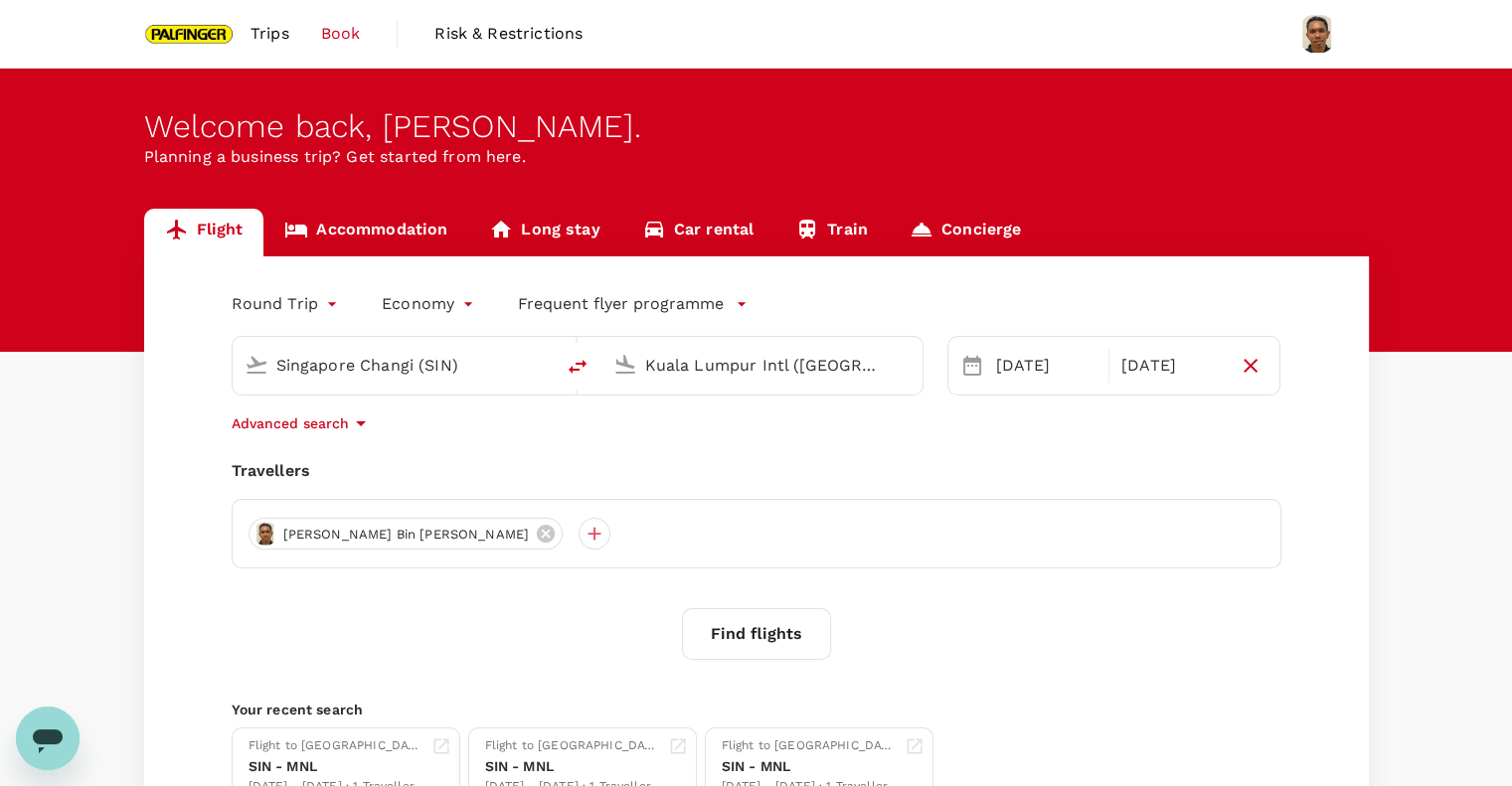 click on "Find flights" at bounding box center [756, 634] 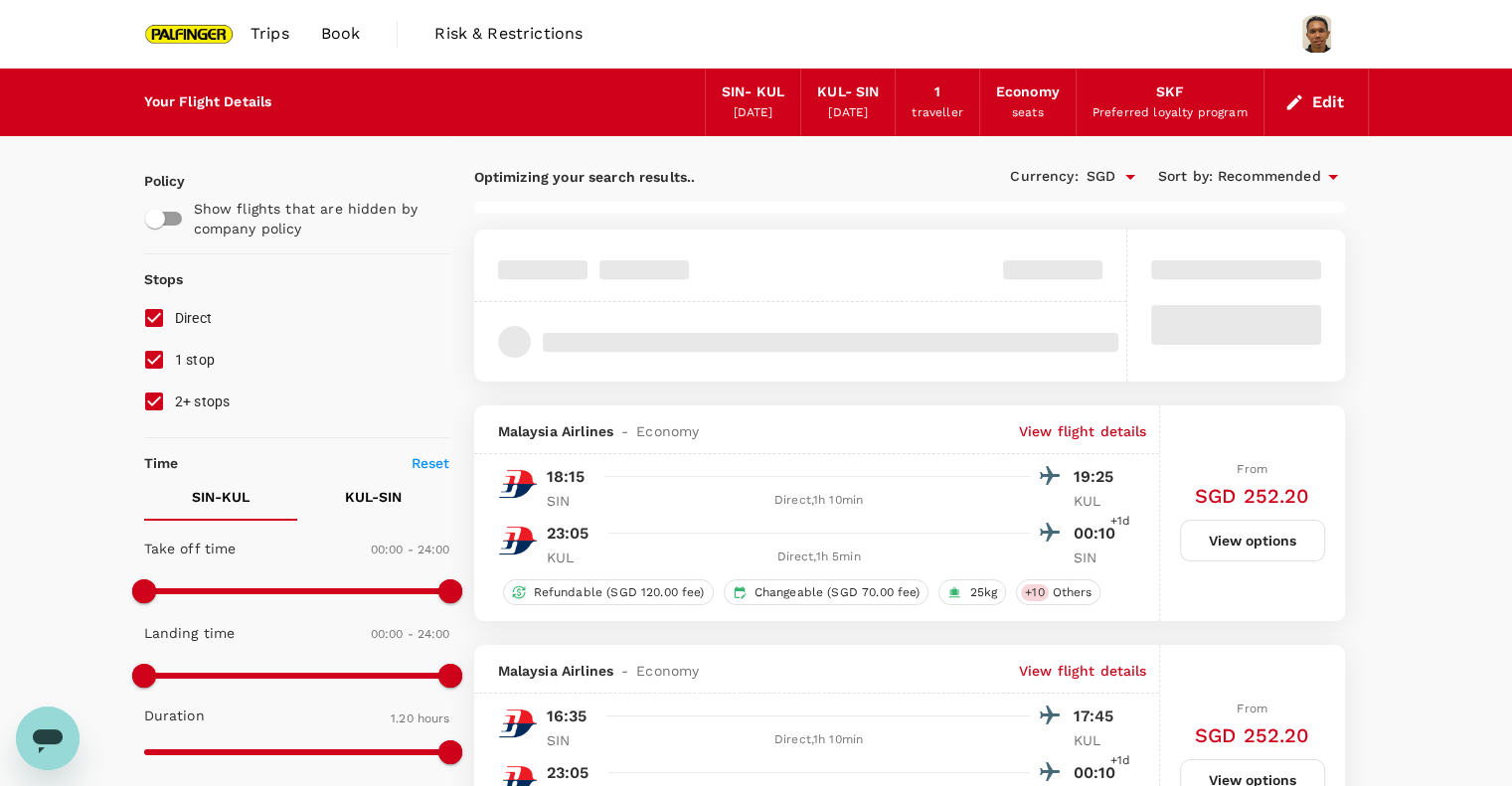 click on "1 stop" at bounding box center (154, 360) 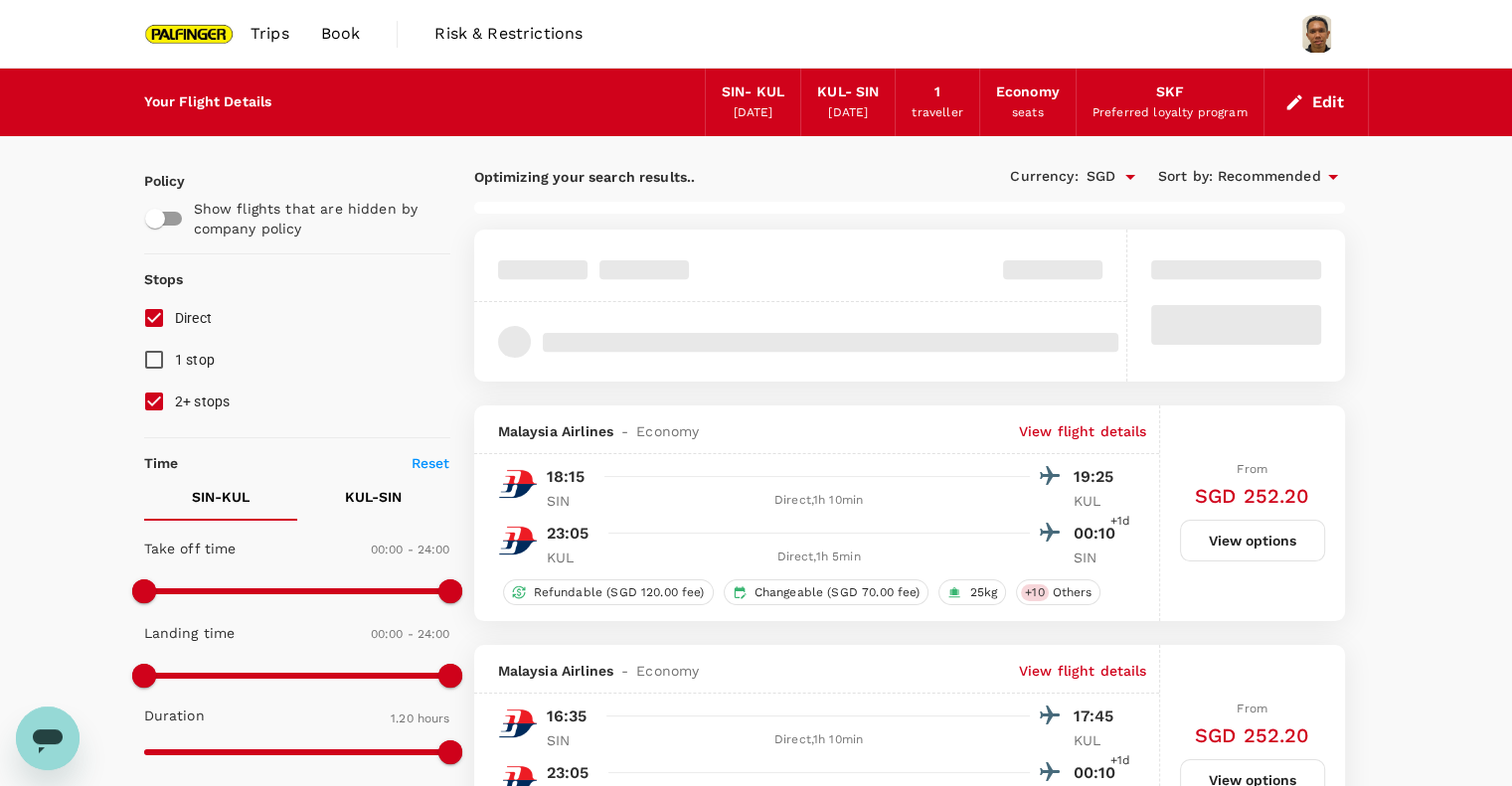click on "2+ stops" at bounding box center [154, 401] 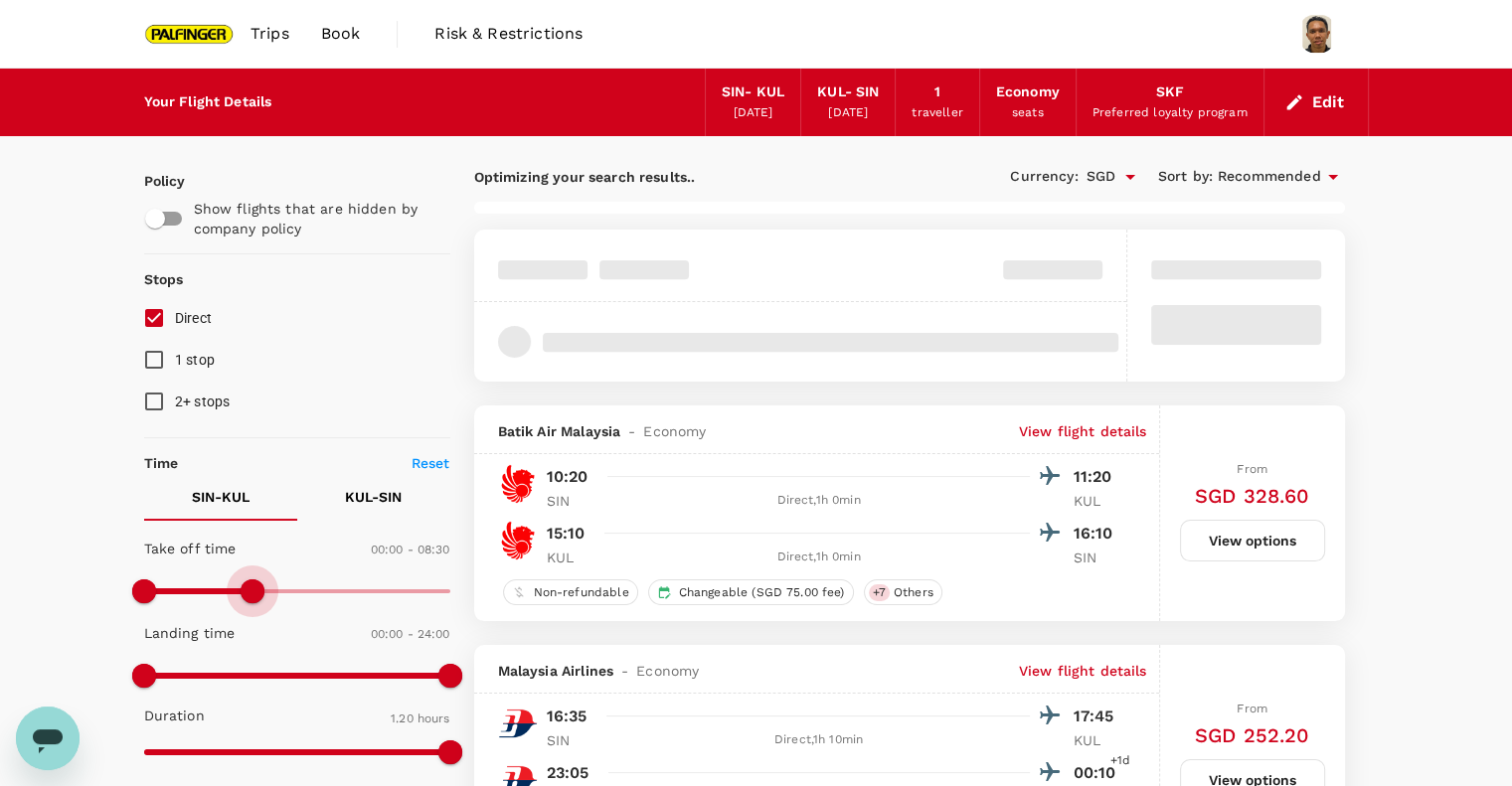type on "480" 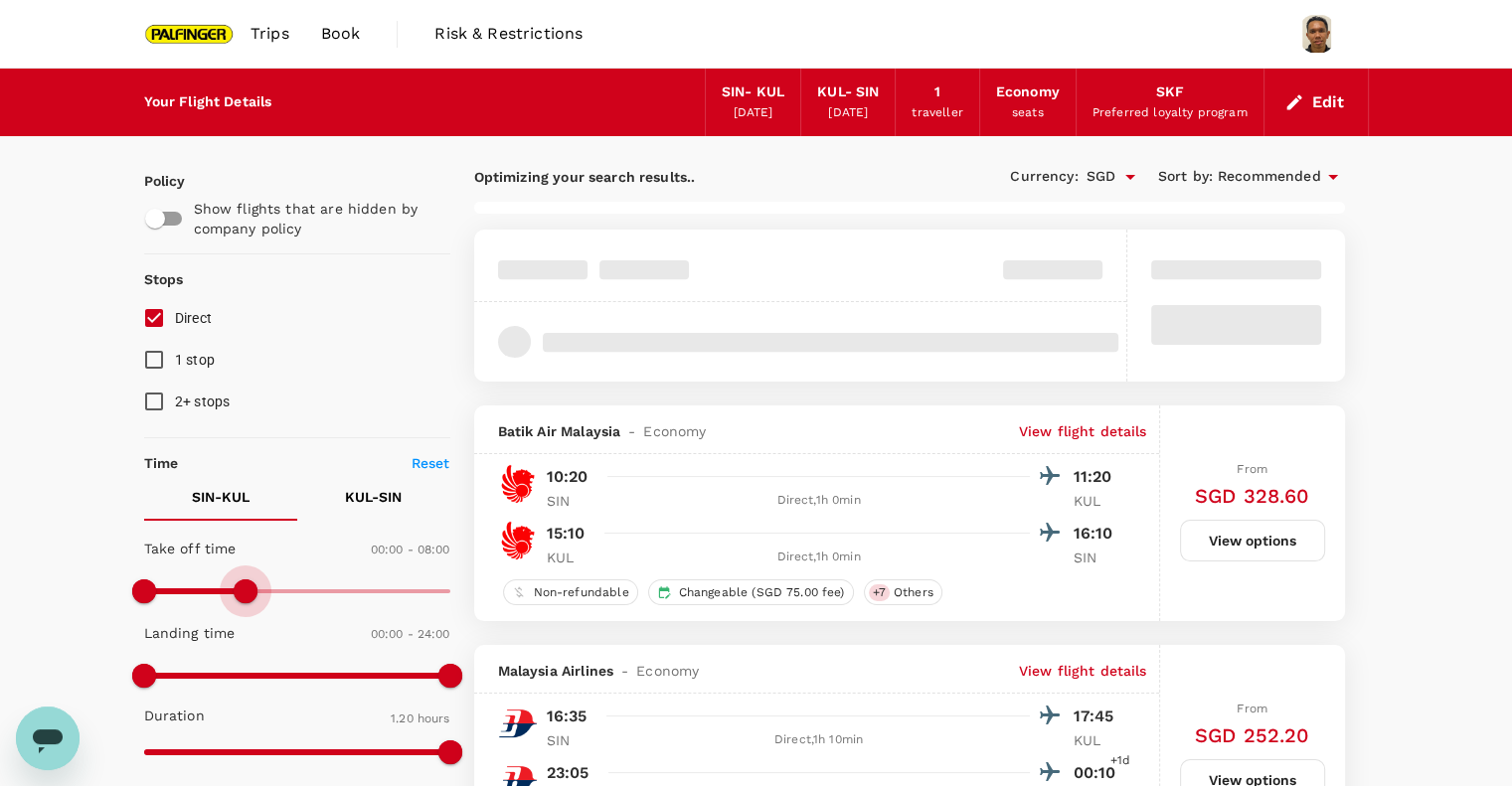 drag, startPoint x: 441, startPoint y: 589, endPoint x: 247, endPoint y: 605, distance: 194.65868 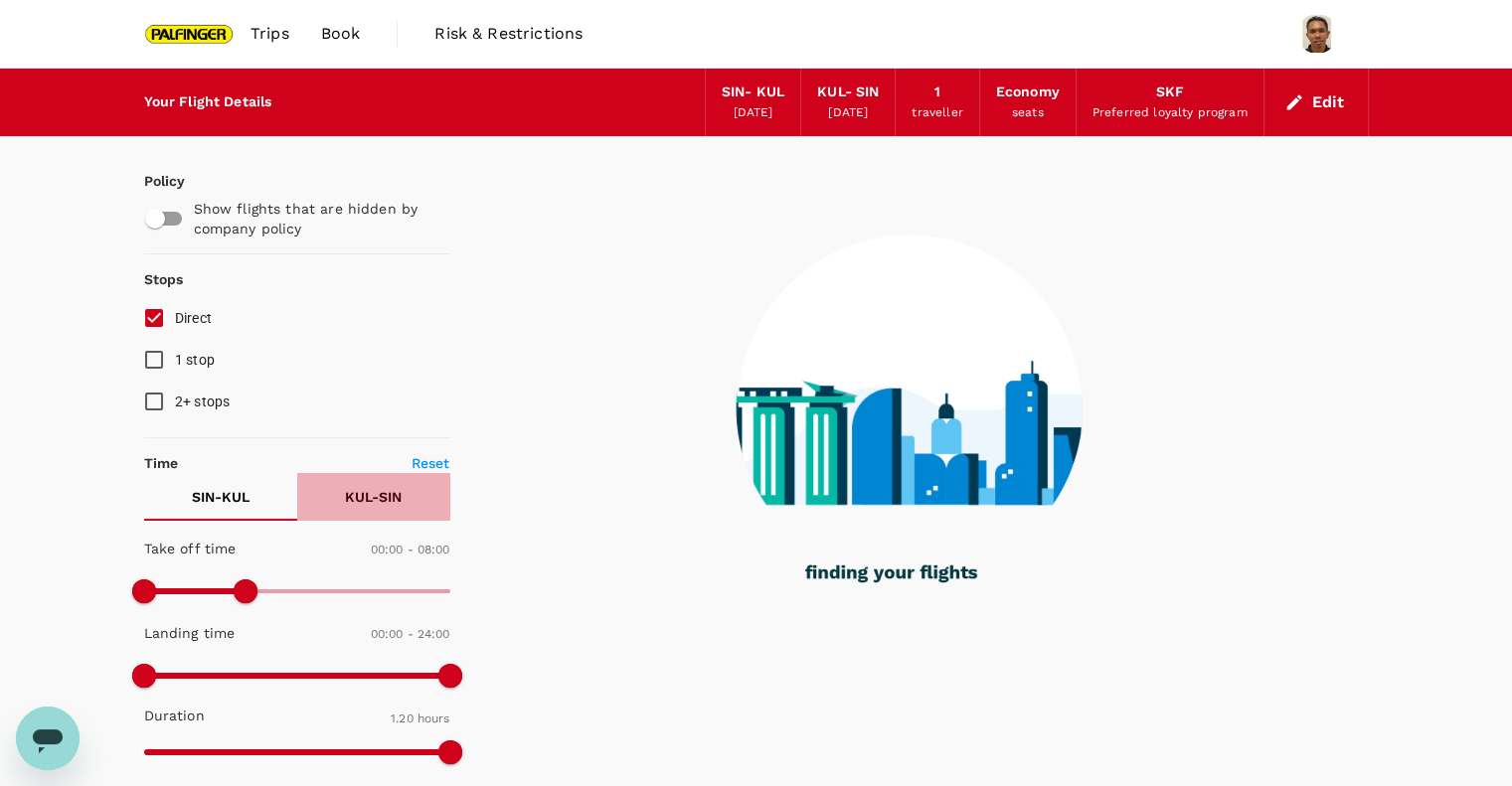 click on "KUL - SIN" at bounding box center [373, 497] 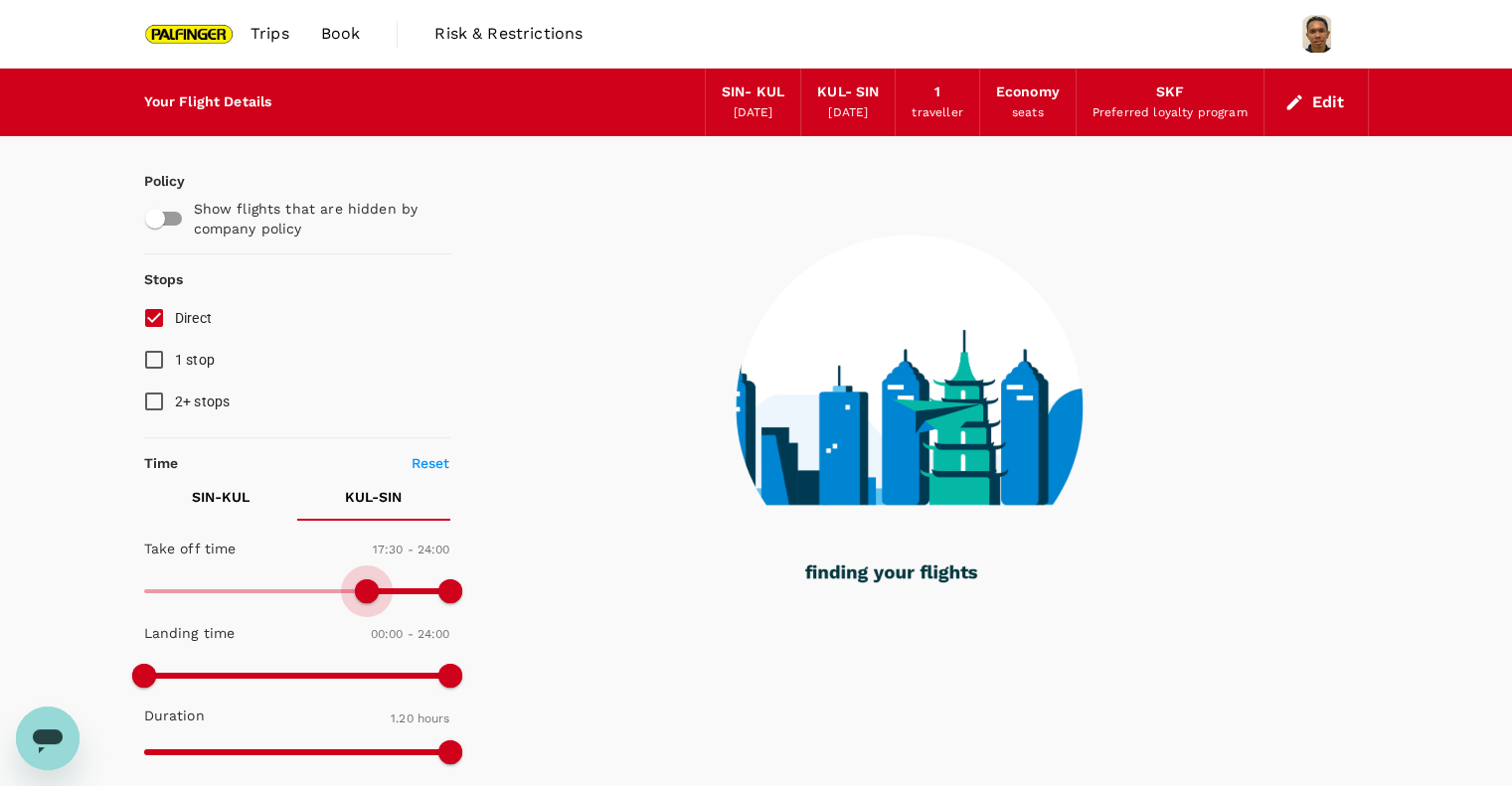 type on "1020" 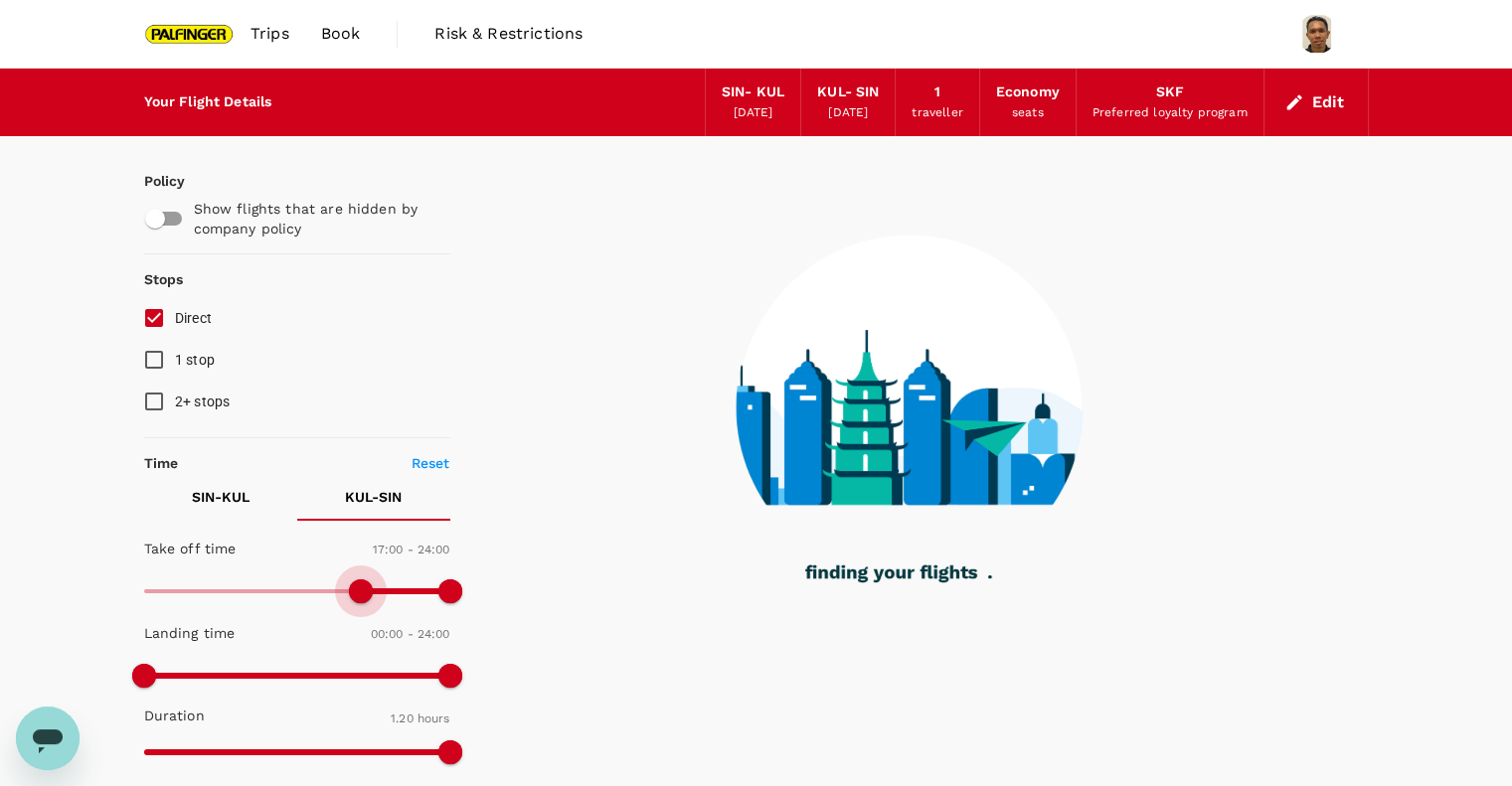 drag, startPoint x: 131, startPoint y: 590, endPoint x: 363, endPoint y: 591, distance: 232.00216 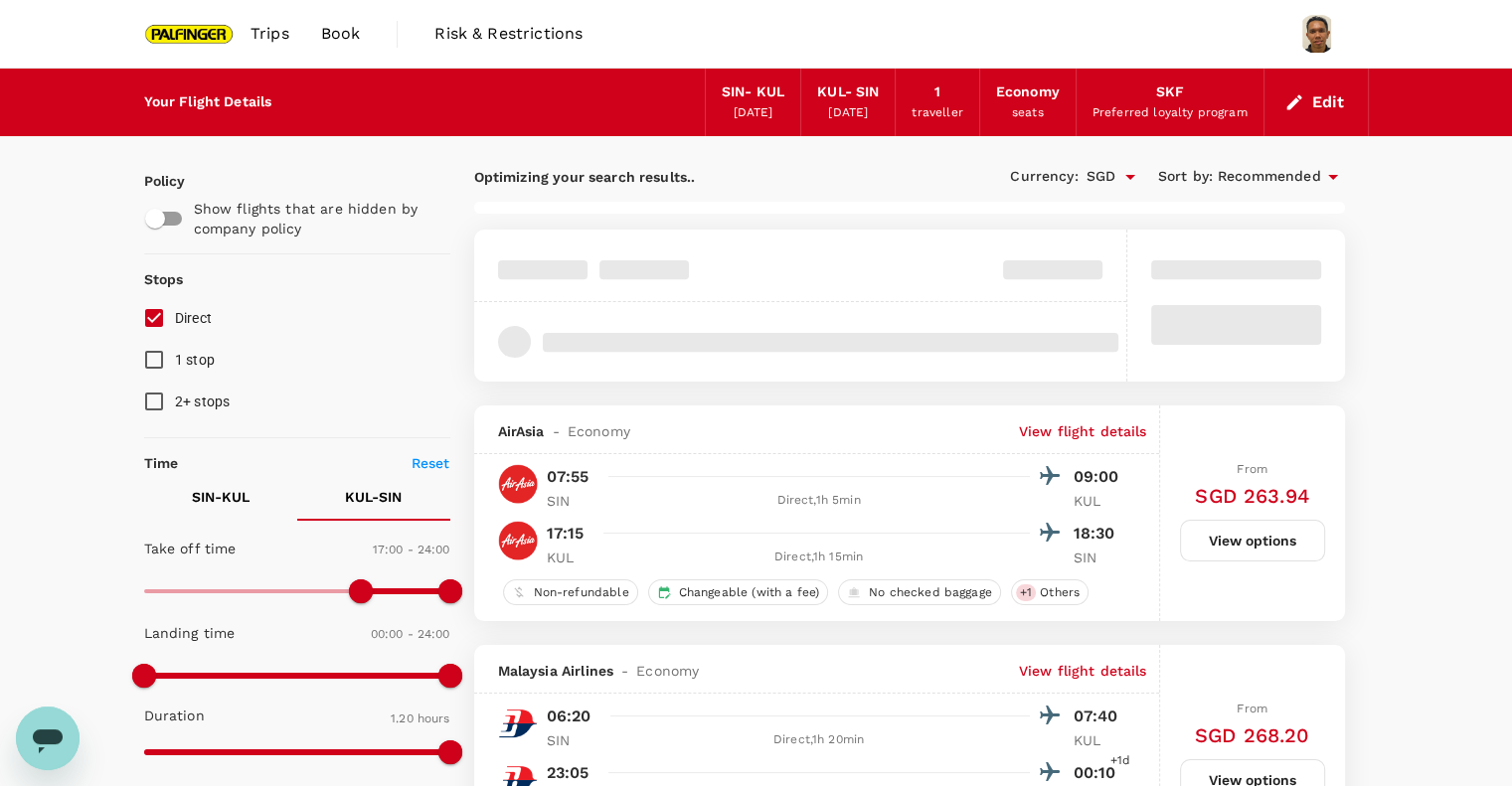 click on "Your Flight Details SIN  -   KUL 21 Jul 2025 KUL  -   SIN 21 Jul 2025 1 traveller Economy seats SKF Preferred loyalty program Edit Policy Show flights that are hidden by company policy Stops Direct 1 stop 2+ stops Time Reset SIN - KUL KUL - SIN Take off time 00:00 - 08:00 Landing time 00:00 - 24:00 Duration 1.20 hours Take off time 17:00 - 24:00 Landing time 00:00 - 24:00 Duration 1.20 hours Business trip essentials Clear all Cabin baggage Checked baggage Flexible to change Refundable Free seat selection Complimentary drinks and meal Cabin class Change Economy Only economy Airlines Clear all AirAsia Batik Air Malaysia Jetstar Asia Malaysia Airlines Scoot Singapore Airlines Thai Lion Air Other Exclude code share flights Optimizing your search results.. Currency :  SGD Sort by :  Recommended AirAsia     - Economy   View flight details 07:55 09:00 SIN Direct ,  1h 5min KUL 17:15 18:30 KUL Direct ,  1h 15min SIN Non-refundable Changeable (with a fee) No checked baggage + 1 Others From SGD 263.94 View options   -" at bounding box center [756, 2600] 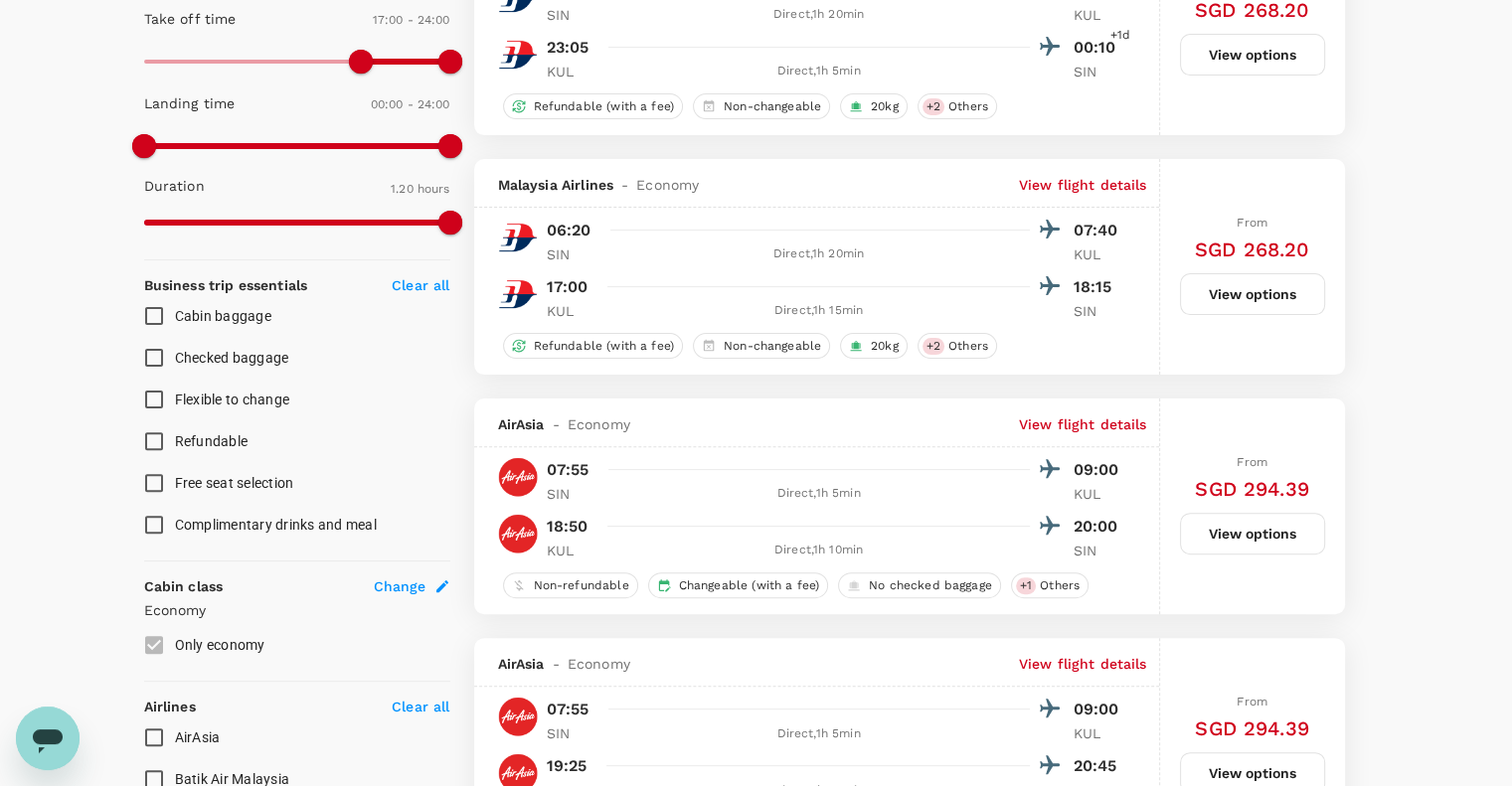 scroll, scrollTop: 397, scrollLeft: 0, axis: vertical 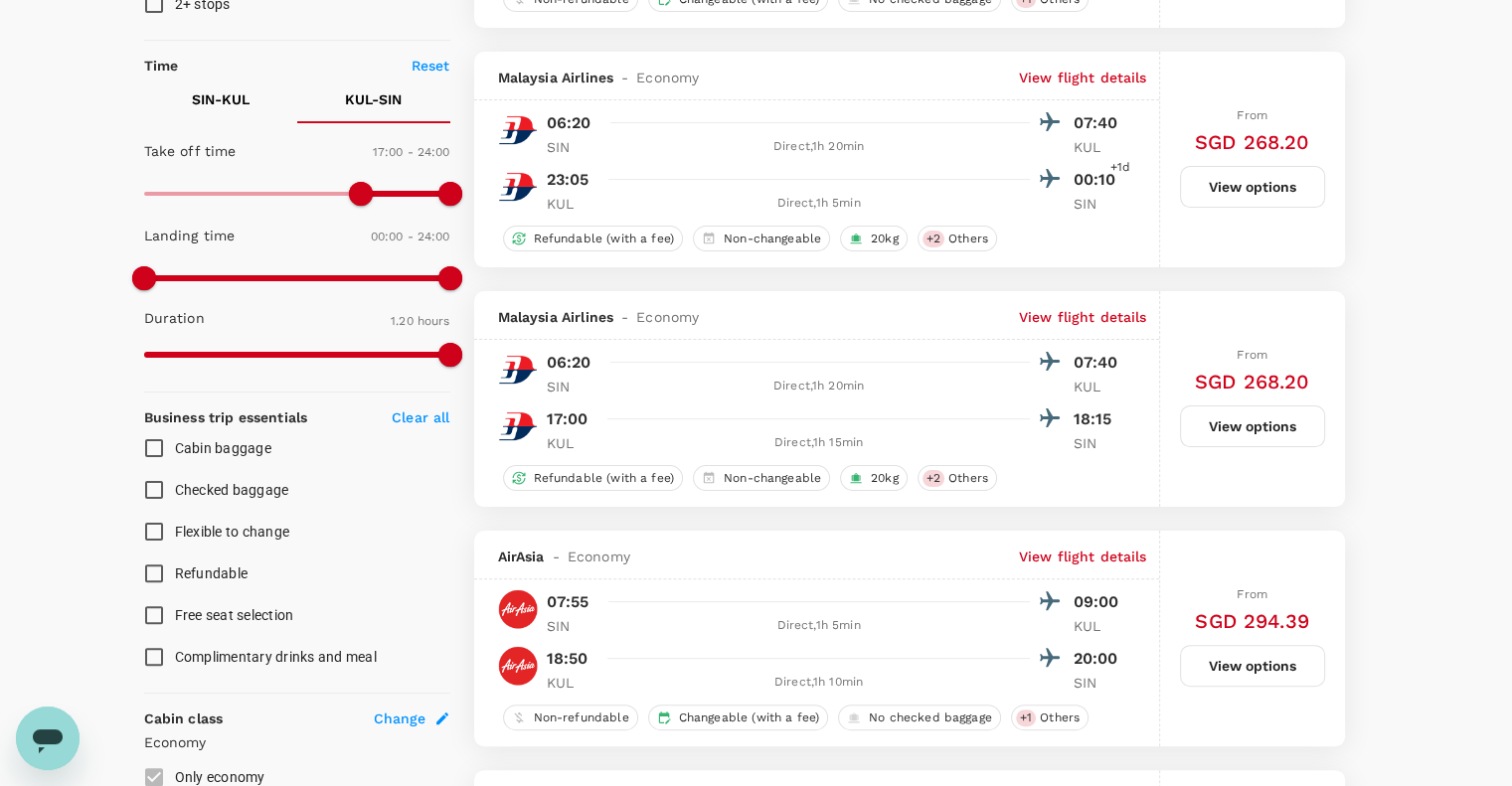 click on "View options" at bounding box center (1253, 426) 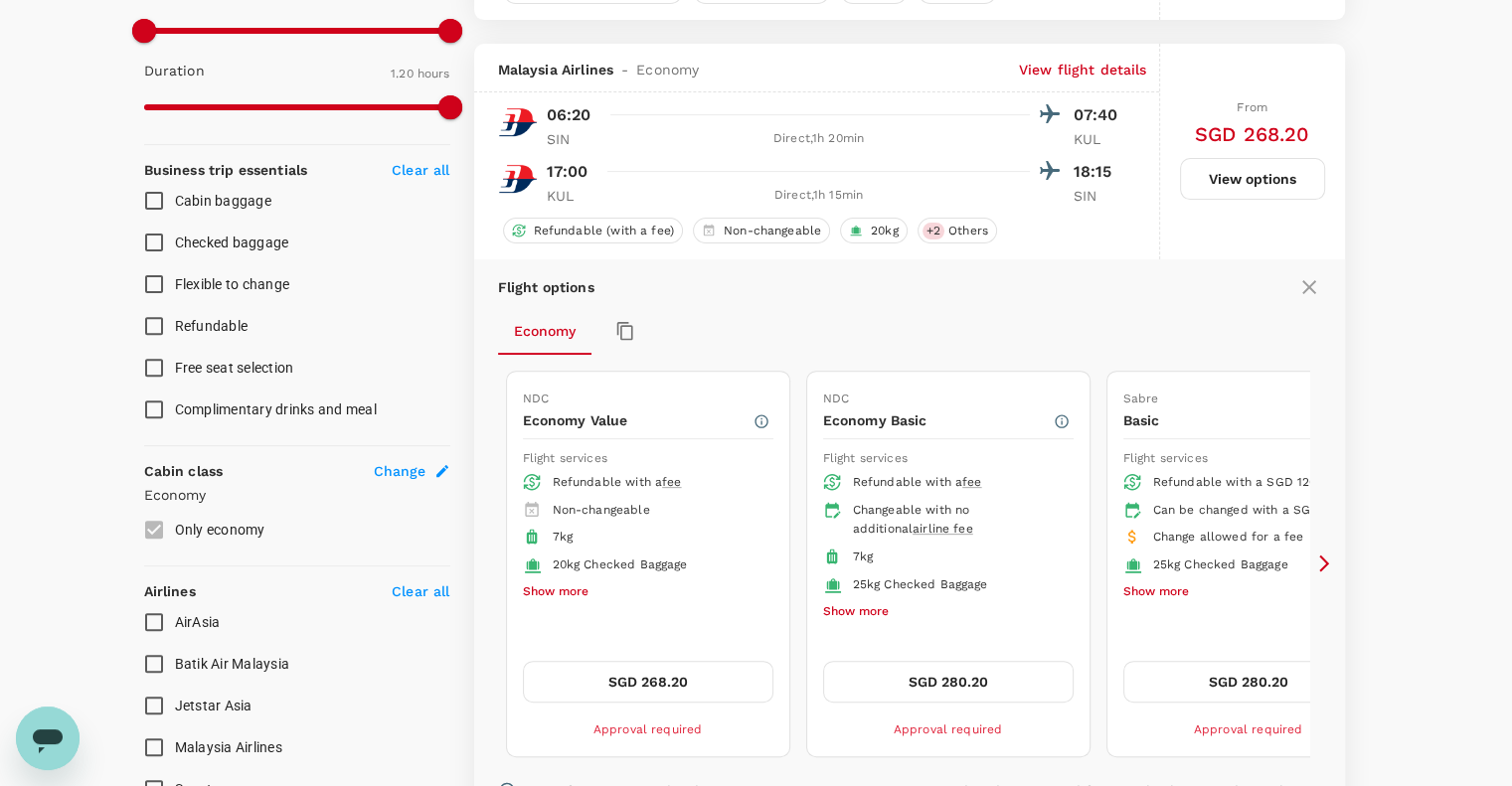 scroll, scrollTop: 690, scrollLeft: 0, axis: vertical 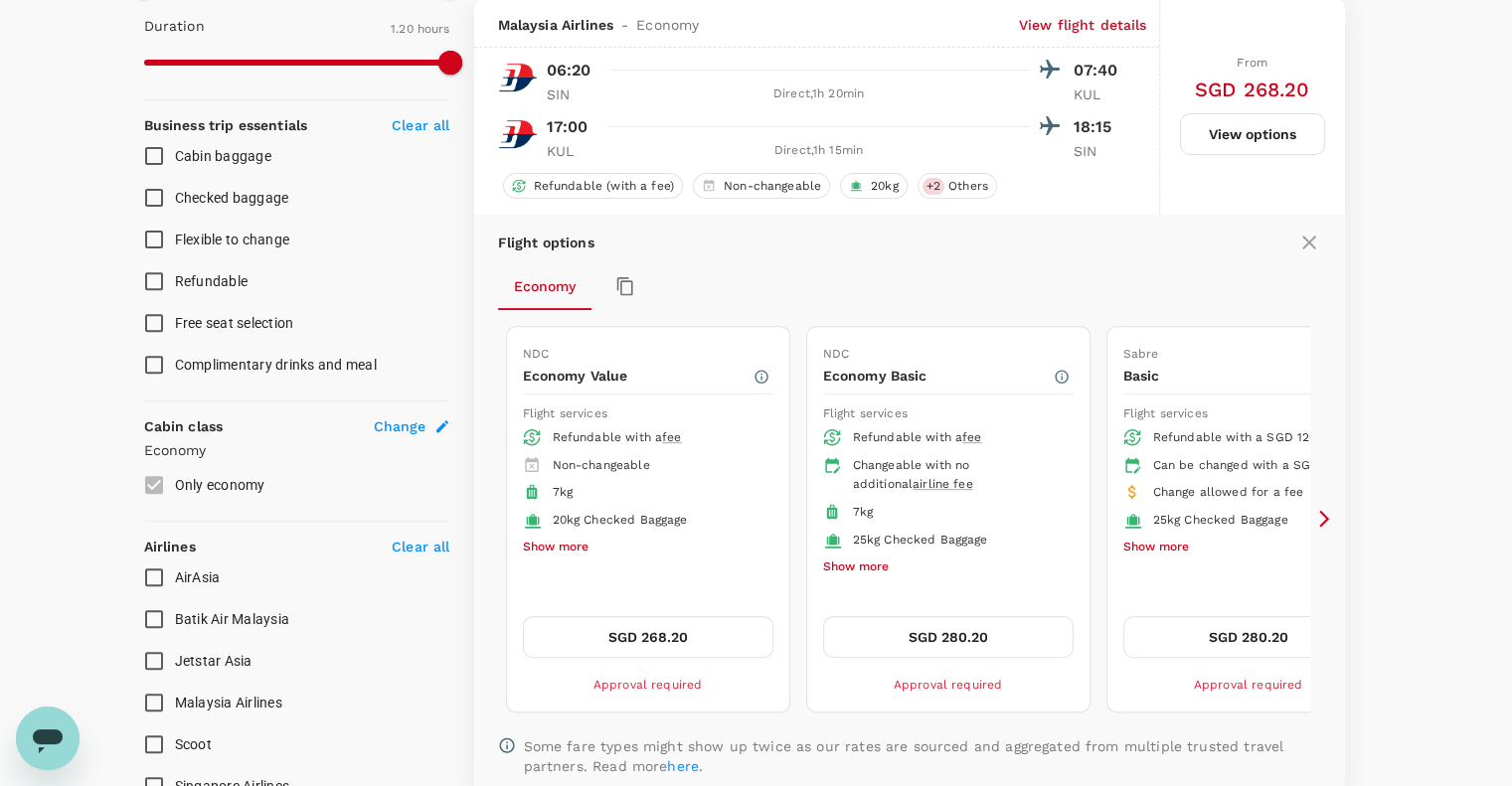 click on "SGD 268.20" at bounding box center [648, 637] 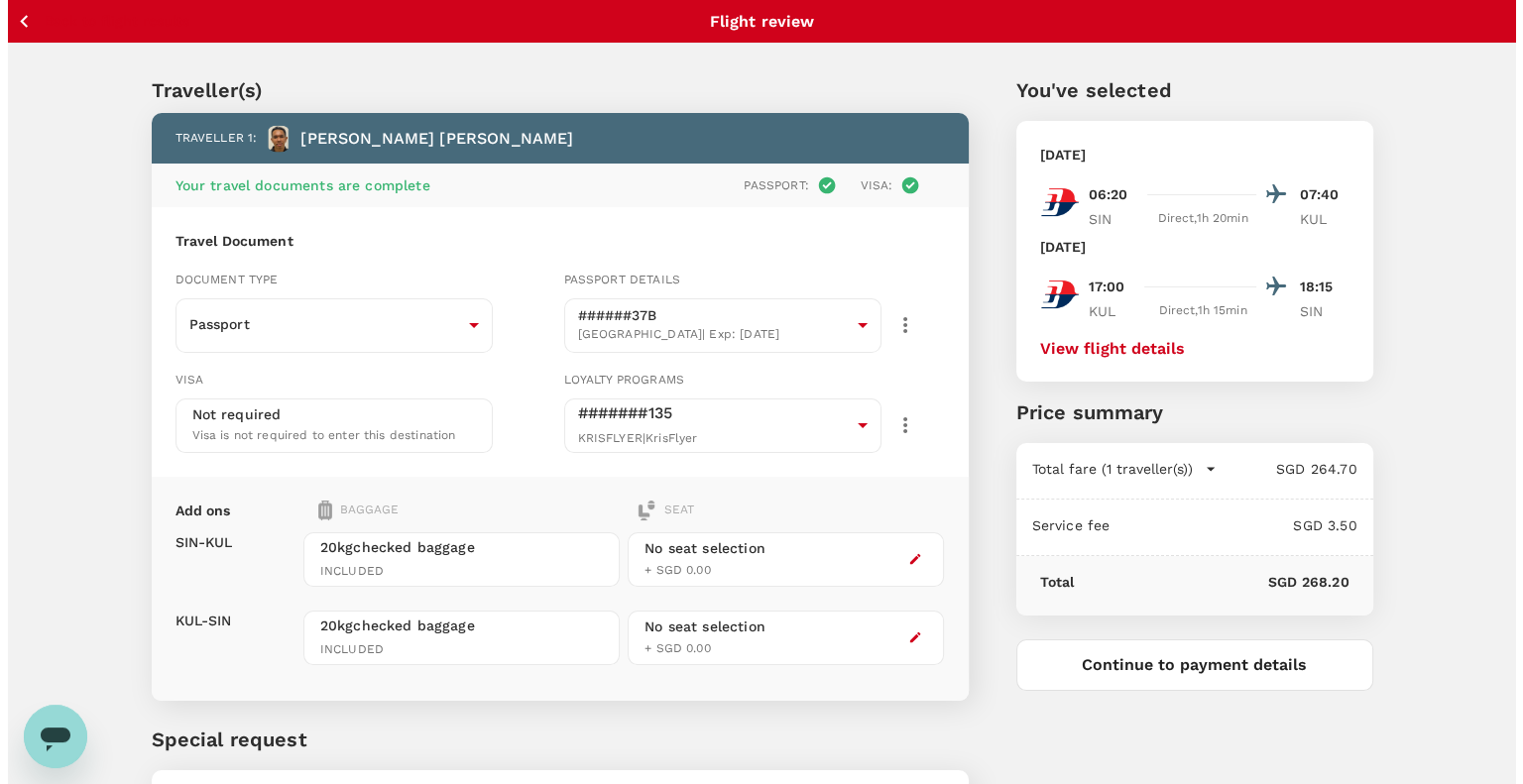 scroll, scrollTop: 132, scrollLeft: 0, axis: vertical 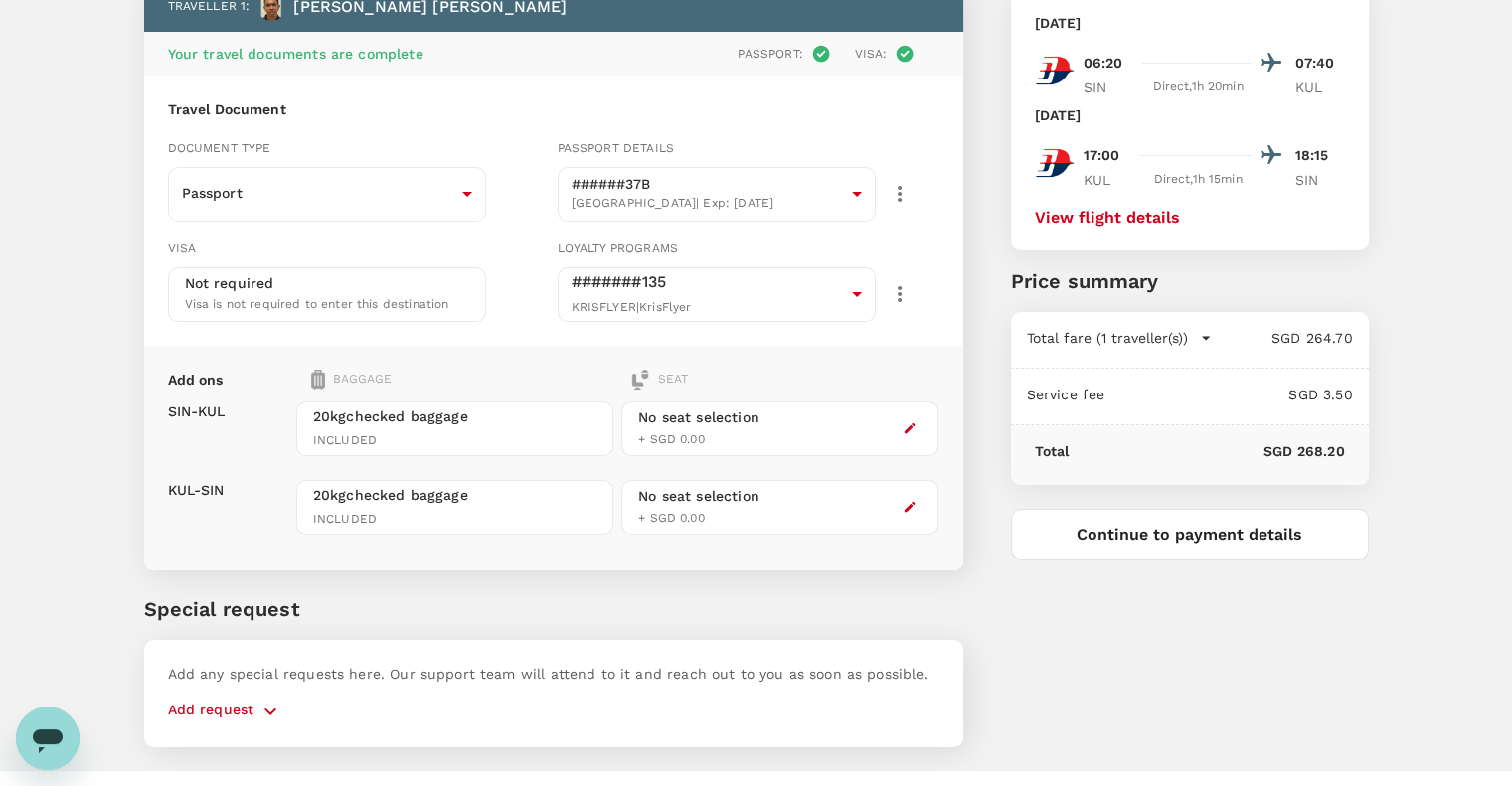 click on "No seat selection + SGD 0.00" at bounding box center (779, 428) 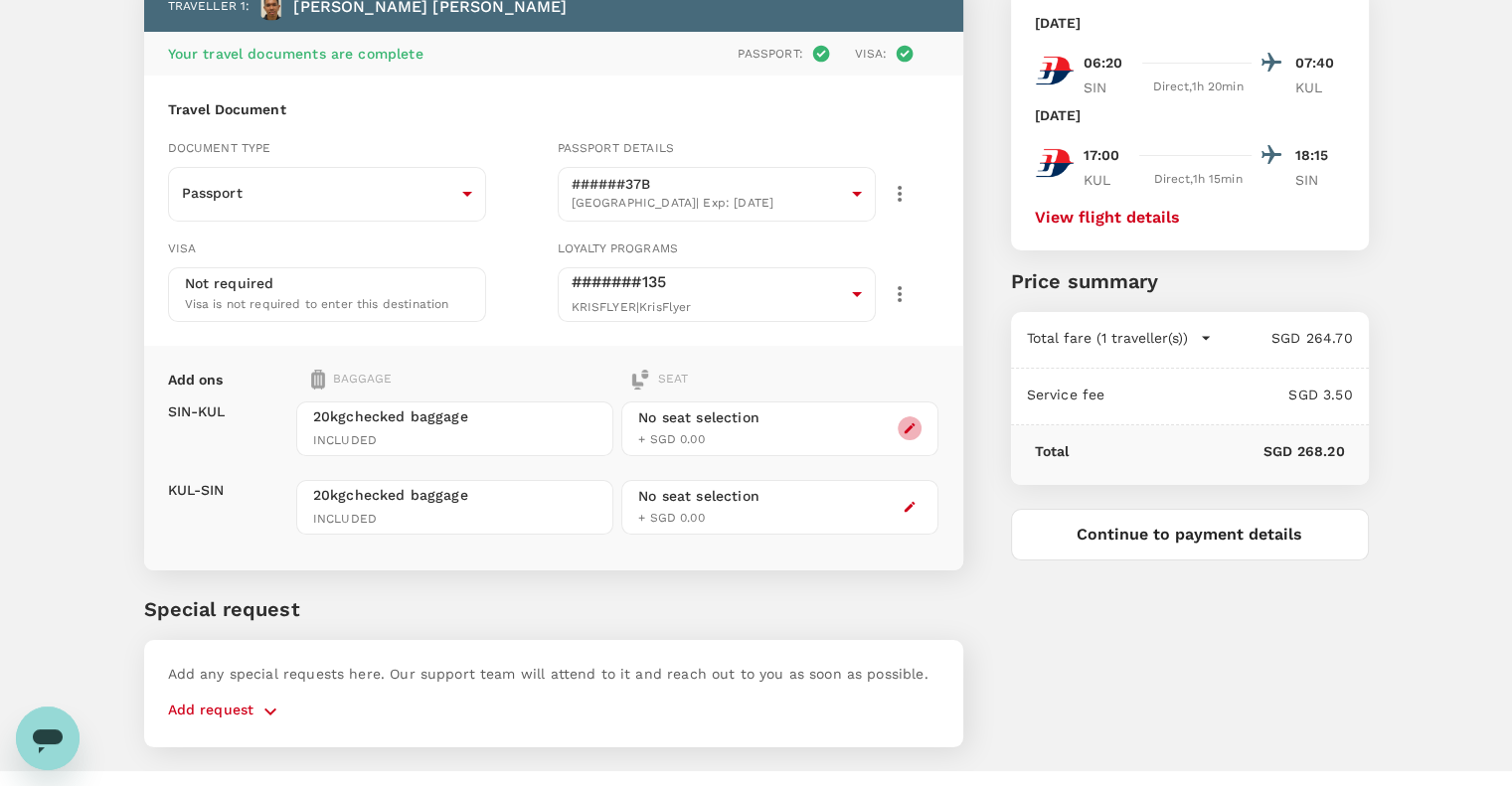 click 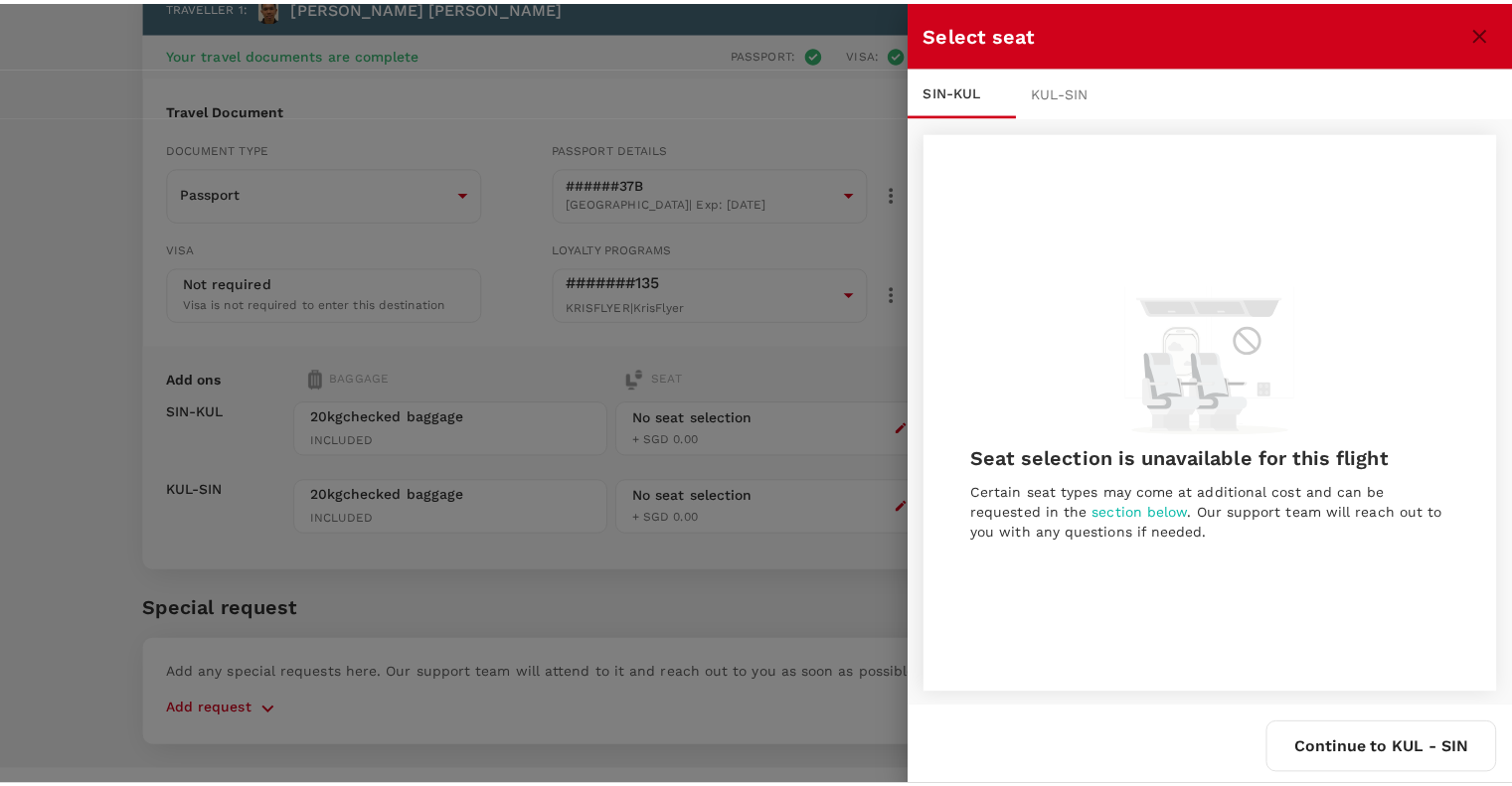 scroll, scrollTop: 2, scrollLeft: 0, axis: vertical 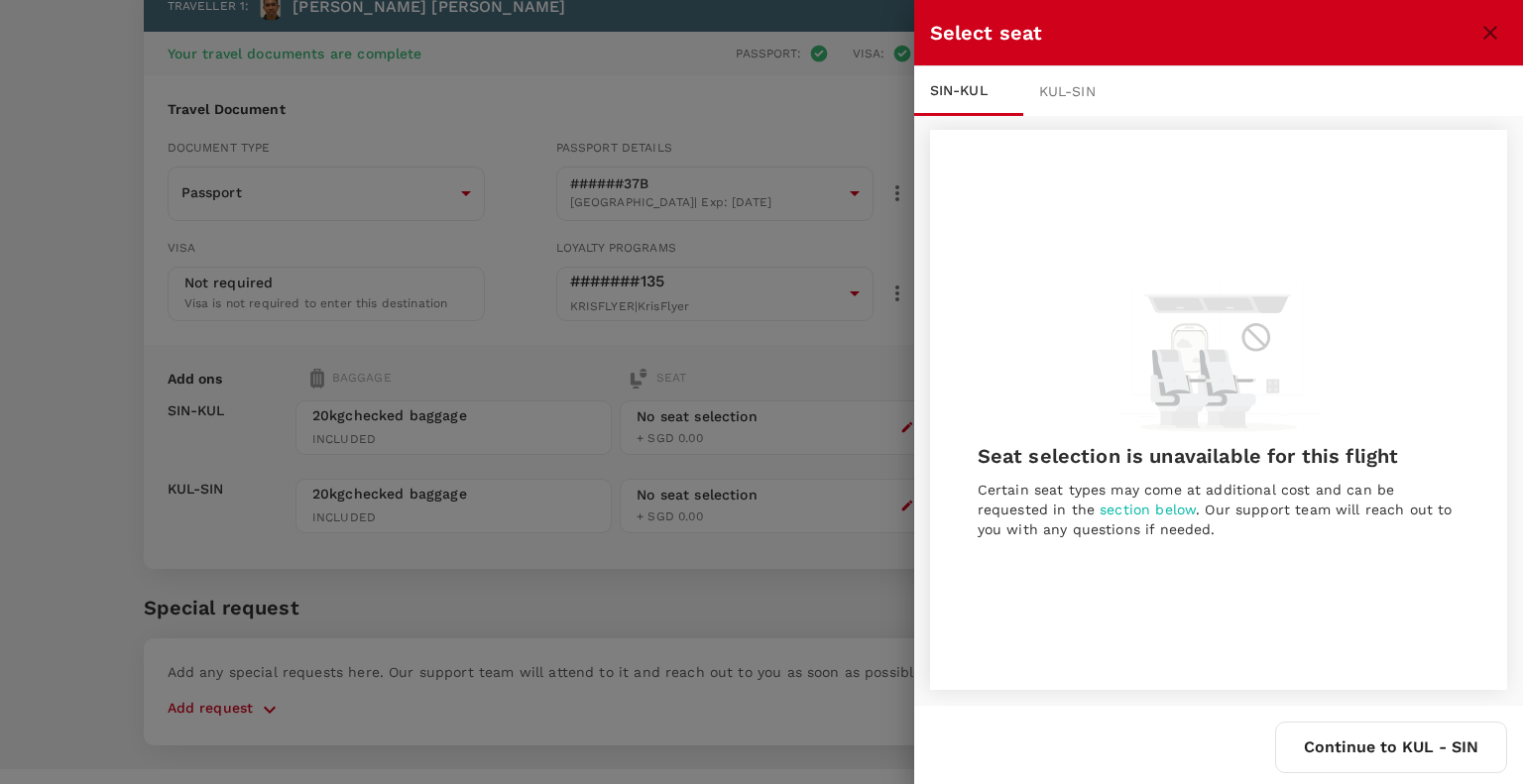 click 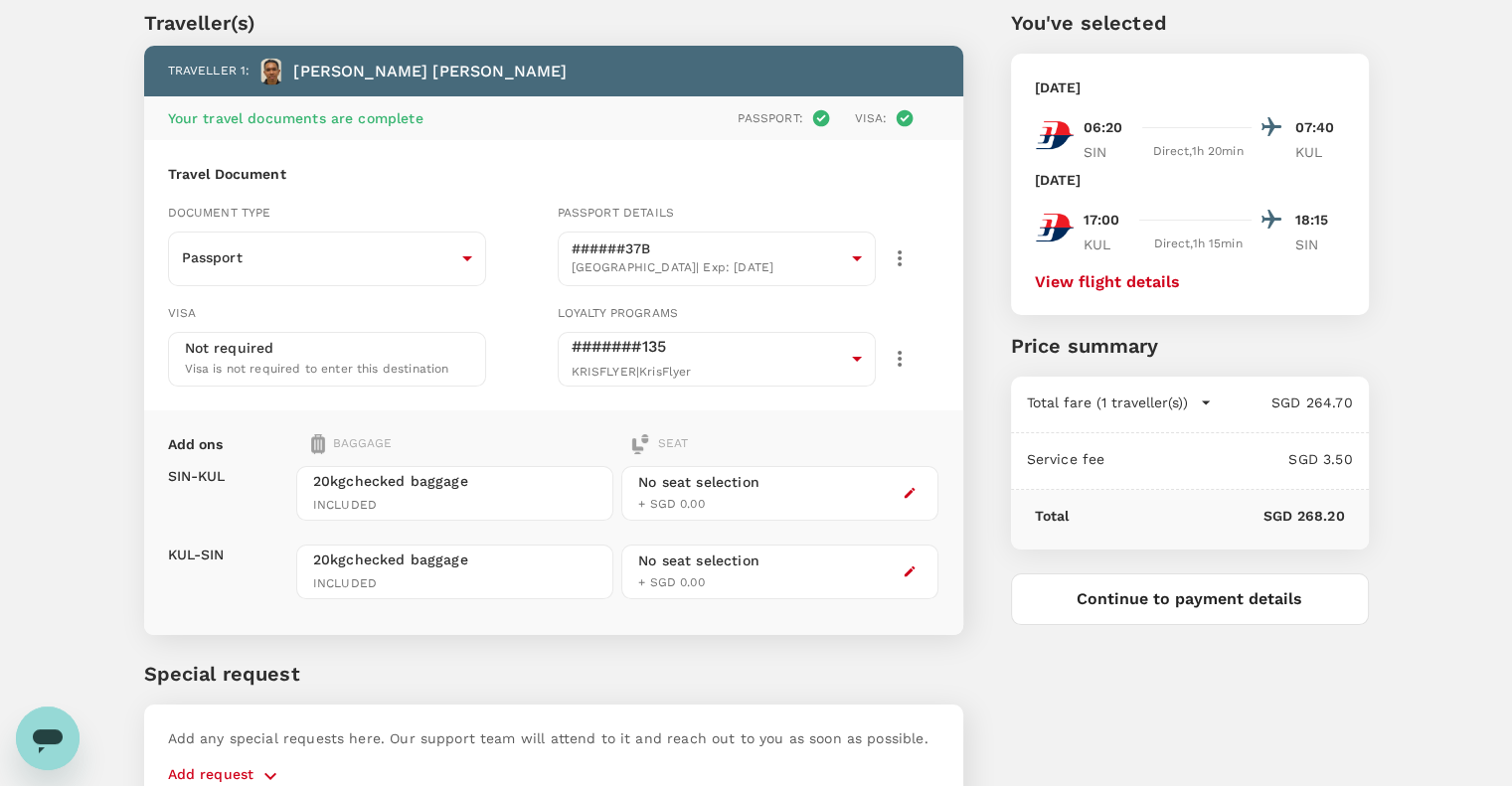 scroll, scrollTop: 34, scrollLeft: 0, axis: vertical 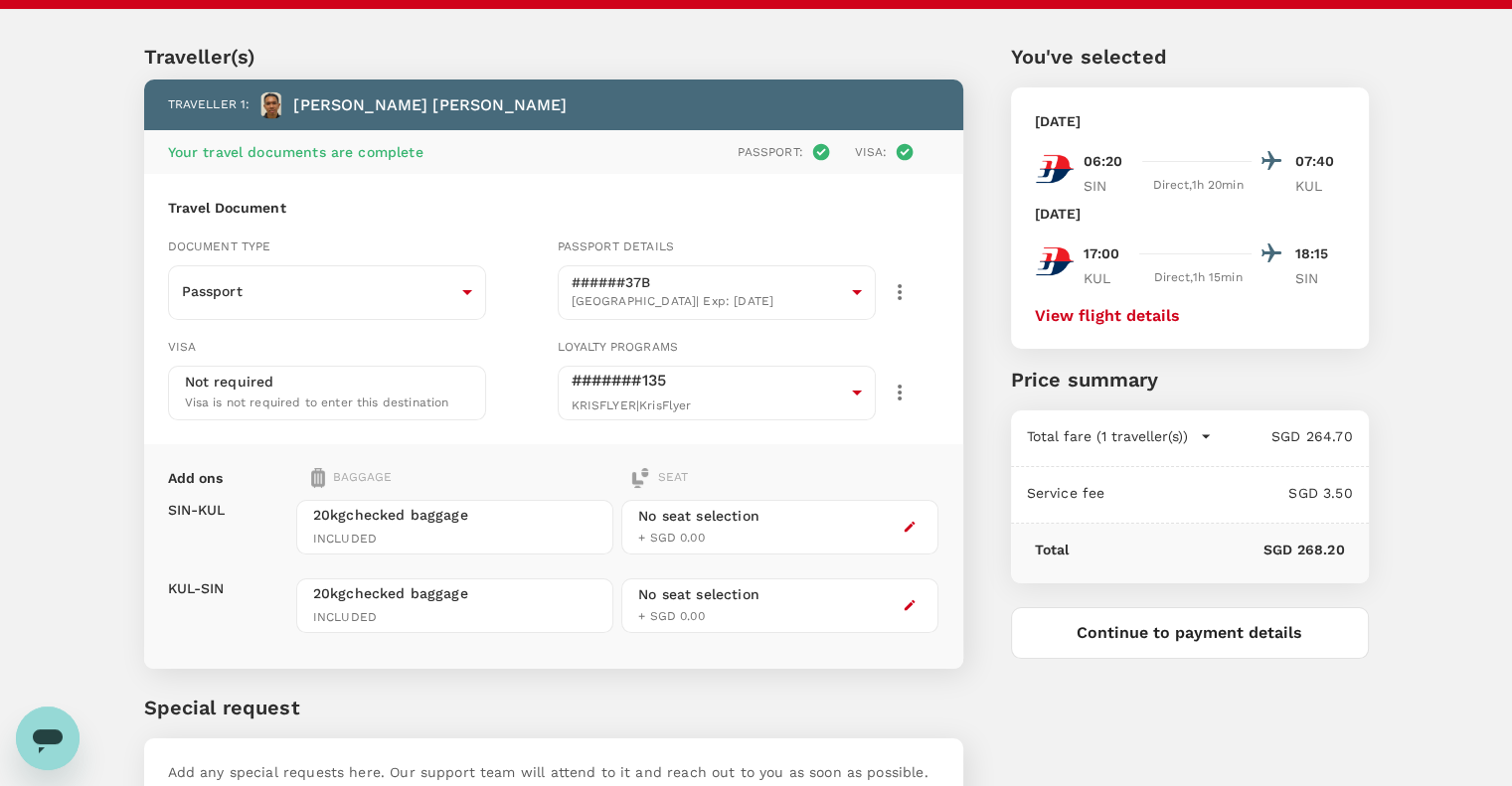 click on "Traveller(s) Traveller   1 : Muhammad Fauzi   Bin Ali Akbar Your travel documents are complete Passport : Visa : Travel Document Document type Passport Passport ​ Passport details ######37B Singapore  | Exp:   13 Oct 2033 539da27d-9f4e-4865-82dd-10f6dfcbd5e3 ​ Visa Not required Visa is not required to enter this destination Loyalty programs #######135 KRISFLYER |  KrisFlyer 09019c8d-07ed-426b-9ecb-fb38a97fa2d4 ​ Add ons Baggage Seat SIN  -  KUL KUL  -  SIN 20kg  checked baggage INCLUDED 20kg  checked baggage INCLUDED No seat selection + SGD 0.00 No seat selection + SGD 0.00 Special request Add any special requests here. Our support team will attend to it and reach out to you as soon as possible. Add request" at bounding box center [530, 431] 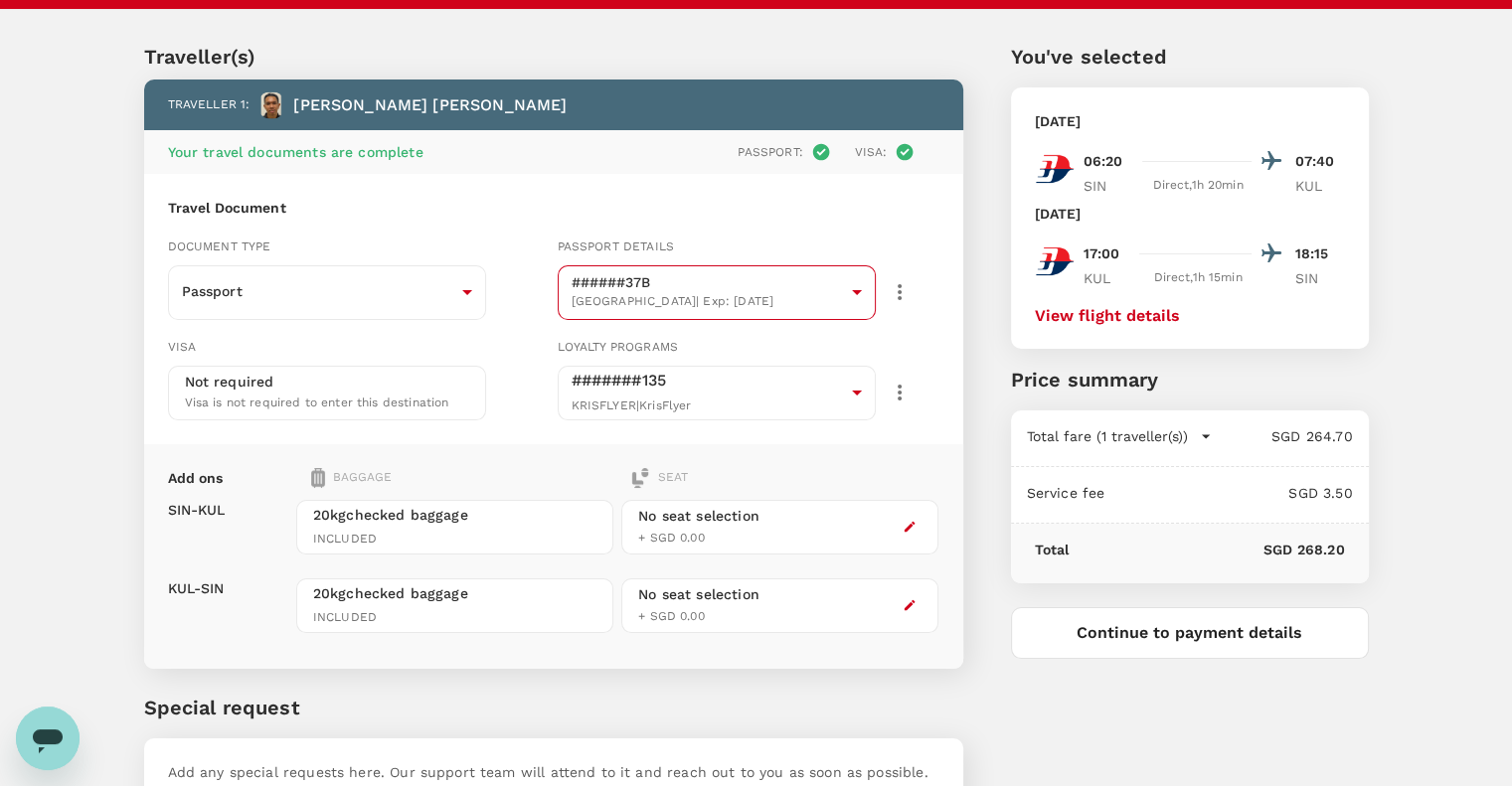 scroll, scrollTop: 0, scrollLeft: 0, axis: both 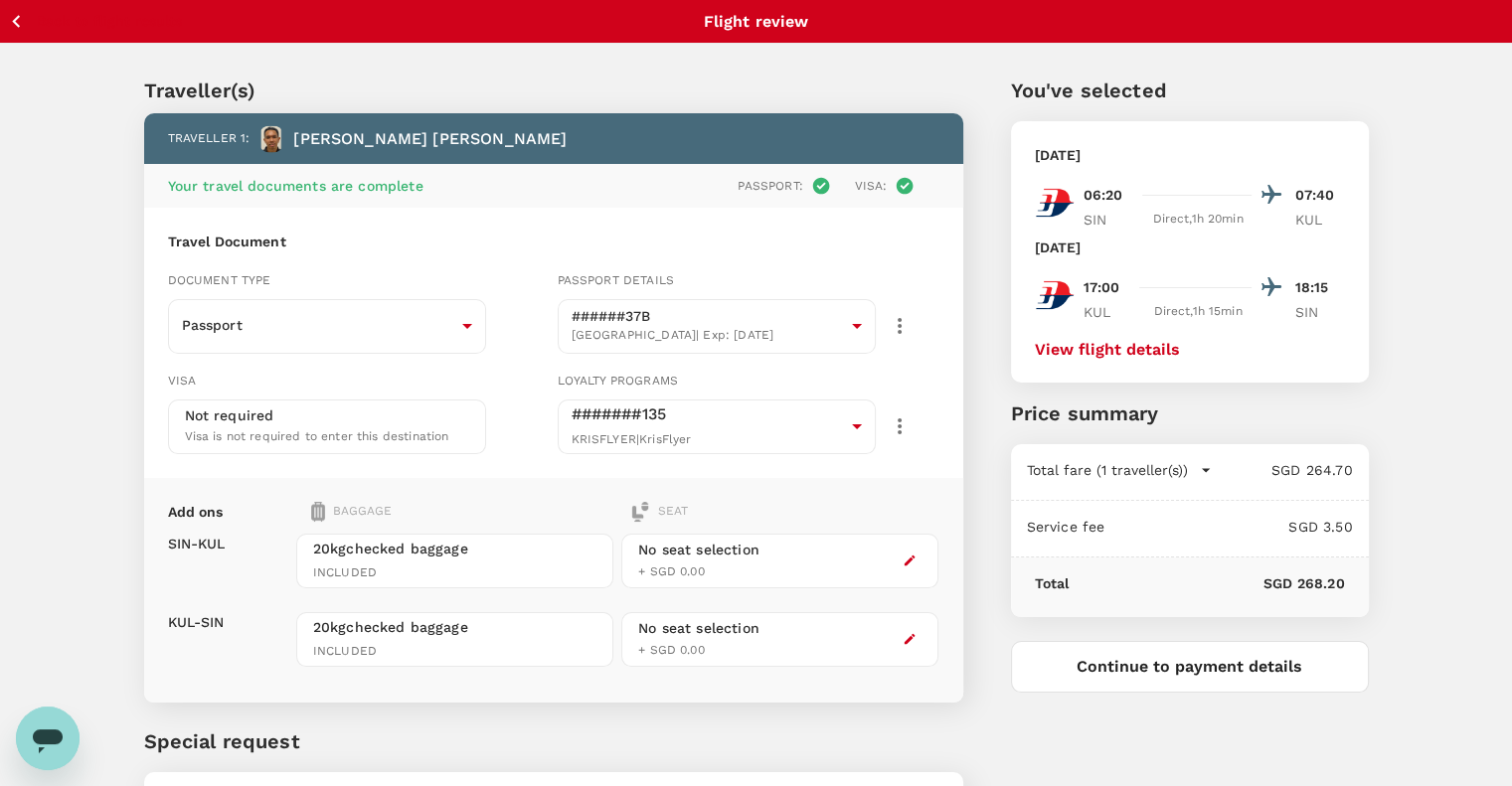click 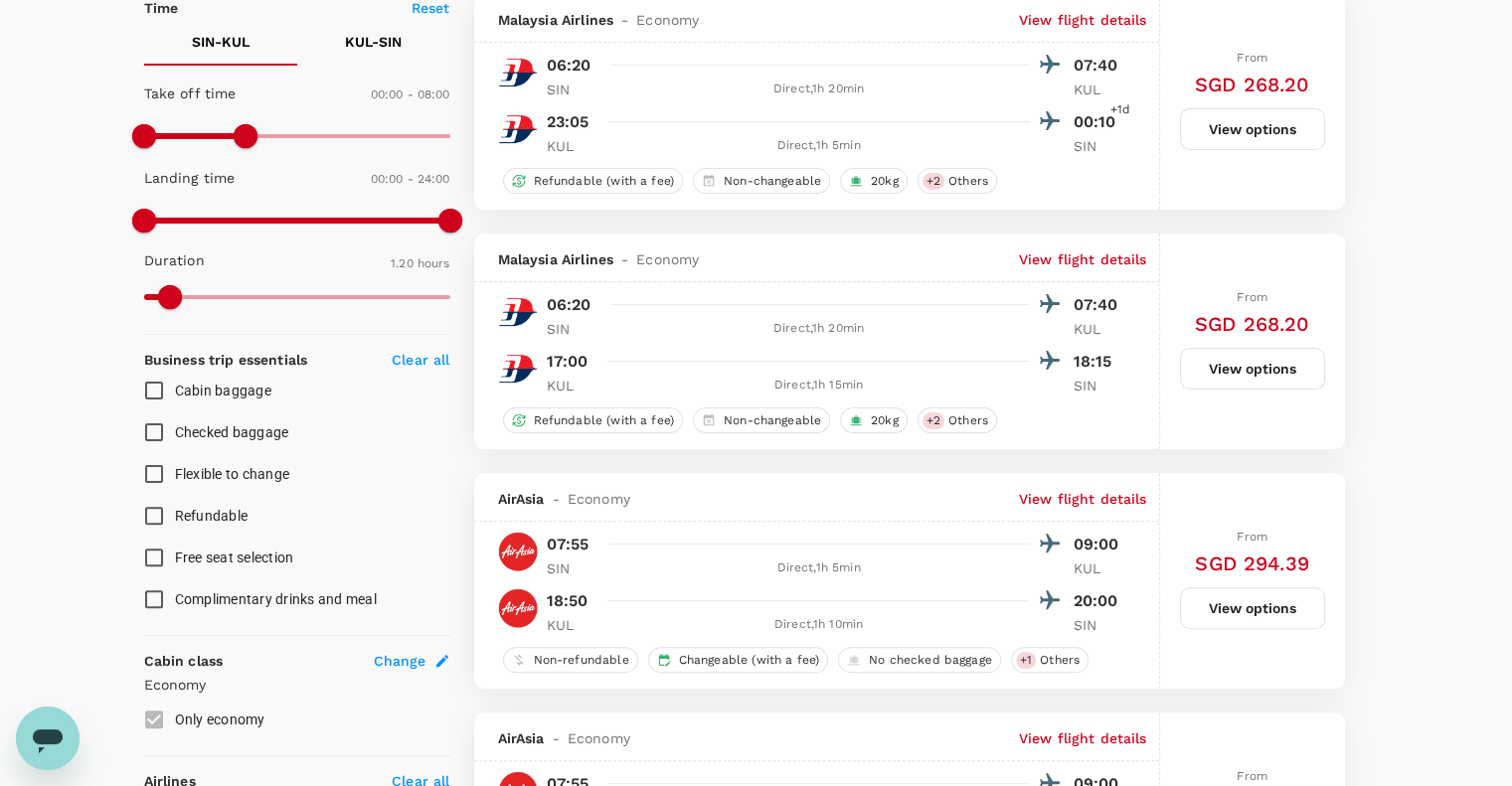 scroll, scrollTop: 397, scrollLeft: 0, axis: vertical 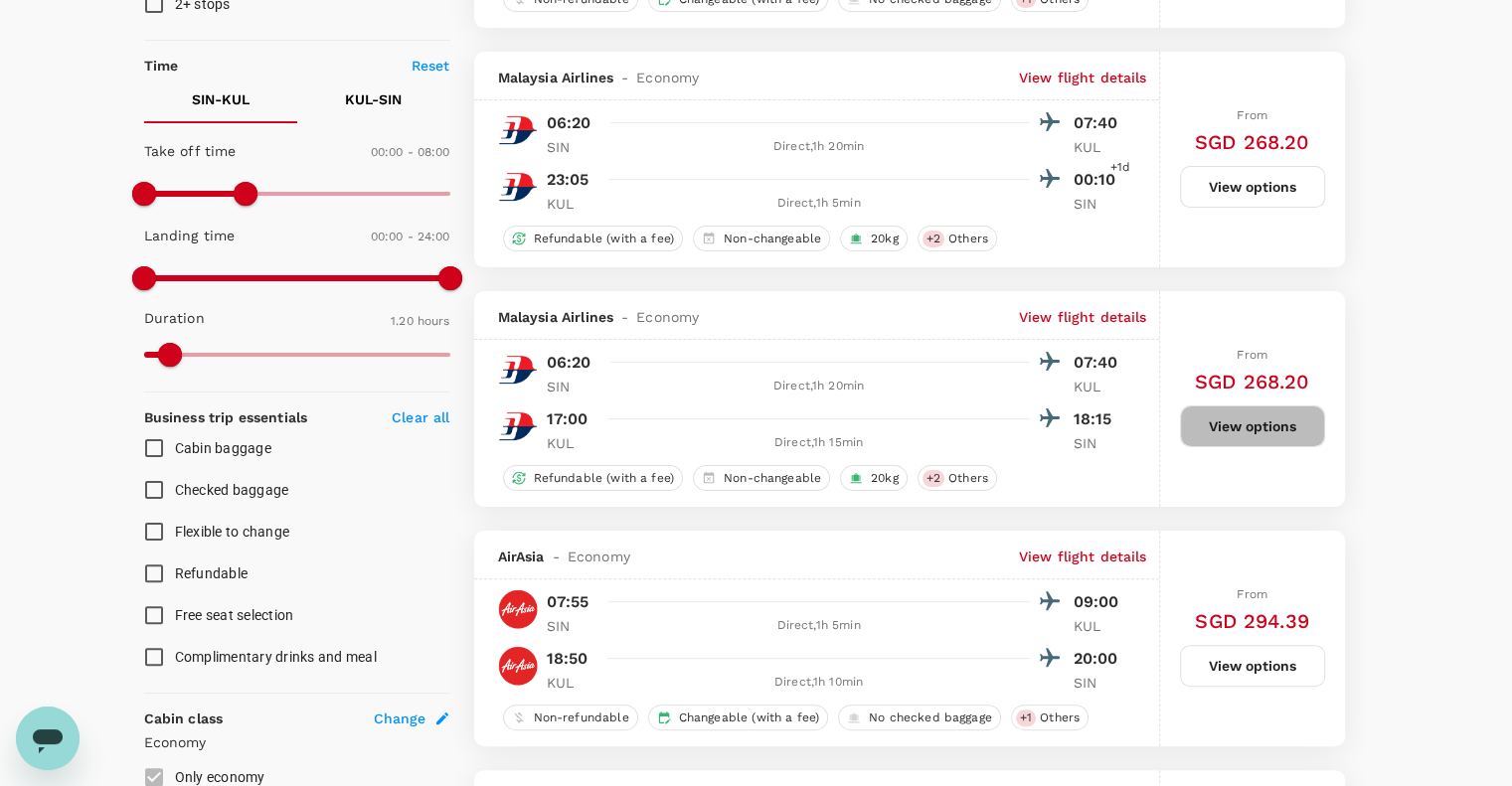 click on "View options" at bounding box center (1253, 426) 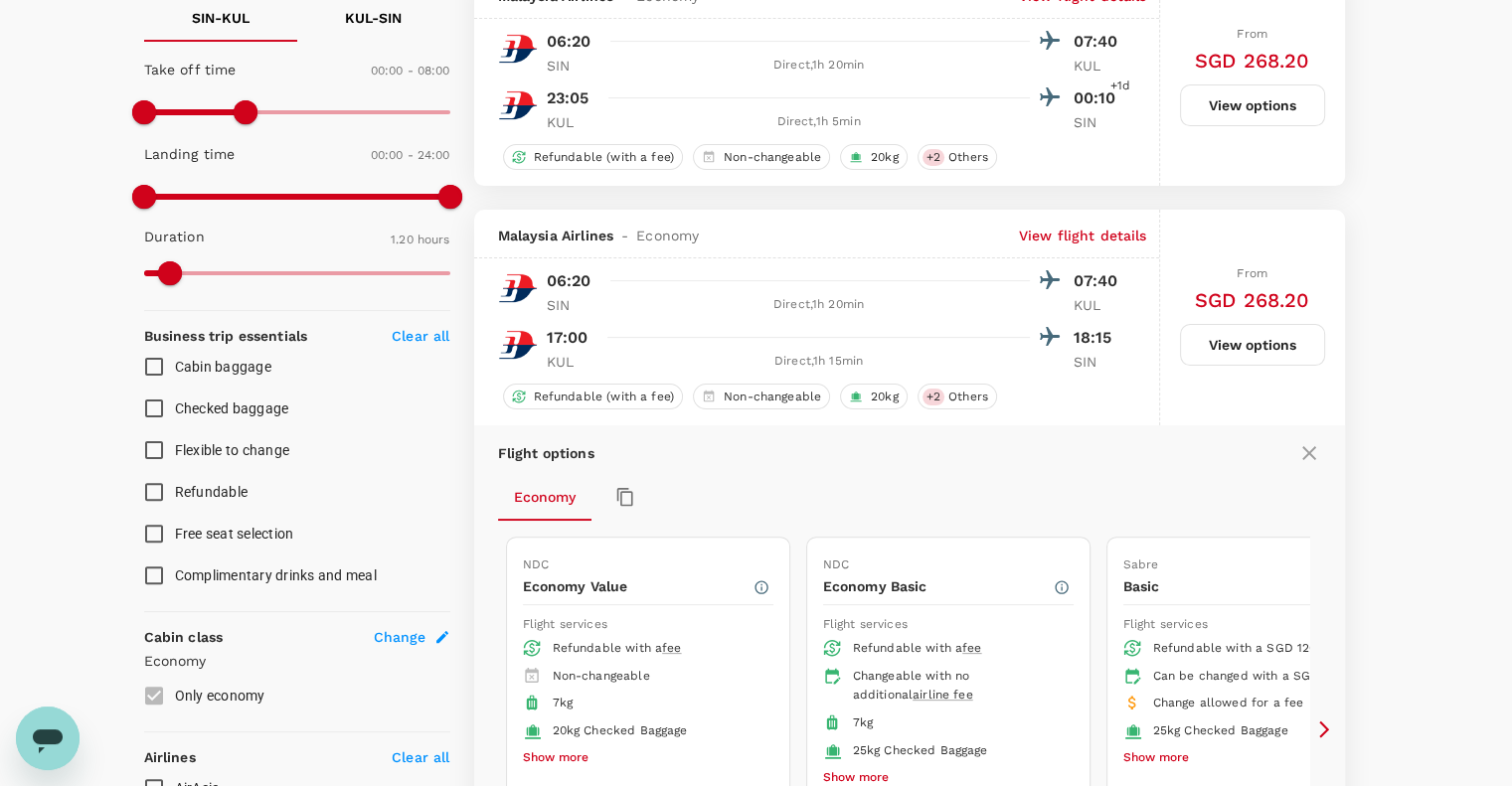 scroll, scrollTop: 690, scrollLeft: 0, axis: vertical 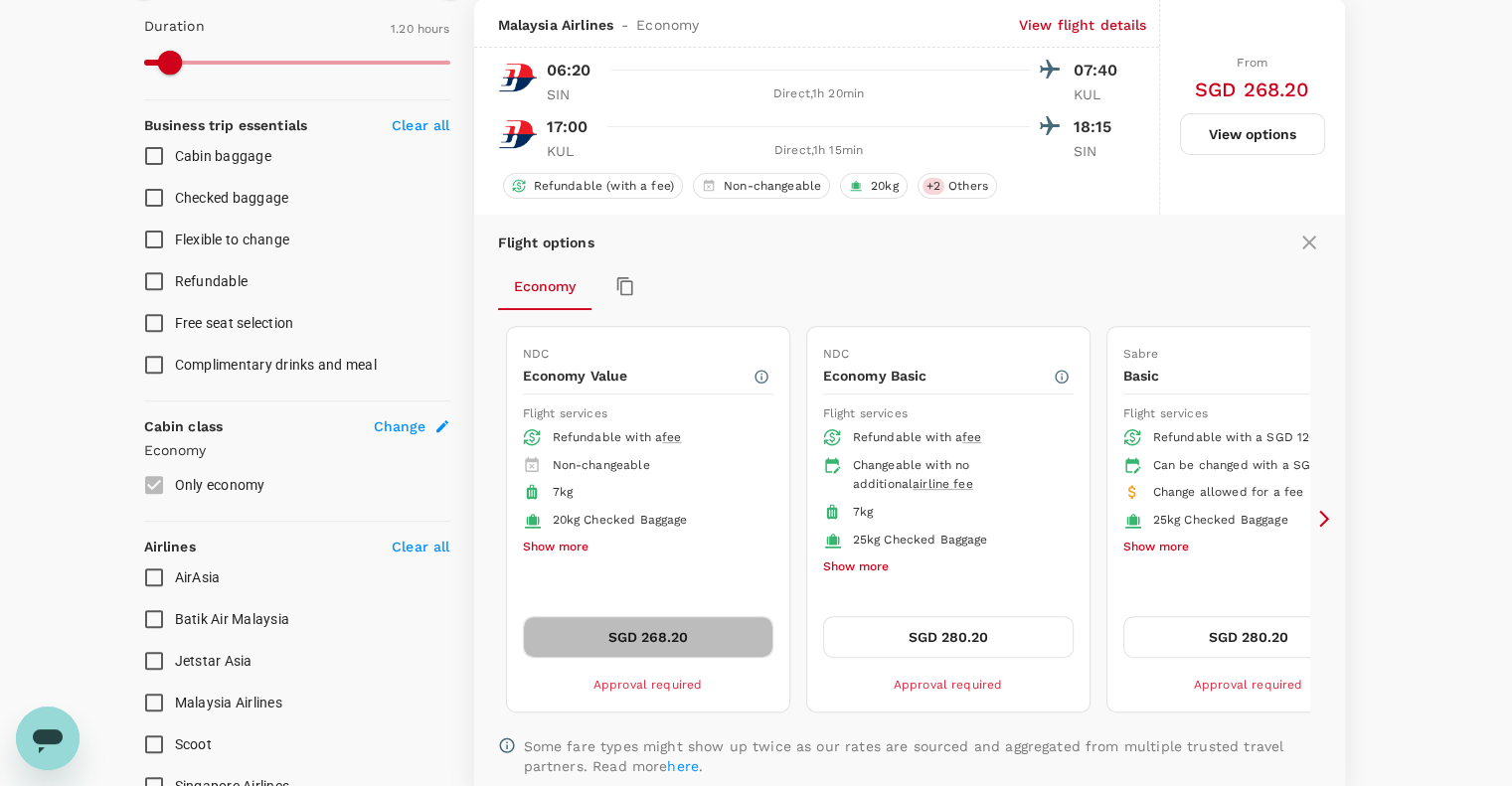 click on "SGD 268.20" at bounding box center (648, 637) 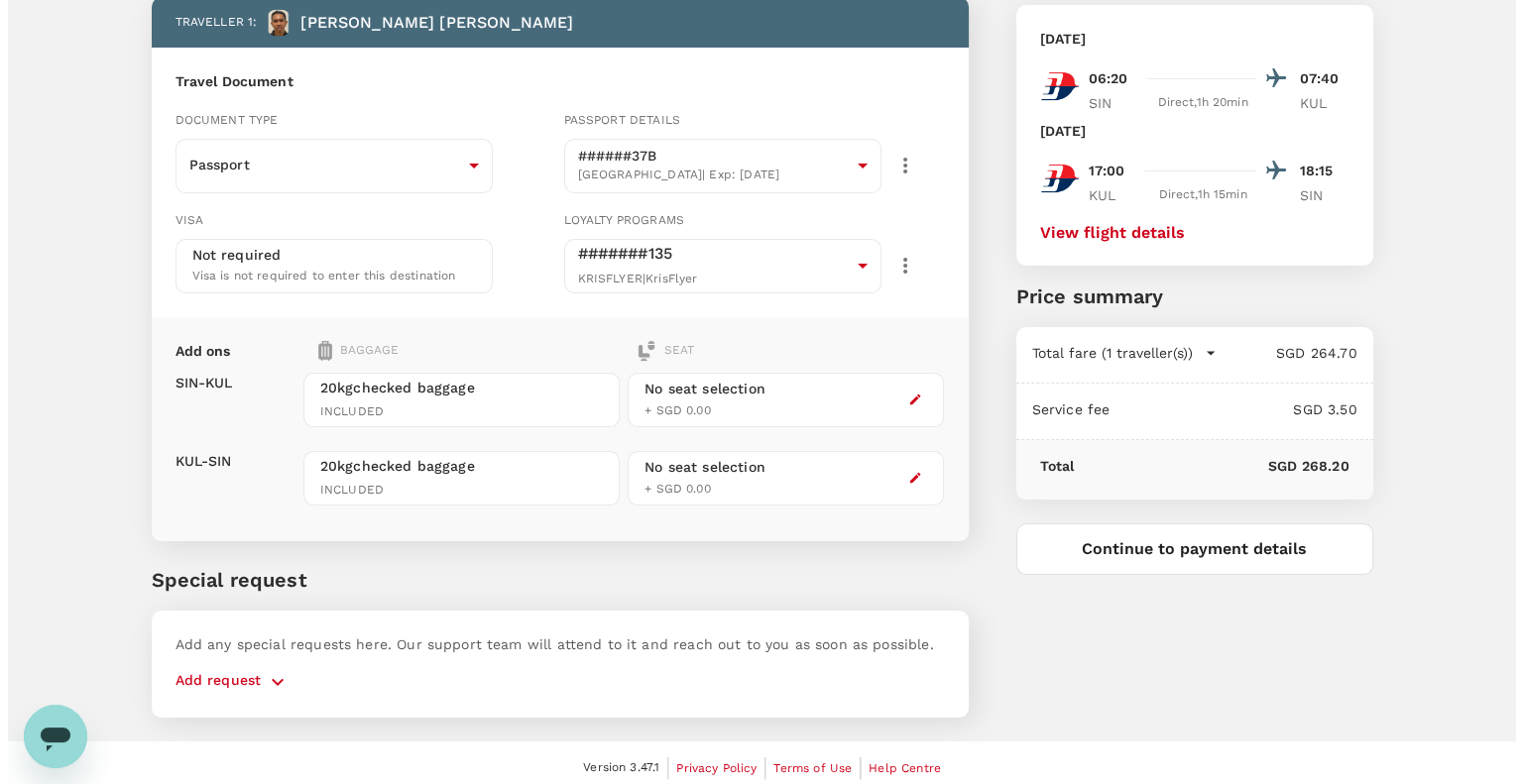 scroll, scrollTop: 0, scrollLeft: 0, axis: both 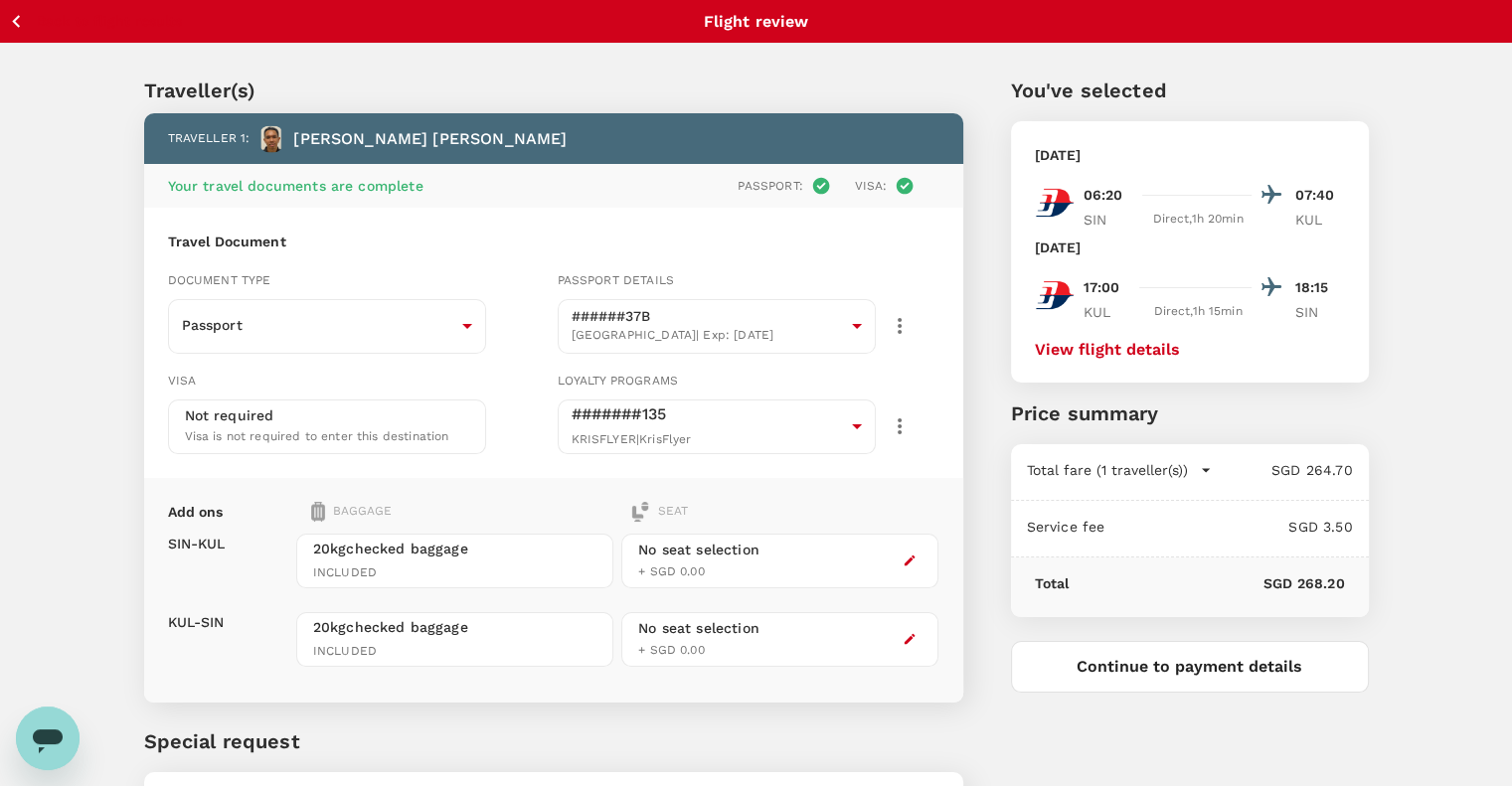 click on "Continue to payment details" at bounding box center [1190, 667] 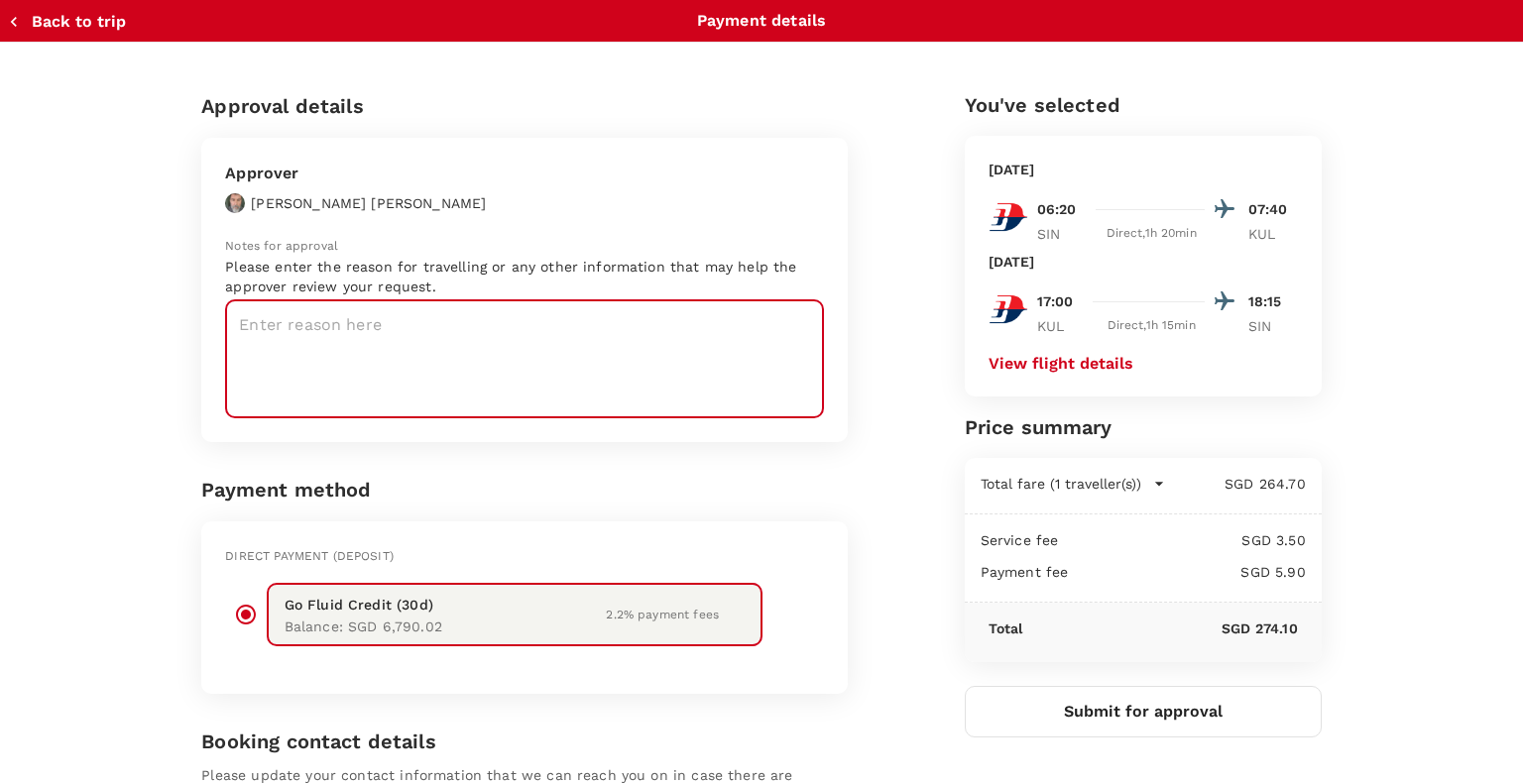 click at bounding box center (525, 359) 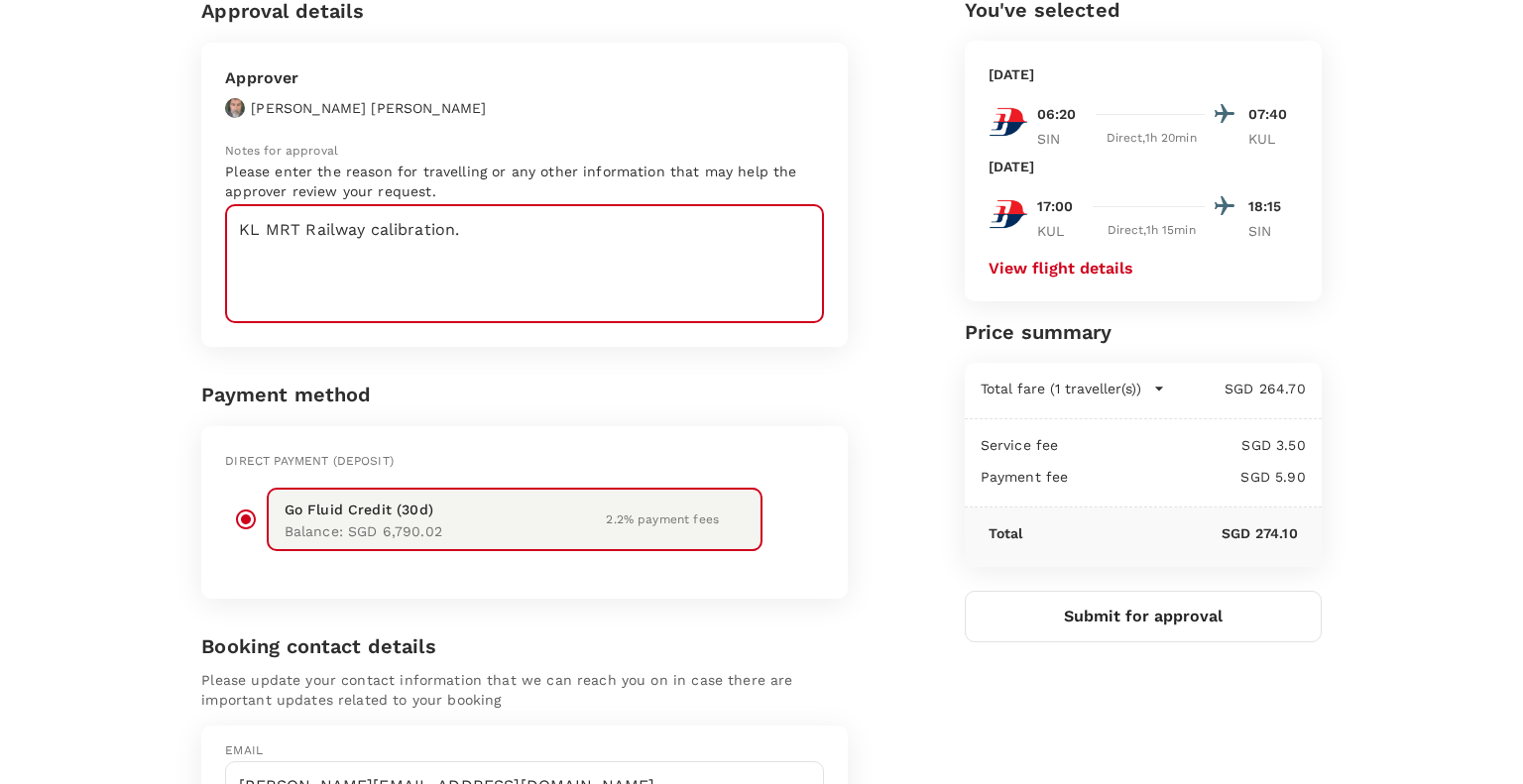 scroll, scrollTop: 0, scrollLeft: 0, axis: both 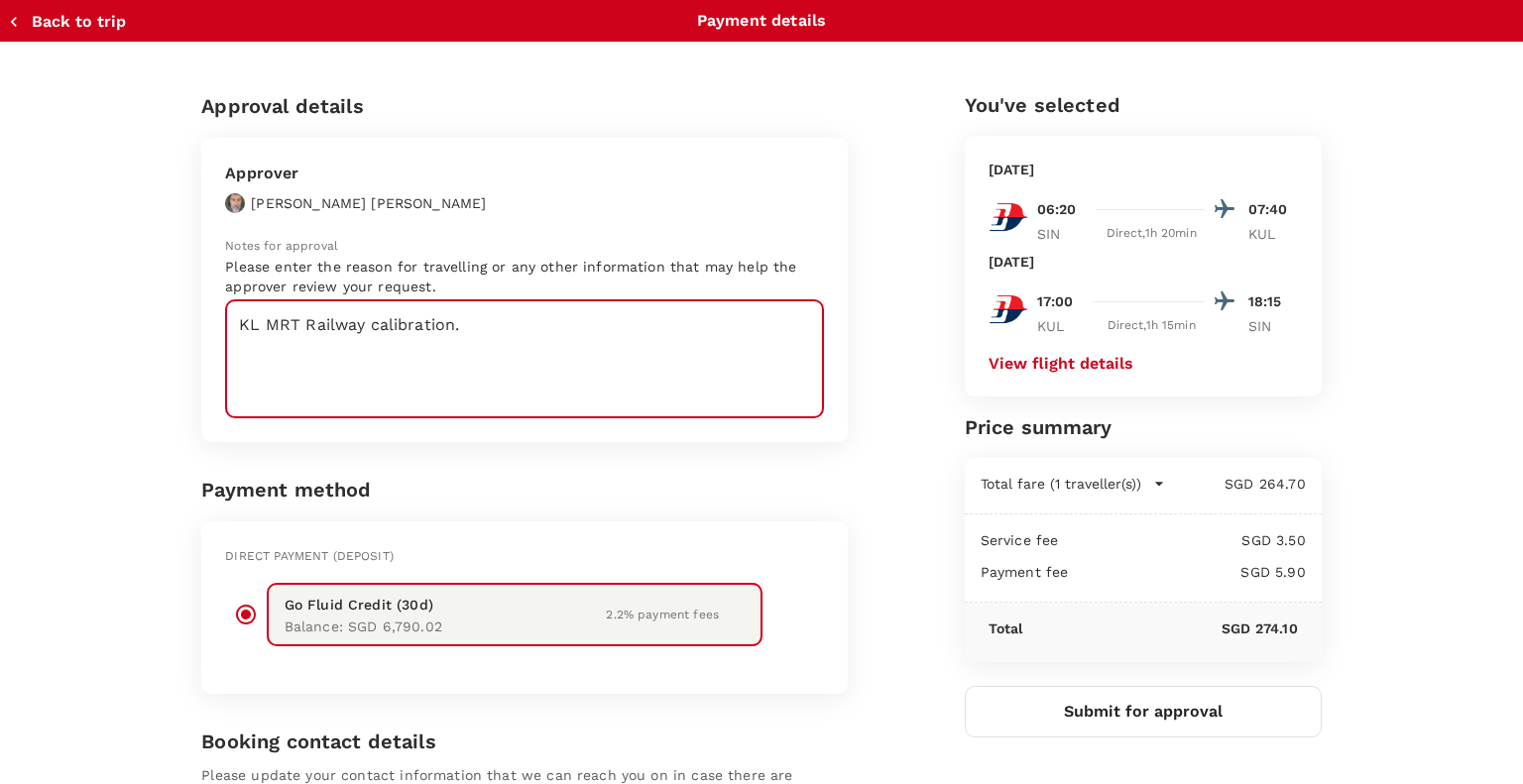type on "KL MRT Railway calibration." 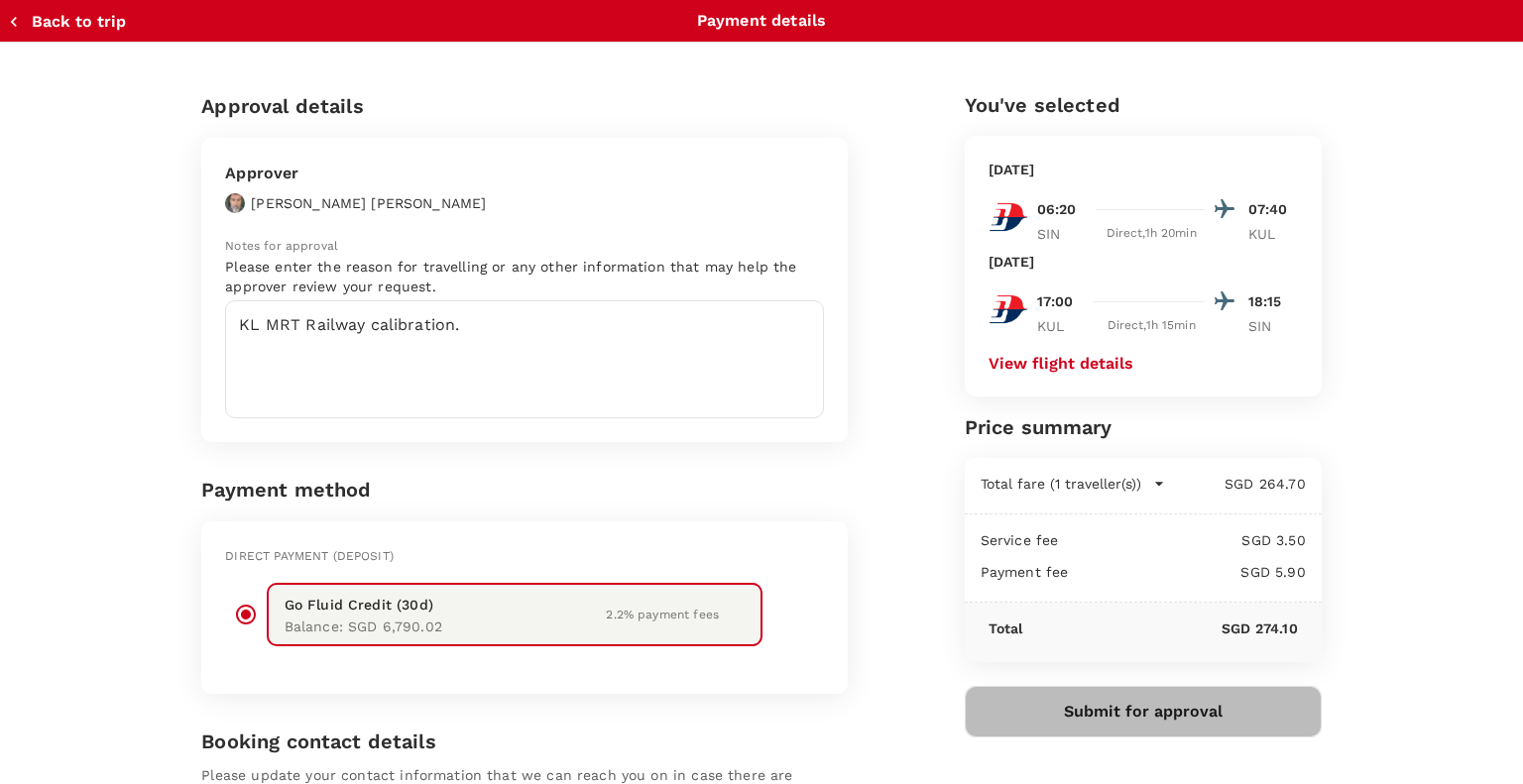 click on "Submit for approval" at bounding box center (1143, 712) 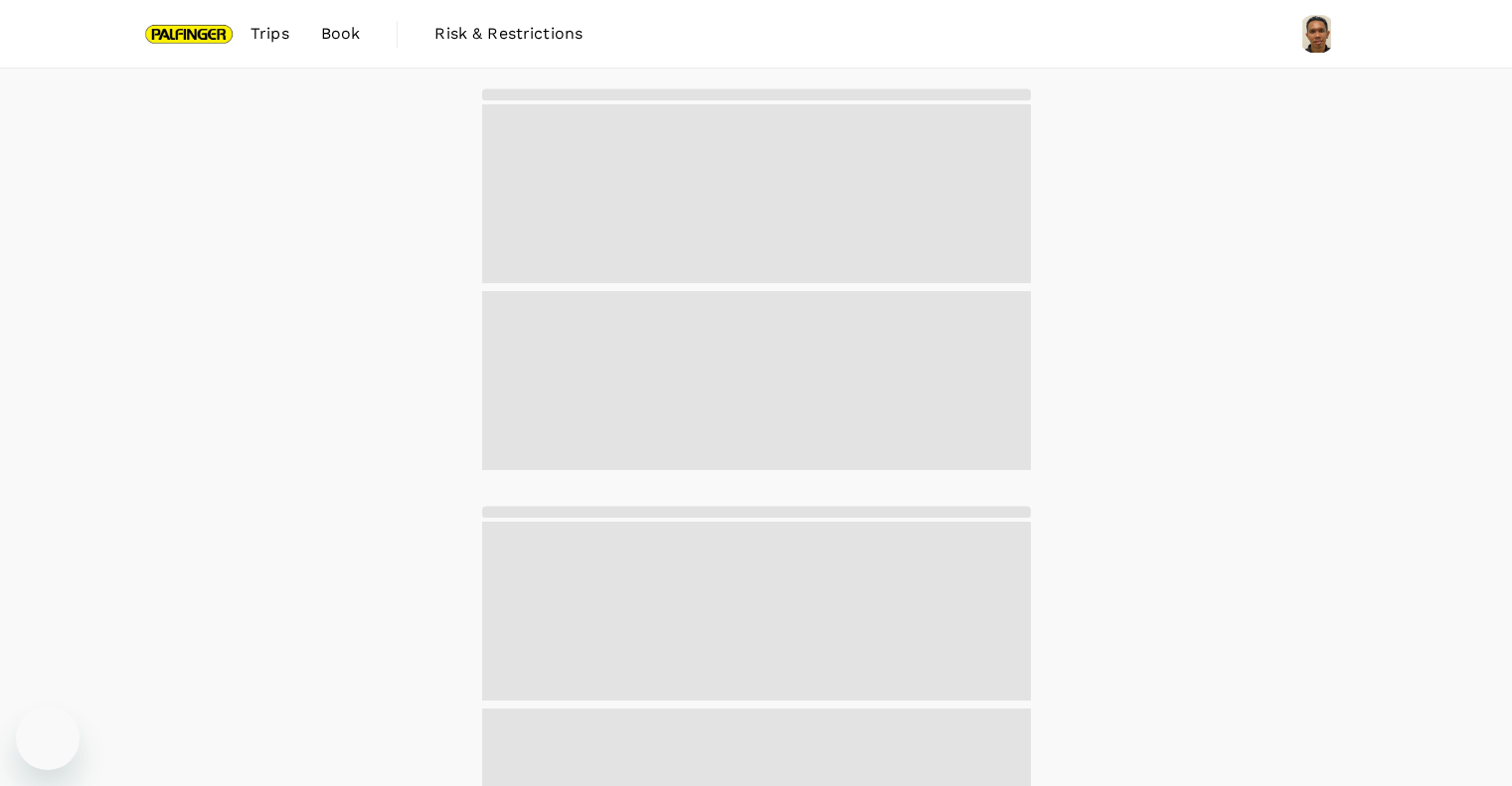 scroll, scrollTop: 0, scrollLeft: 0, axis: both 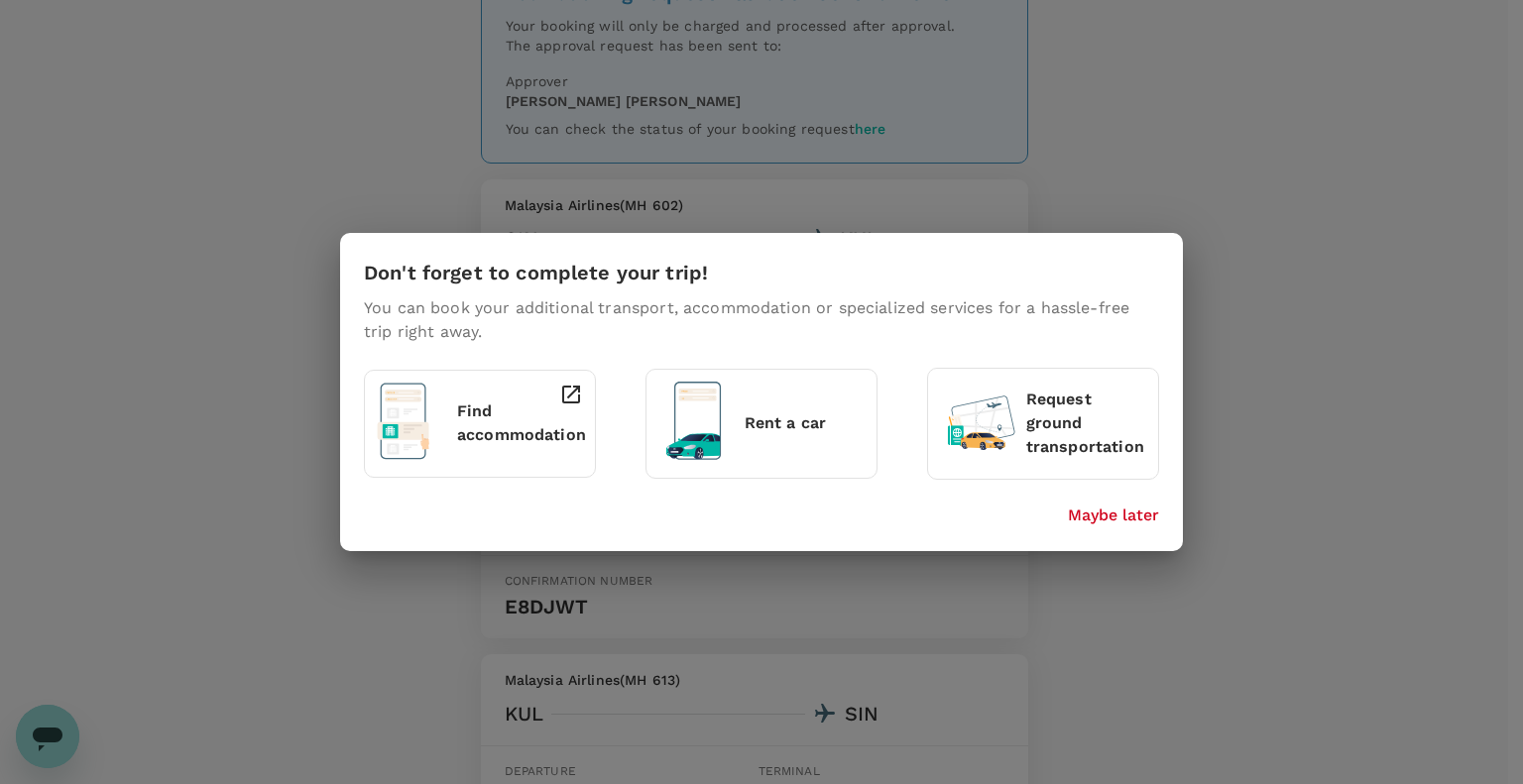 click on "Maybe later" at bounding box center (1113, 515) 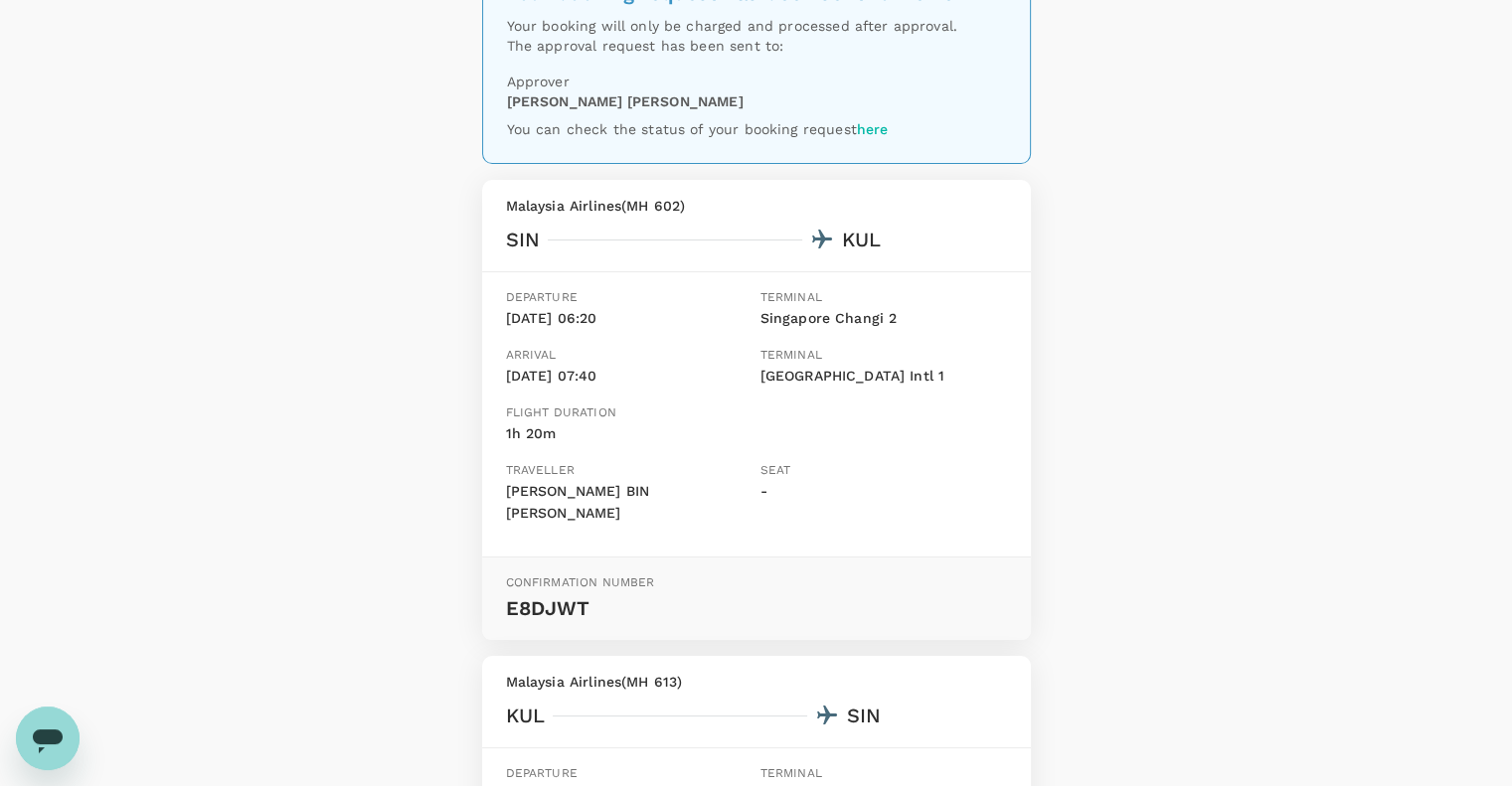 click on "Your booking request has been sent for review Your booking will only be charged and processed after approval. The approval request has been sent to: Approver [PERSON_NAME] You can check the status of your booking request  here Malaysia Airlines  ( MH   602 ) SIN KUL Departure [DATE] 06:20 Terminal [GEOGRAPHIC_DATA] Changi   2 Arrival [DATE] 07:40 Terminal [GEOGRAPHIC_DATA] Intl   1 Flight duration 1h 20m Traveller [PERSON_NAME] BIN [PERSON_NAME] Seat - Confirmation number E8DJWT Malaysia Airlines  ( MH   613 ) KUL SIN Departure [DATE] 17:00 Terminal [GEOGRAPHIC_DATA] Intl   1 Arrival [DATE] 18:15 Terminal [GEOGRAPHIC_DATA] Changi   2 Flight duration 1h 15m Traveller [PERSON_NAME] BIN [PERSON_NAME] Seat - Confirmation number E8DJWT Back to trips Book a hotel" at bounding box center (756, 592) 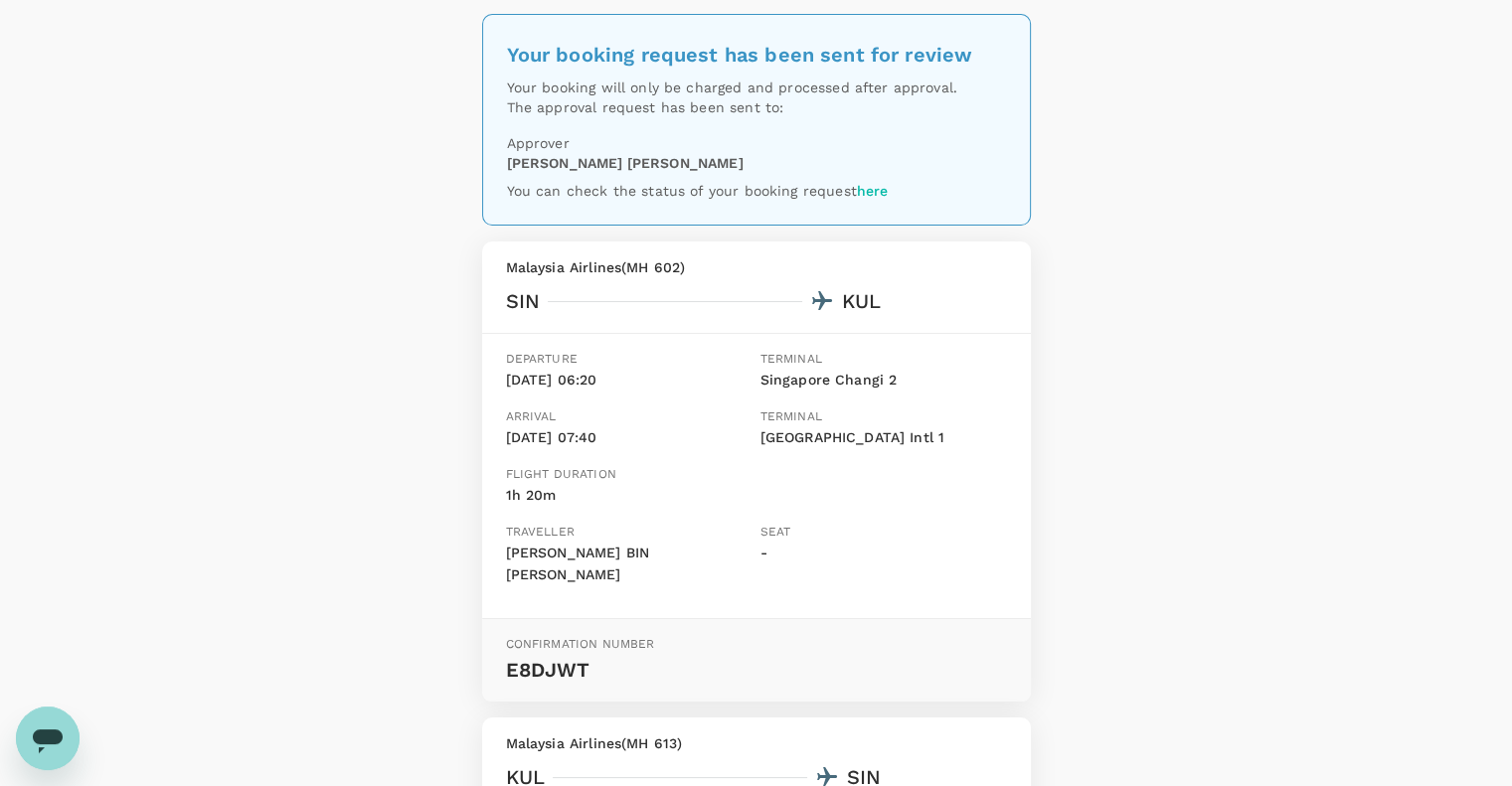 scroll, scrollTop: 0, scrollLeft: 0, axis: both 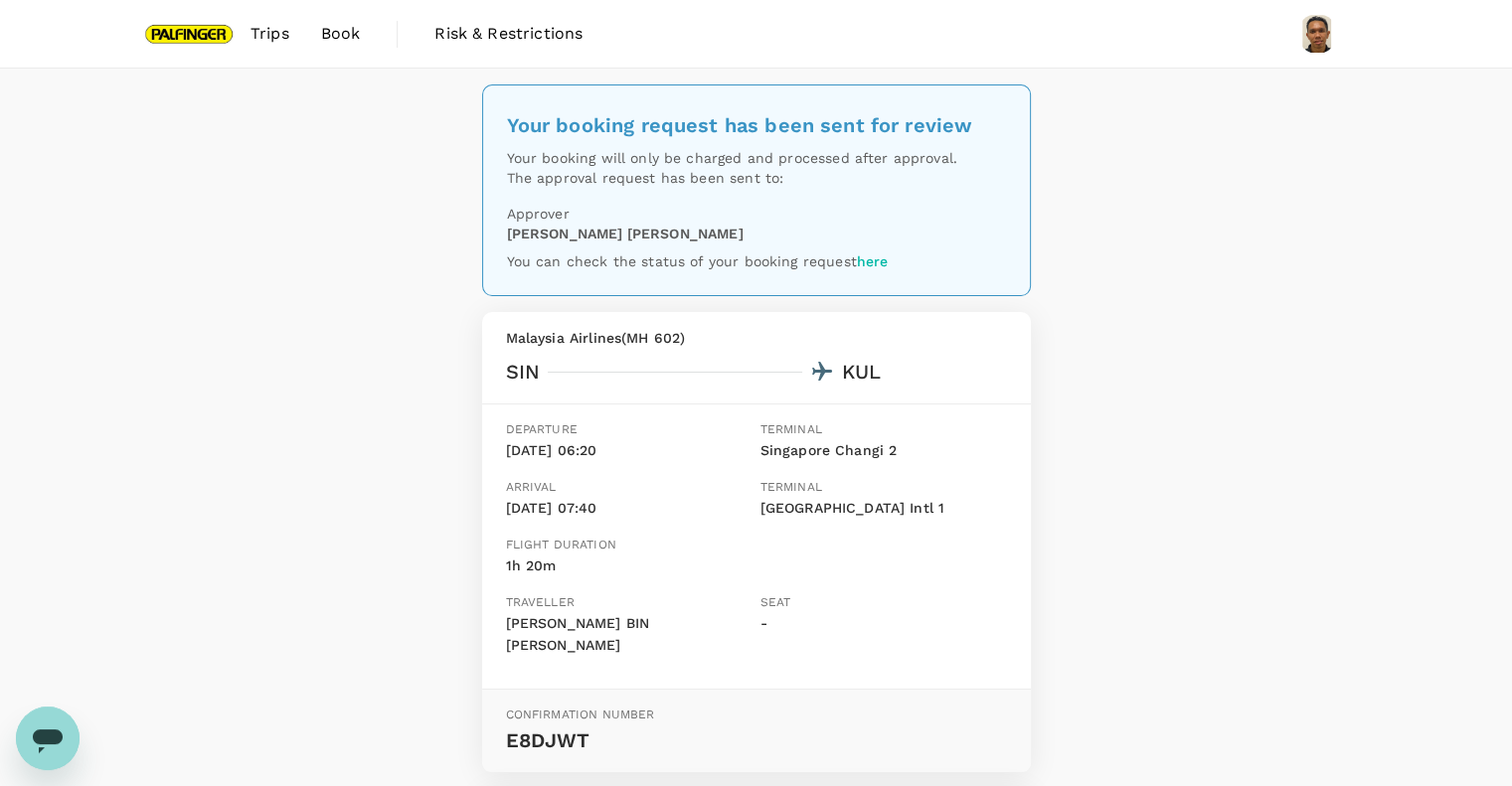click at bounding box center (190, 34) 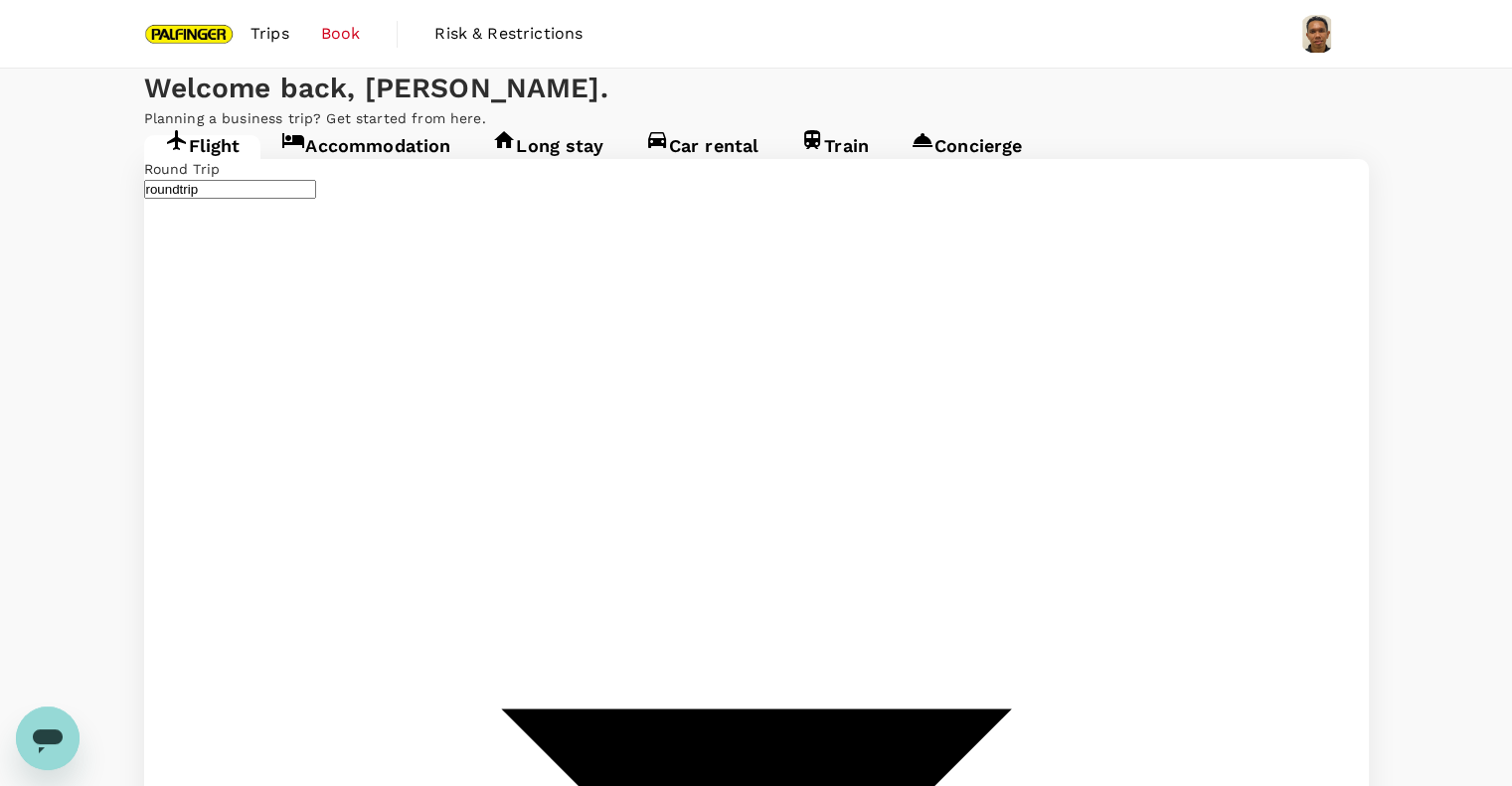 type on "Singapore Changi (SIN)" 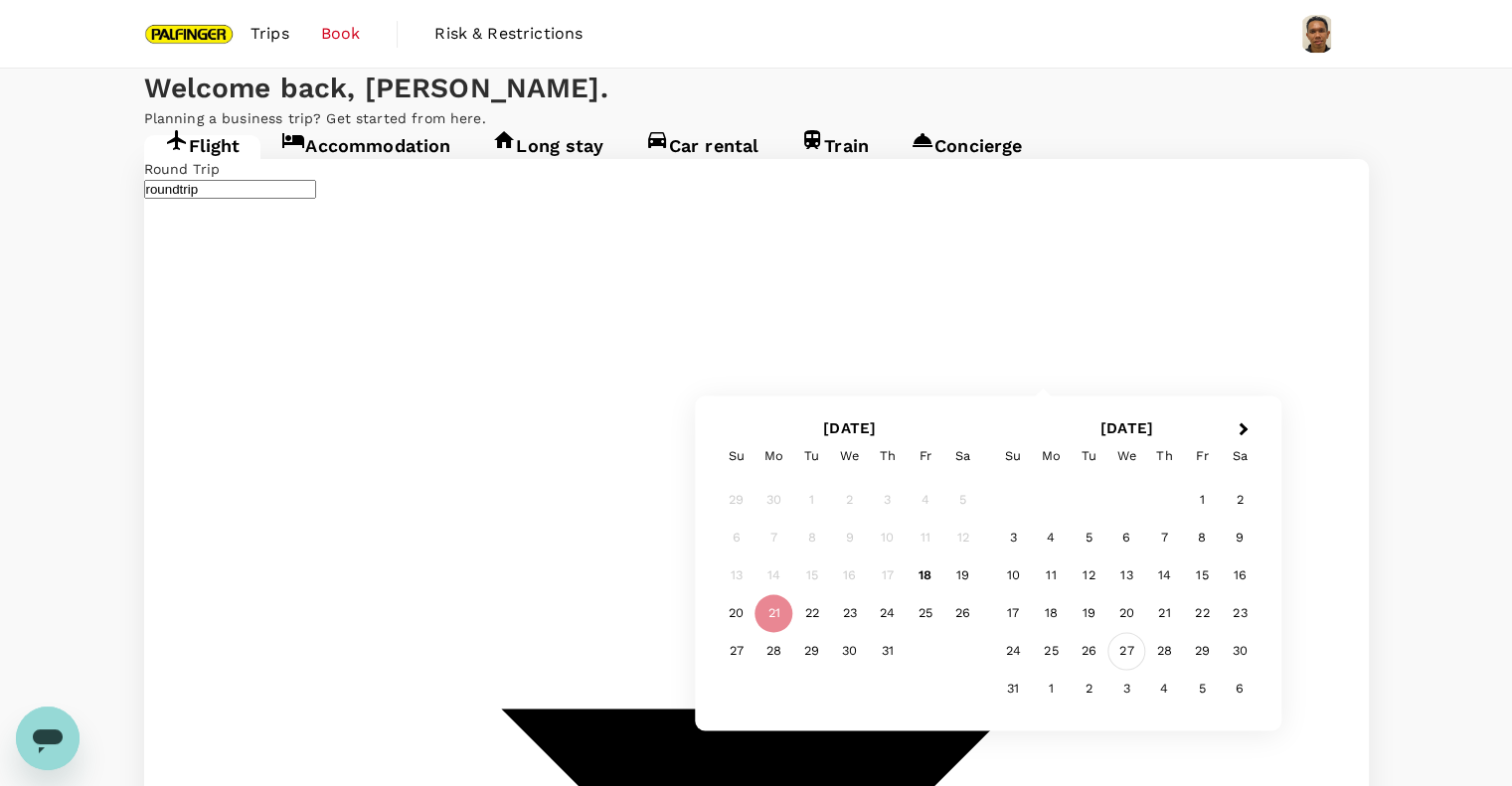 type on "Suvarnabhumi Intl (BKK)" 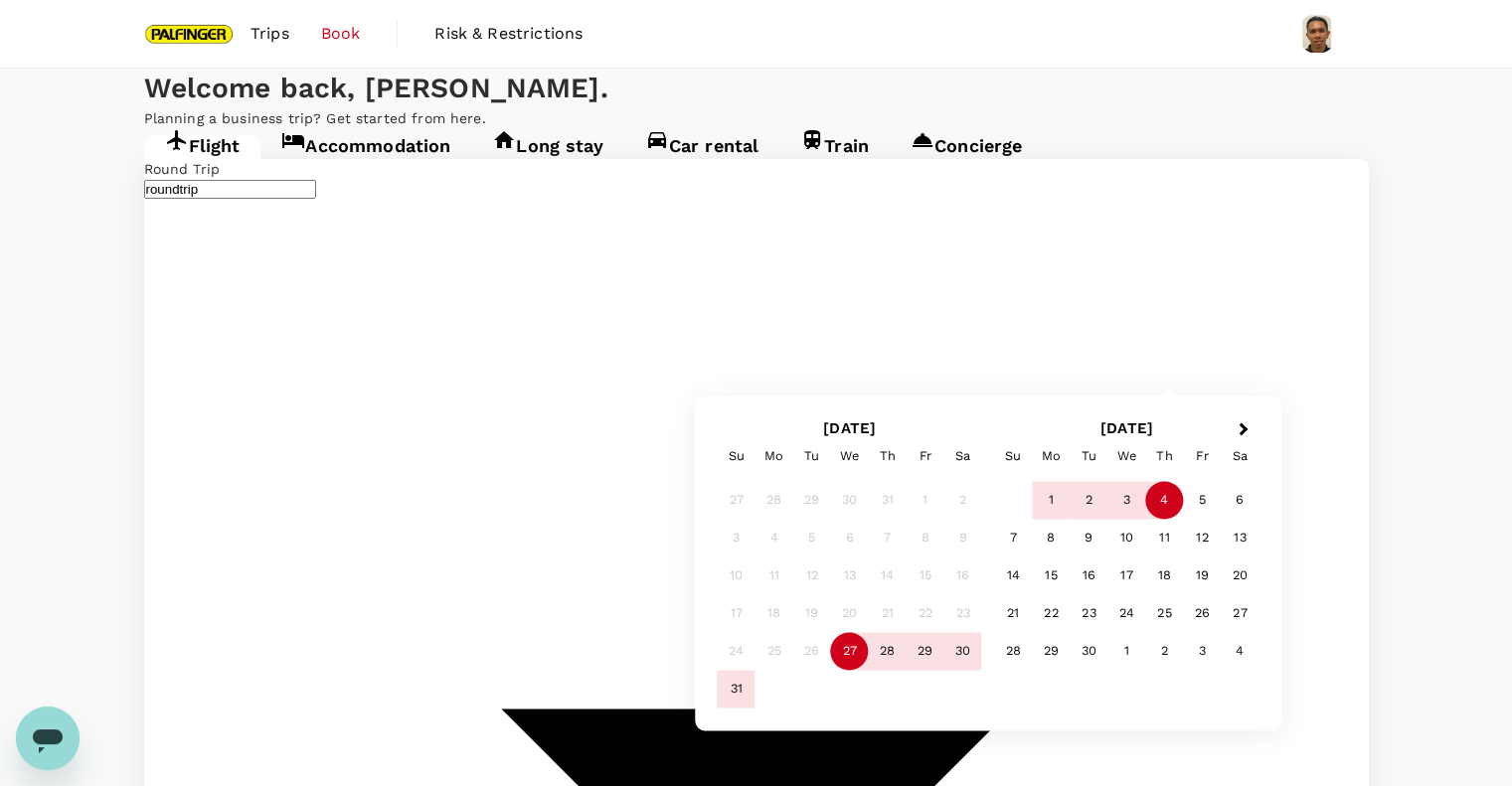 click on "4" at bounding box center (1164, 501) 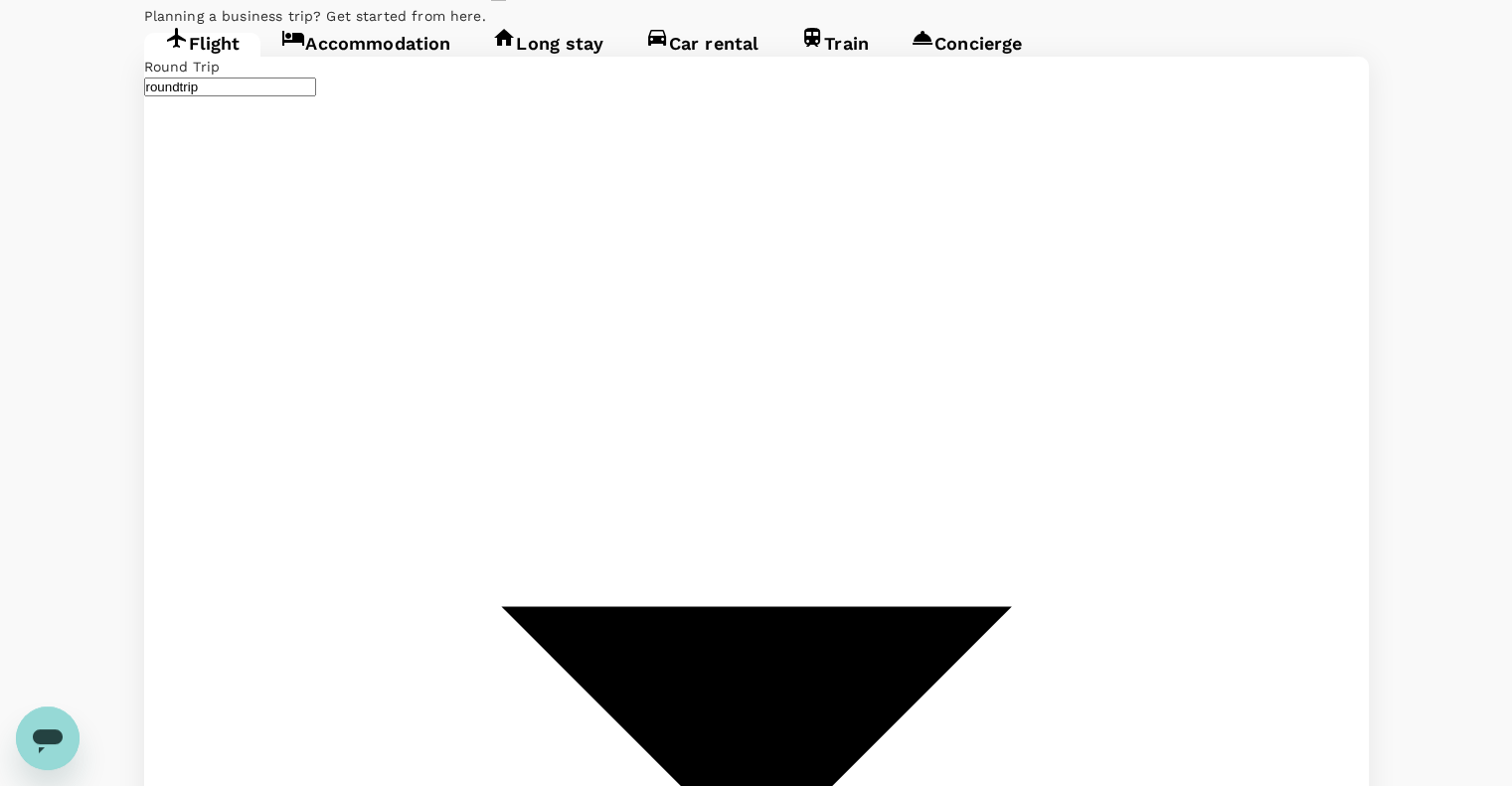 scroll, scrollTop: 132, scrollLeft: 0, axis: vertical 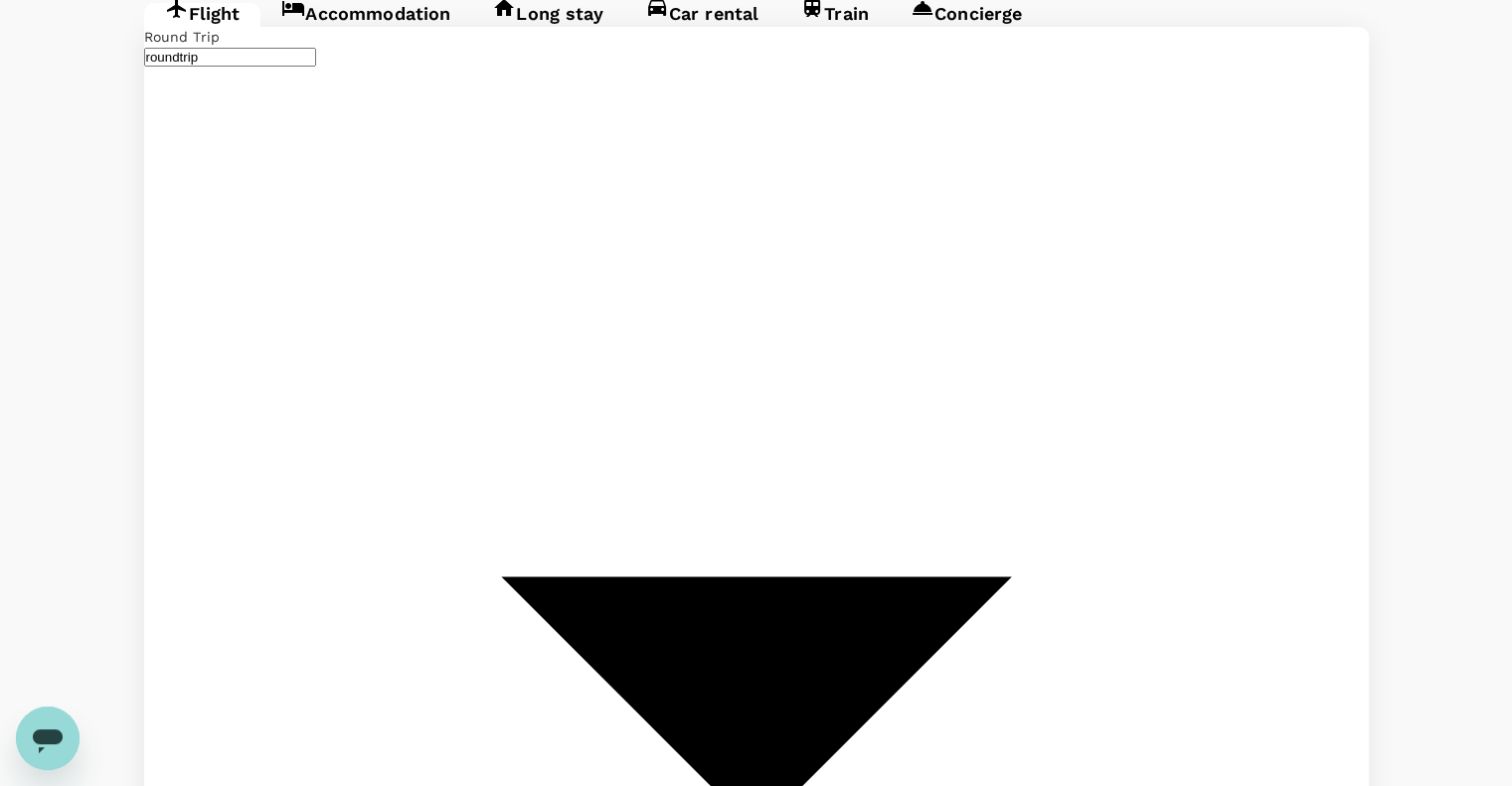 click on "Find flights" at bounding box center (178, 4396) 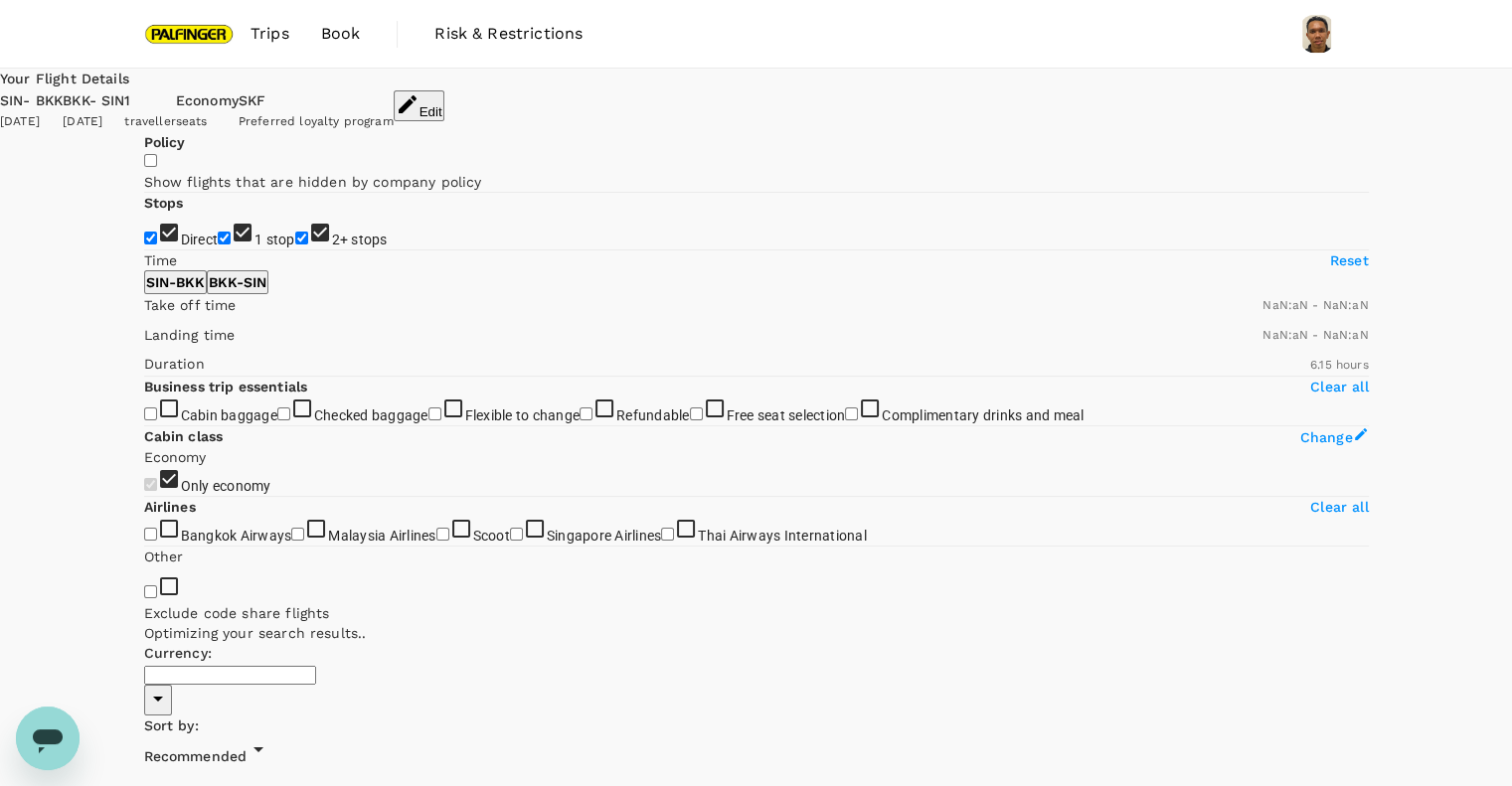 type on "SGD" 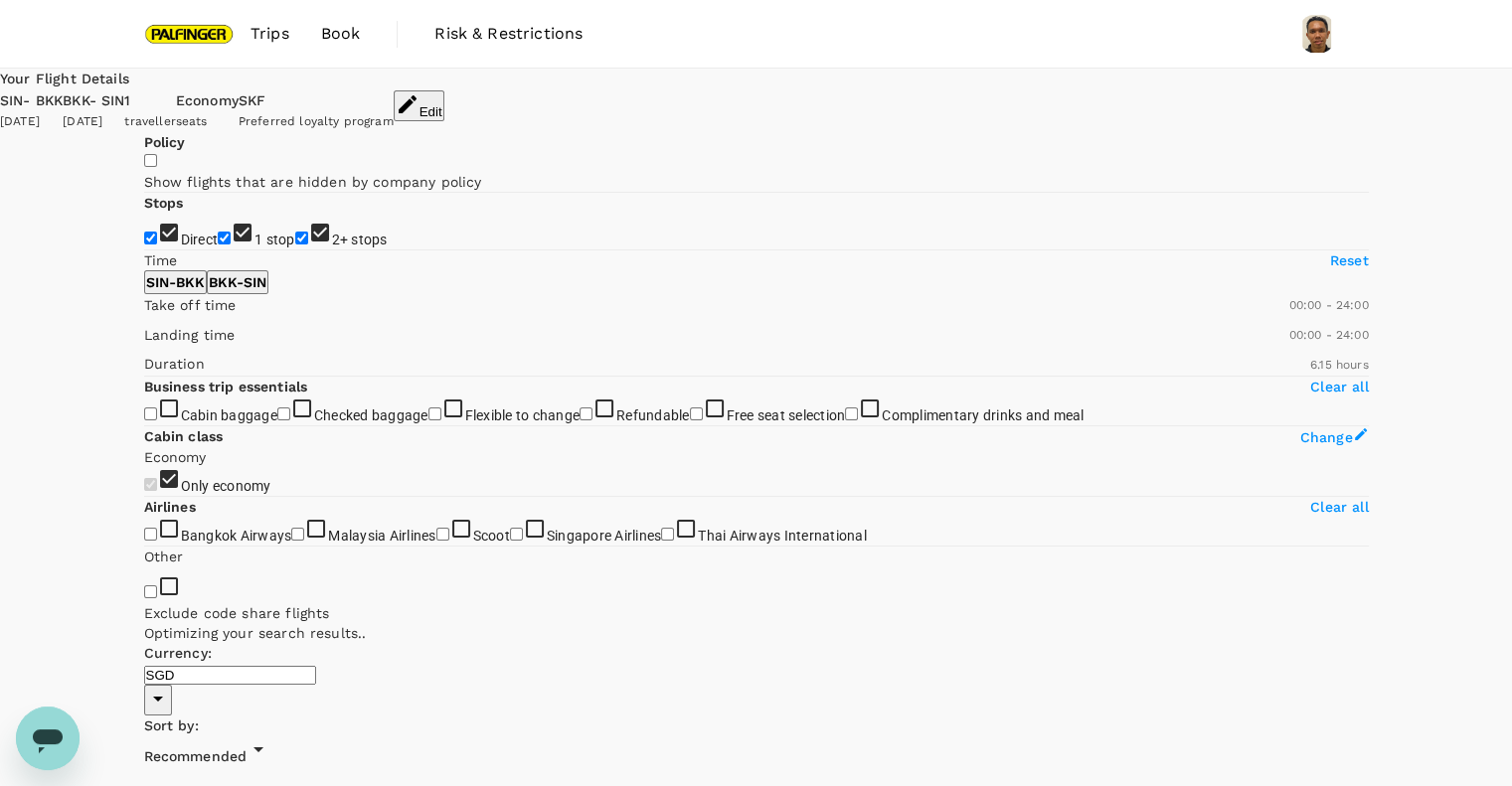 click on "1 stop" at bounding box center [224, 237] 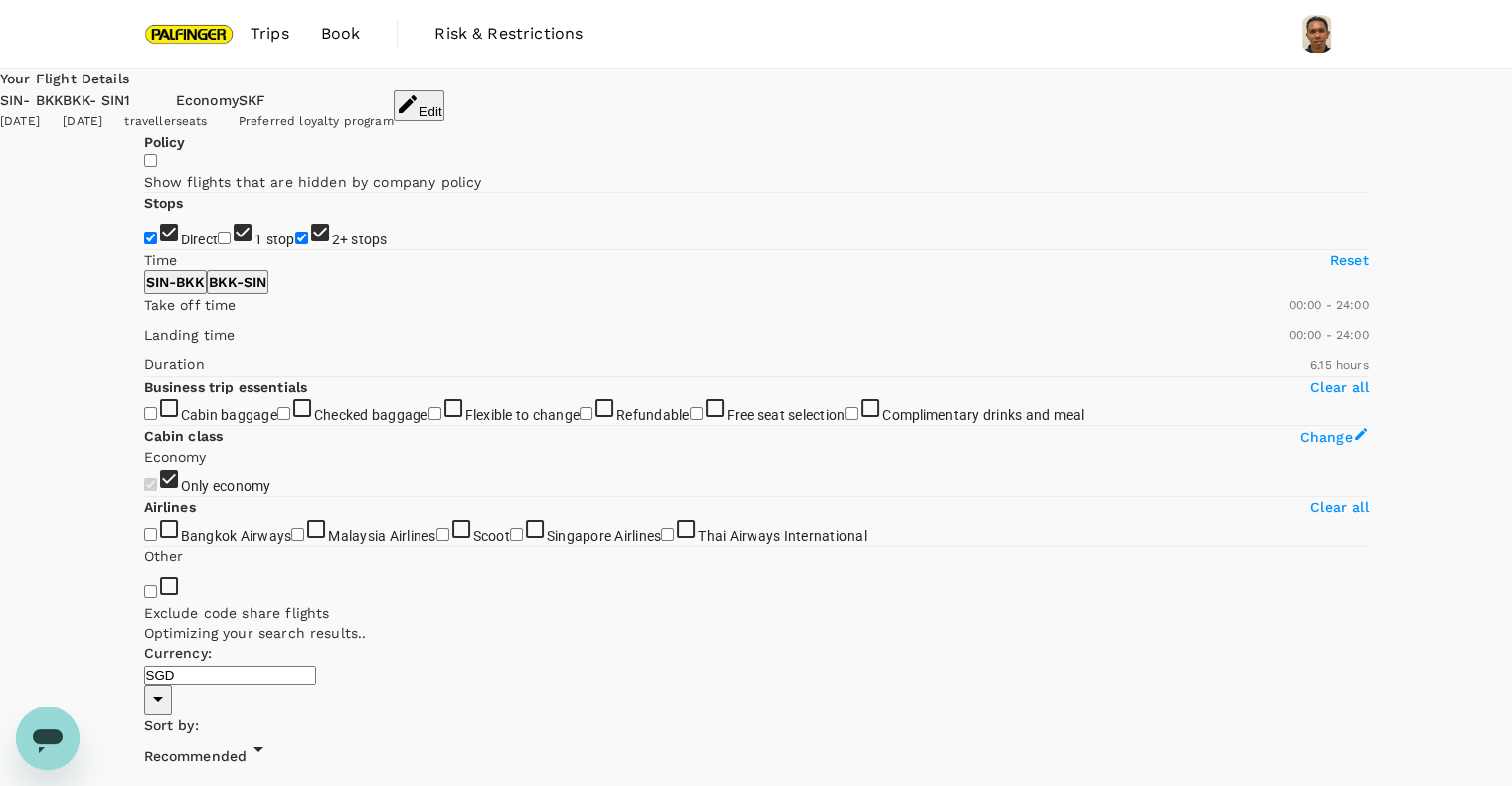 checkbox on "false" 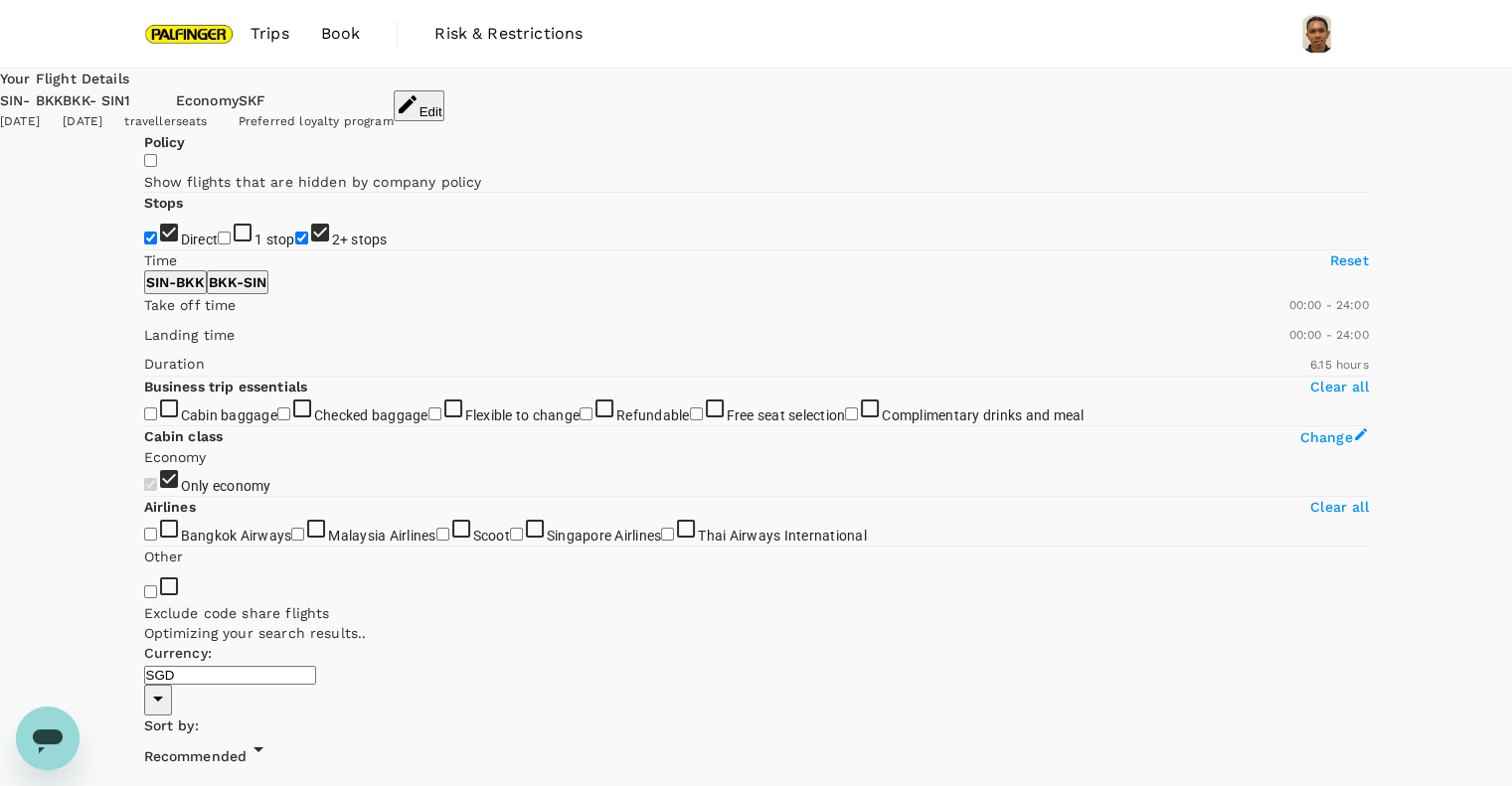 click on "2+ stops" at bounding box center (301, 237) 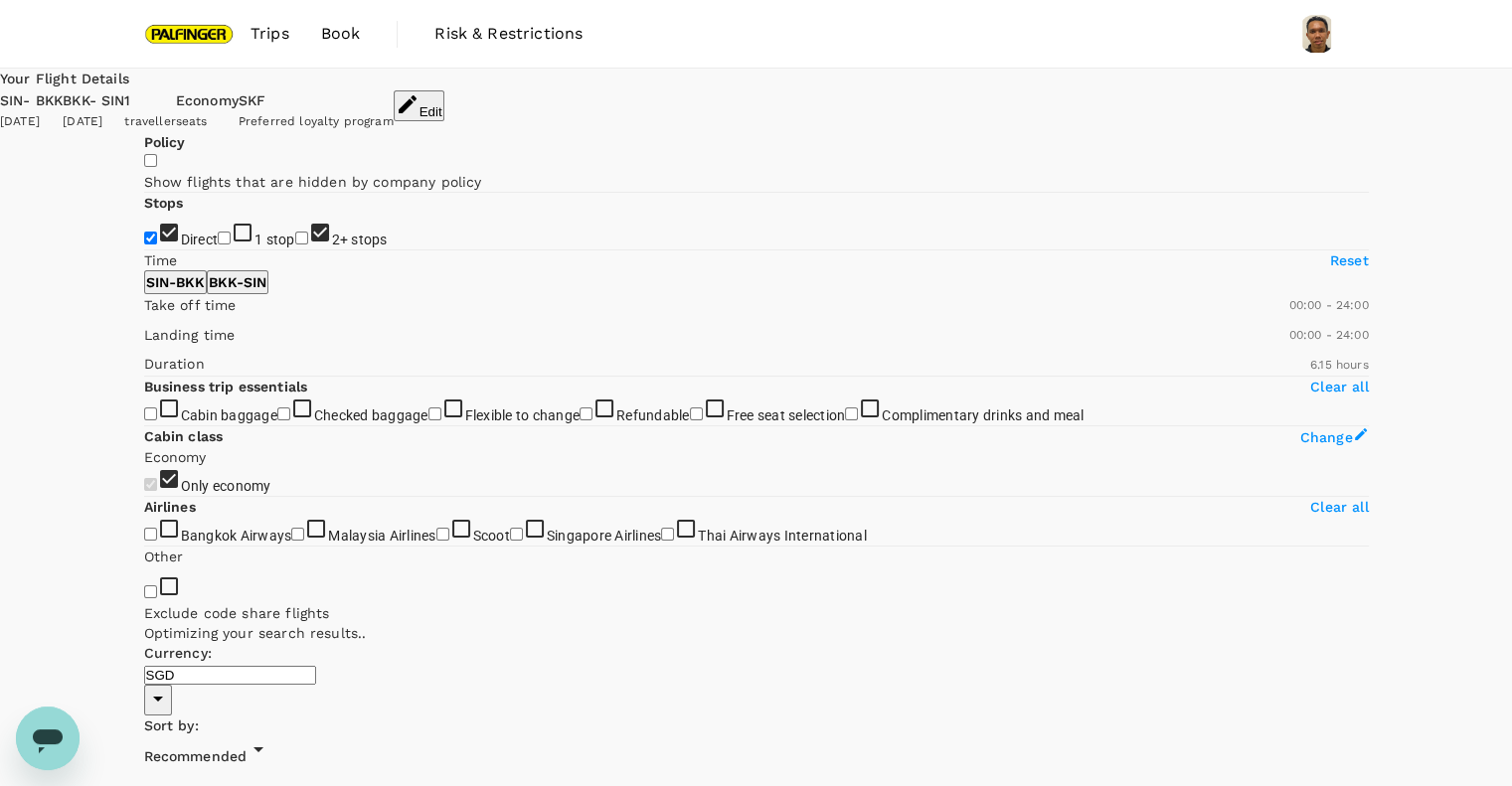 checkbox on "false" 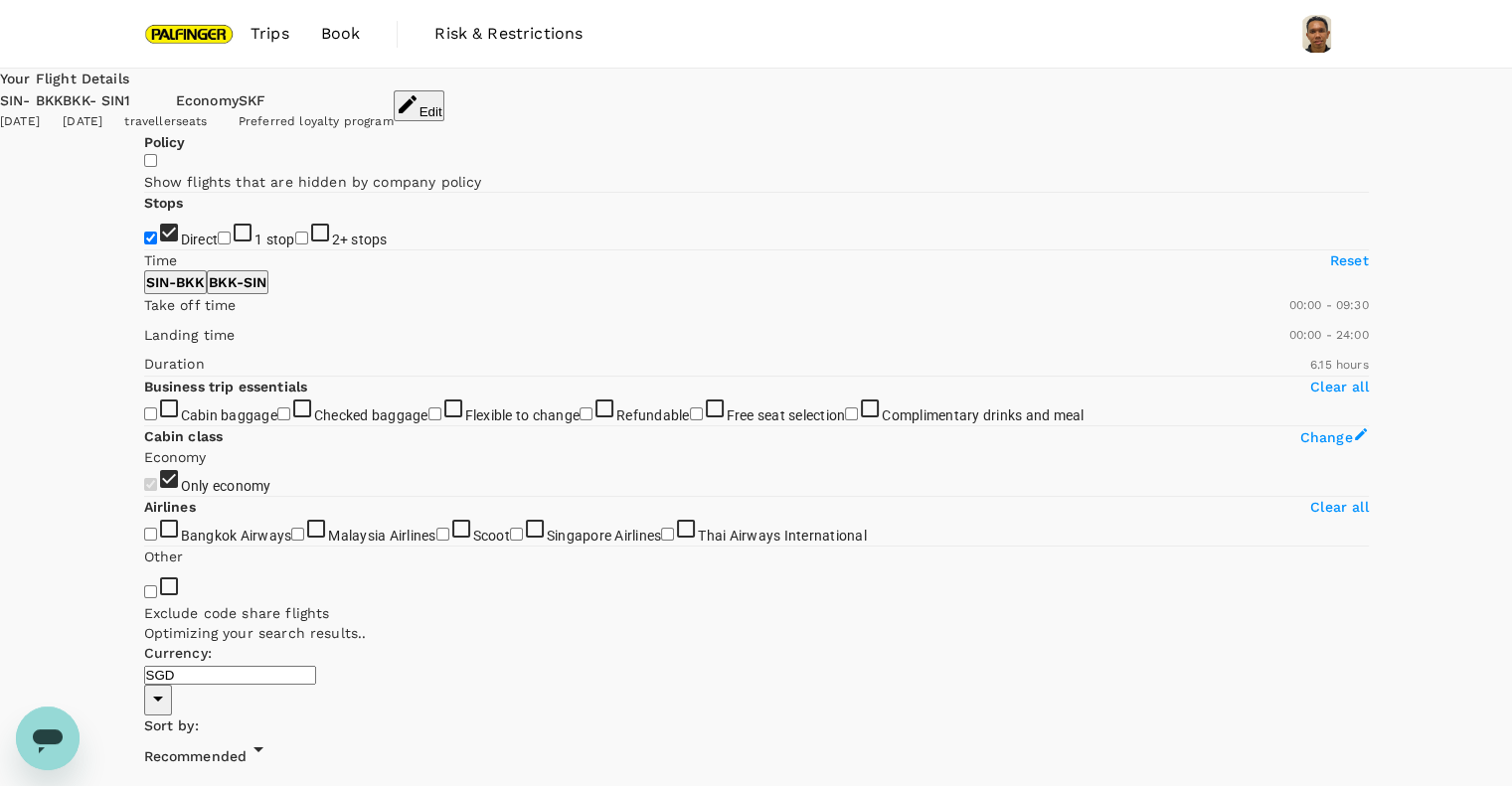 type on "540" 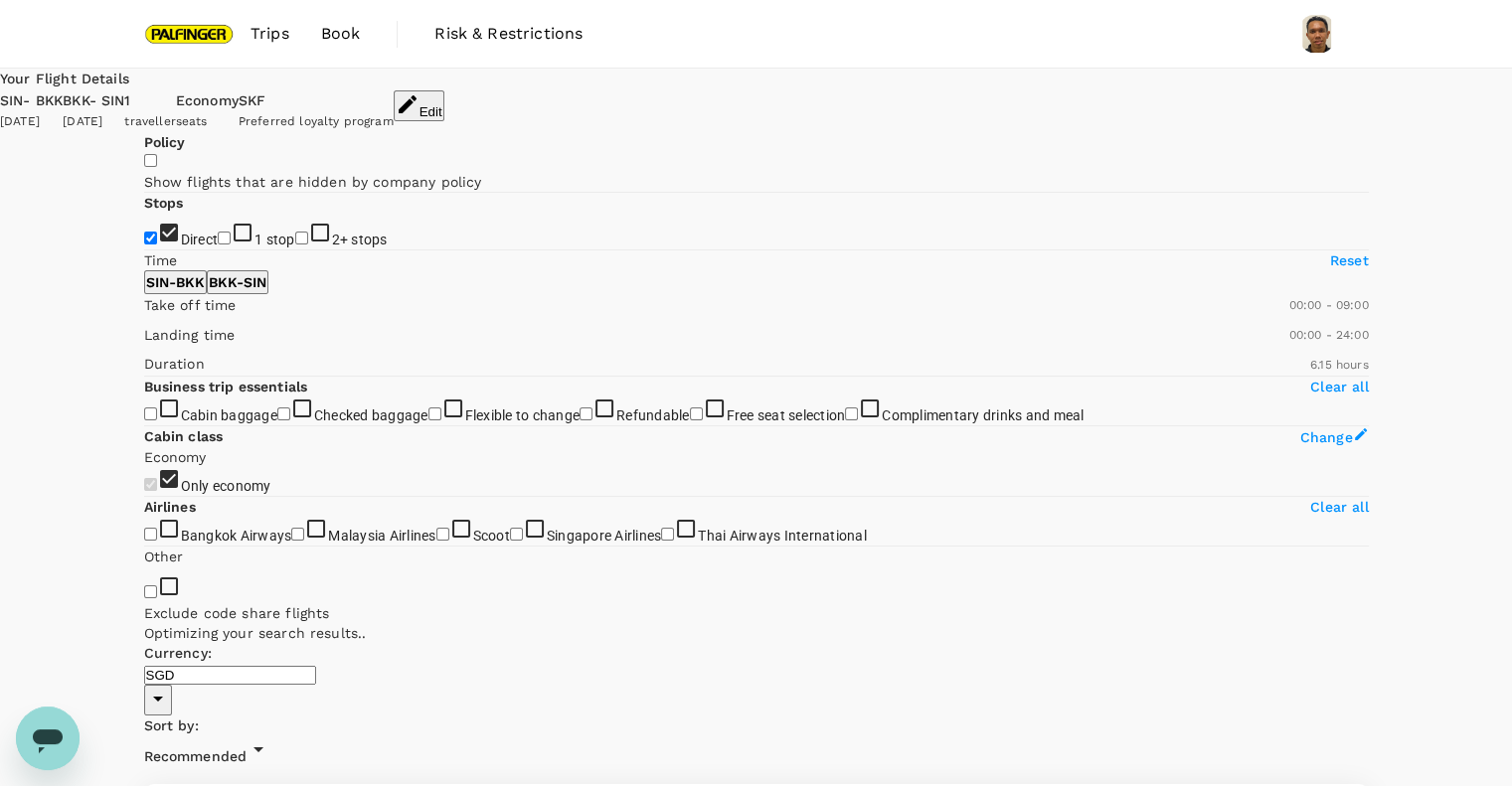 drag, startPoint x: 450, startPoint y: 593, endPoint x: 257, endPoint y: 599, distance: 193.09324 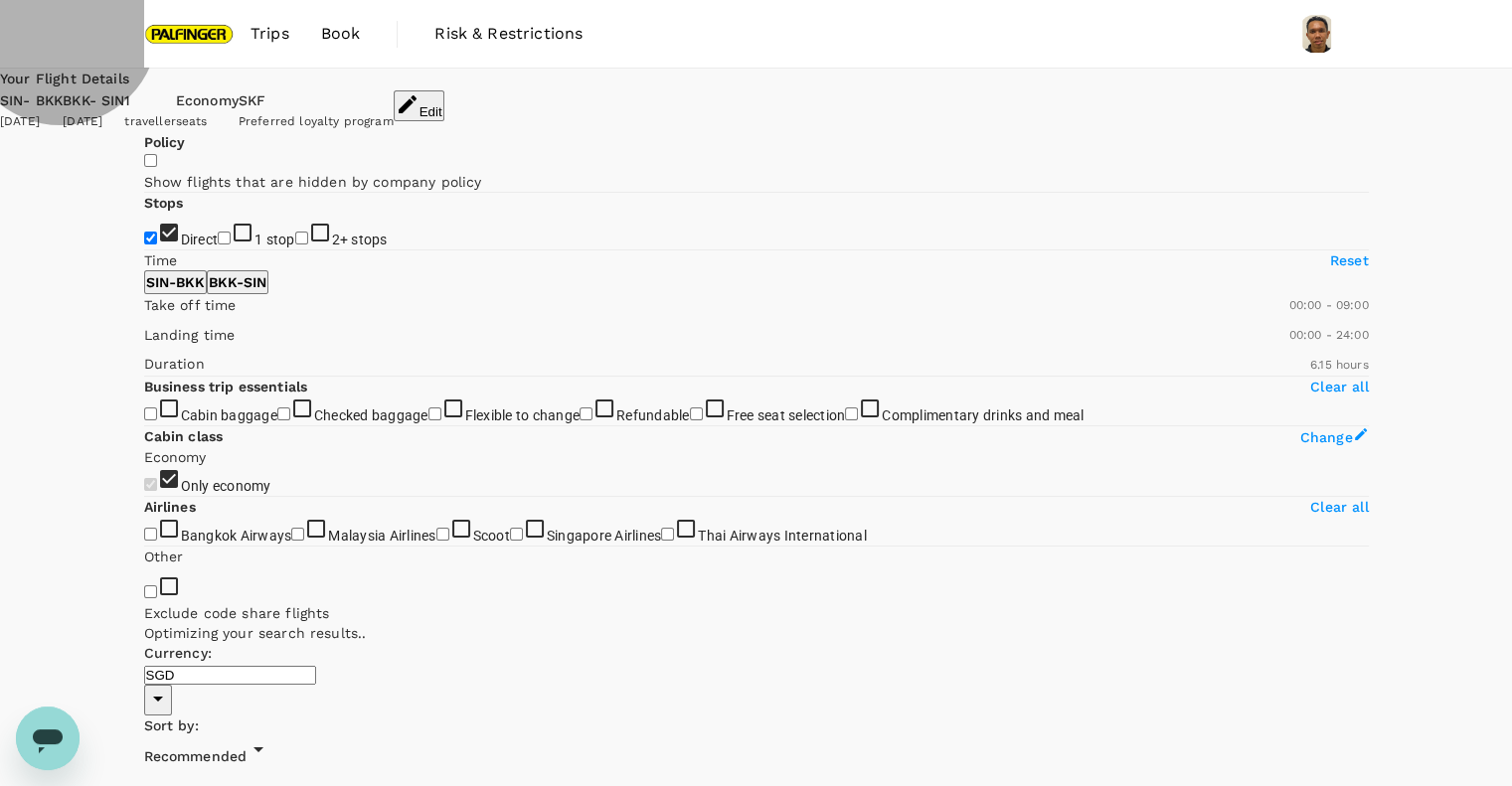 click on "BKK - SIN" at bounding box center [238, 282] 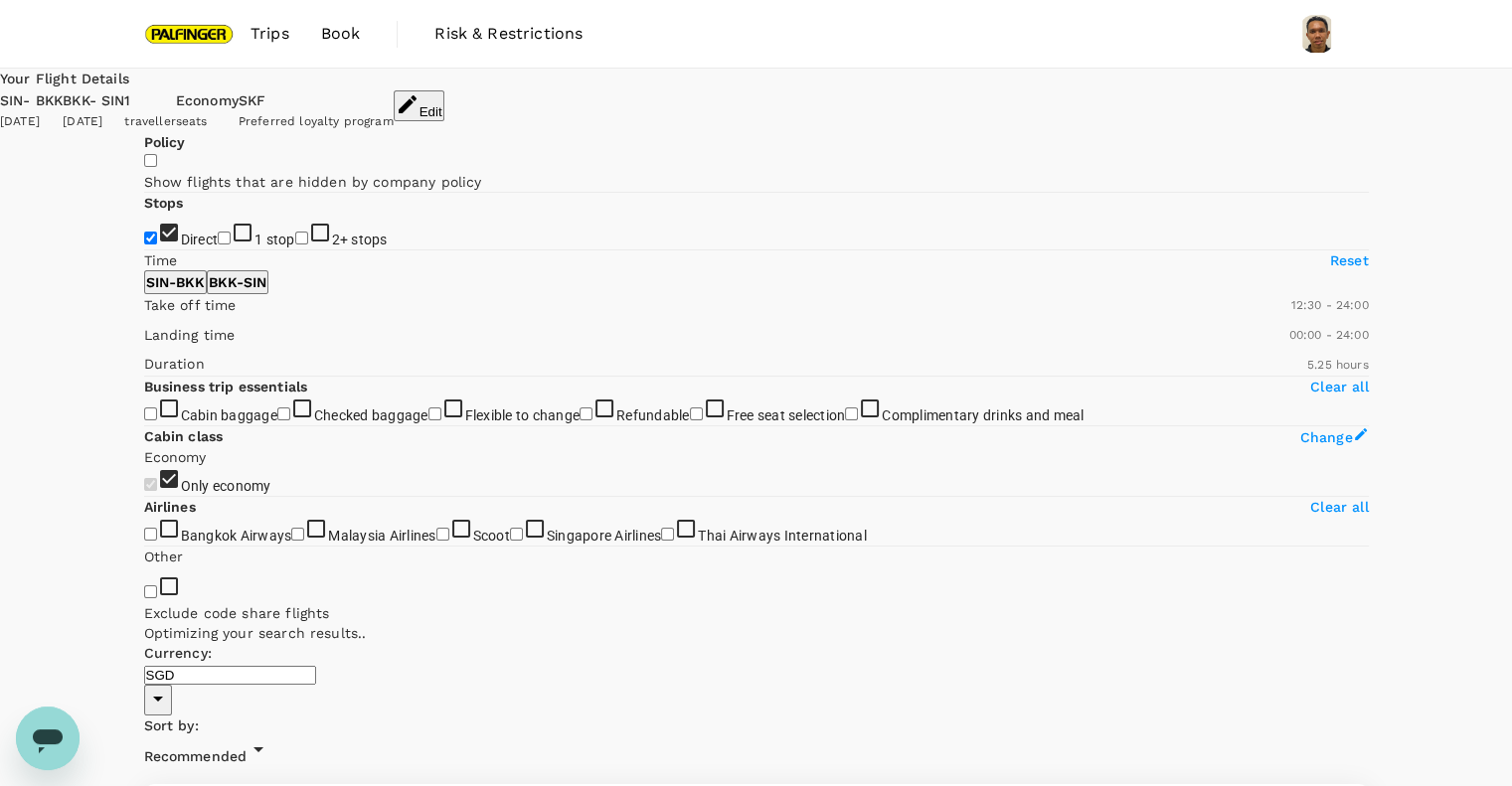 type on "720" 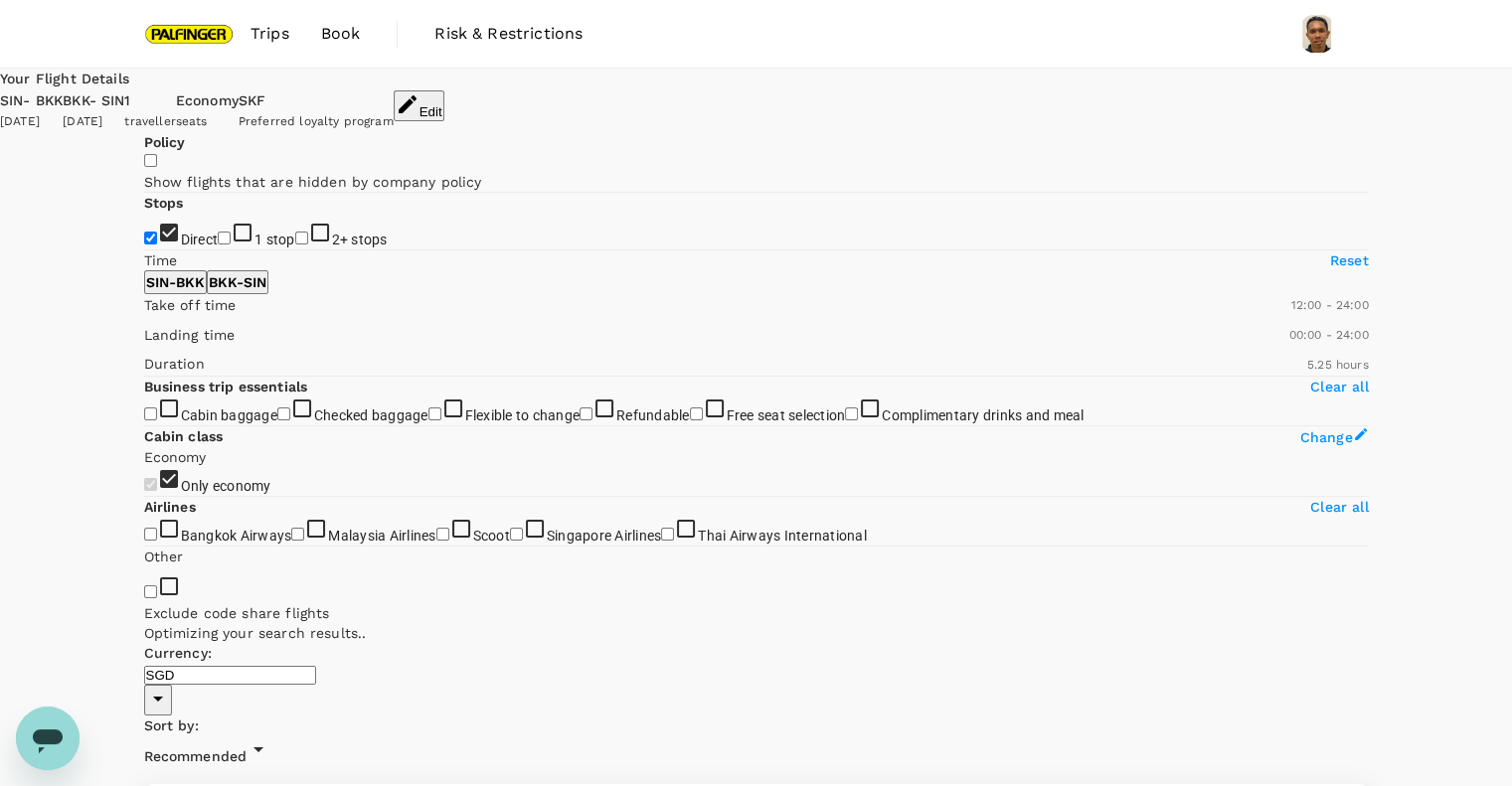 drag, startPoint x: 142, startPoint y: 587, endPoint x: 294, endPoint y: 598, distance: 152.39751 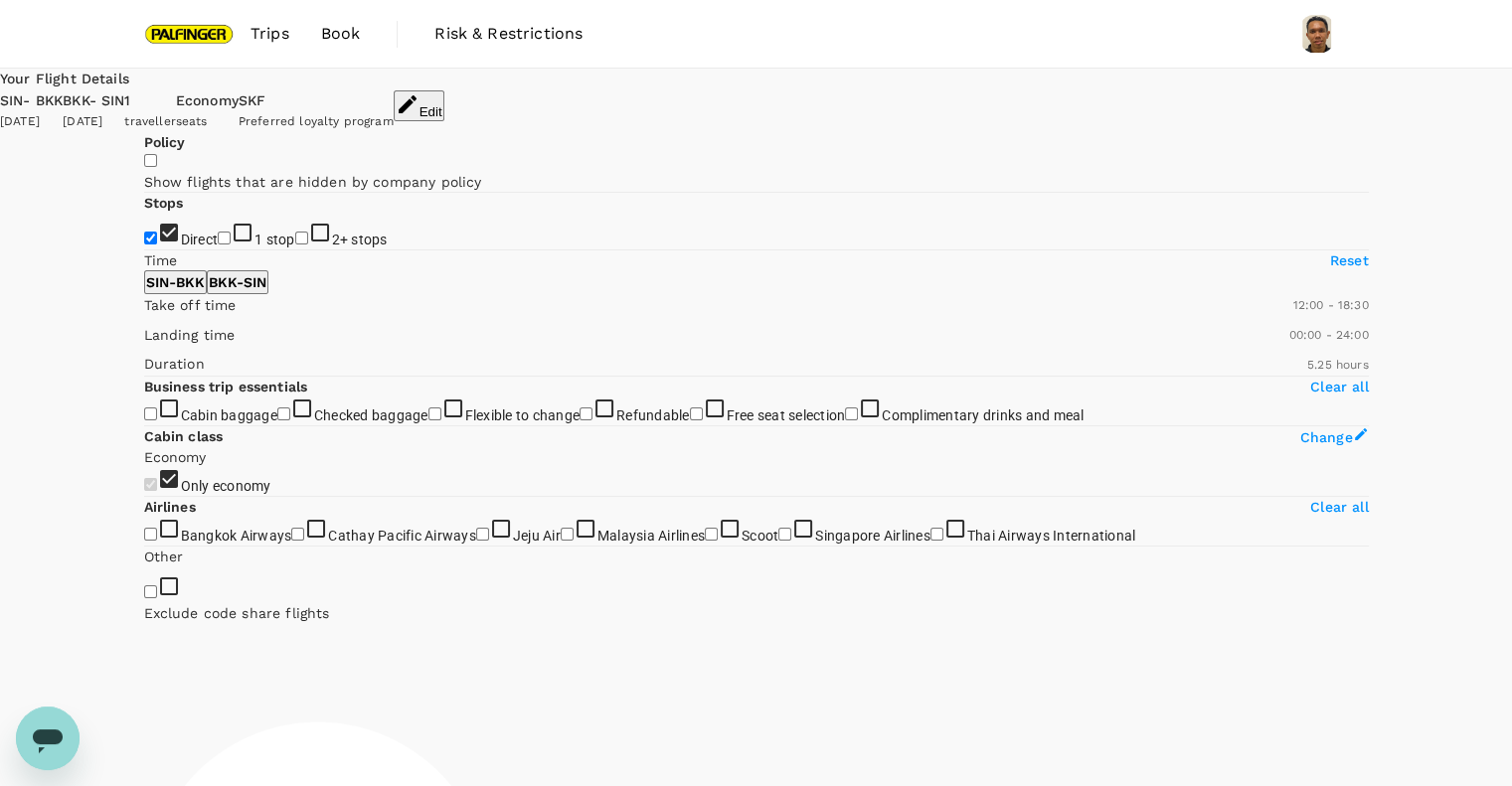 type on "1080" 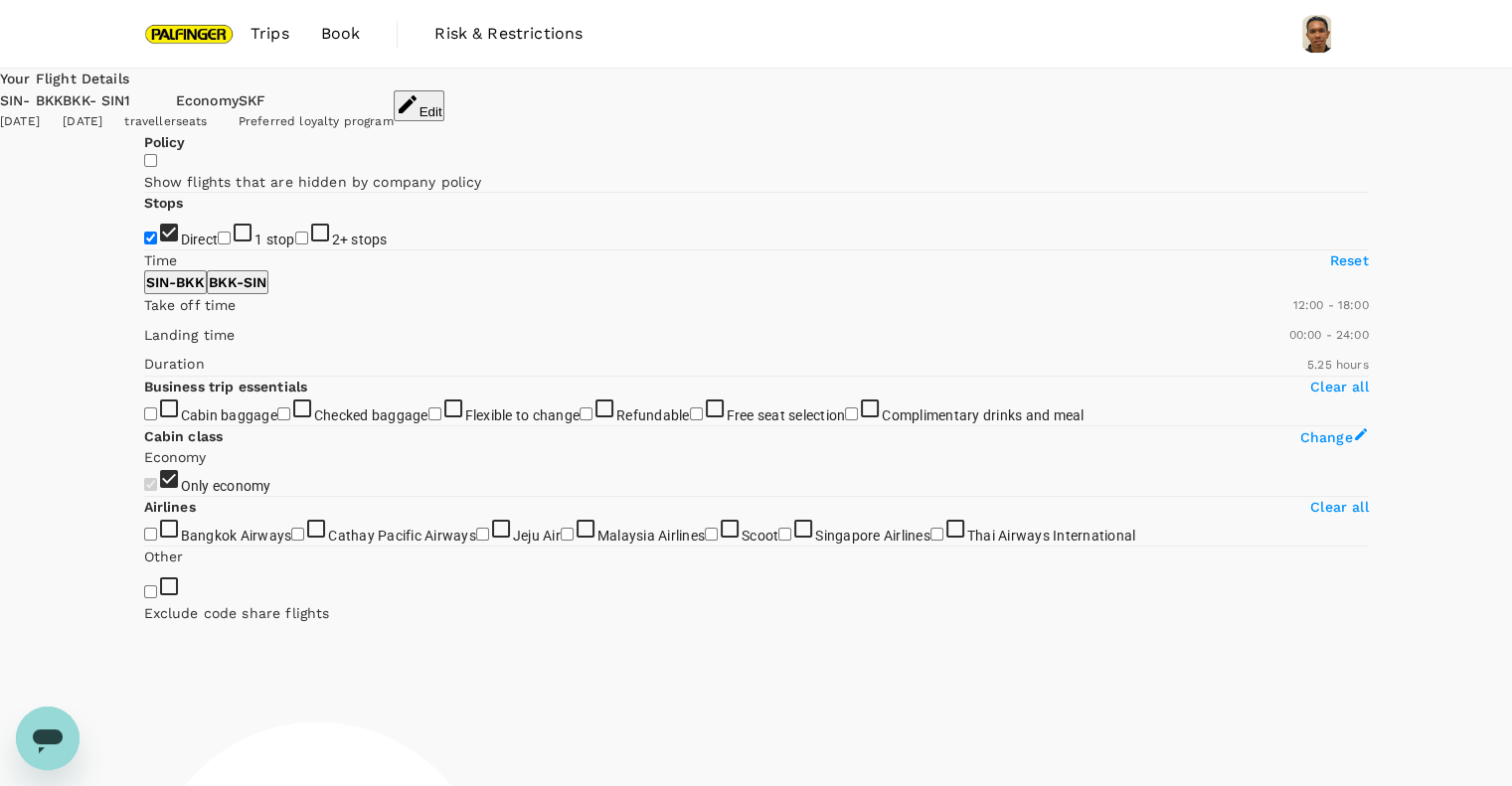 drag, startPoint x: 449, startPoint y: 592, endPoint x: 371, endPoint y: 608, distance: 79.62412 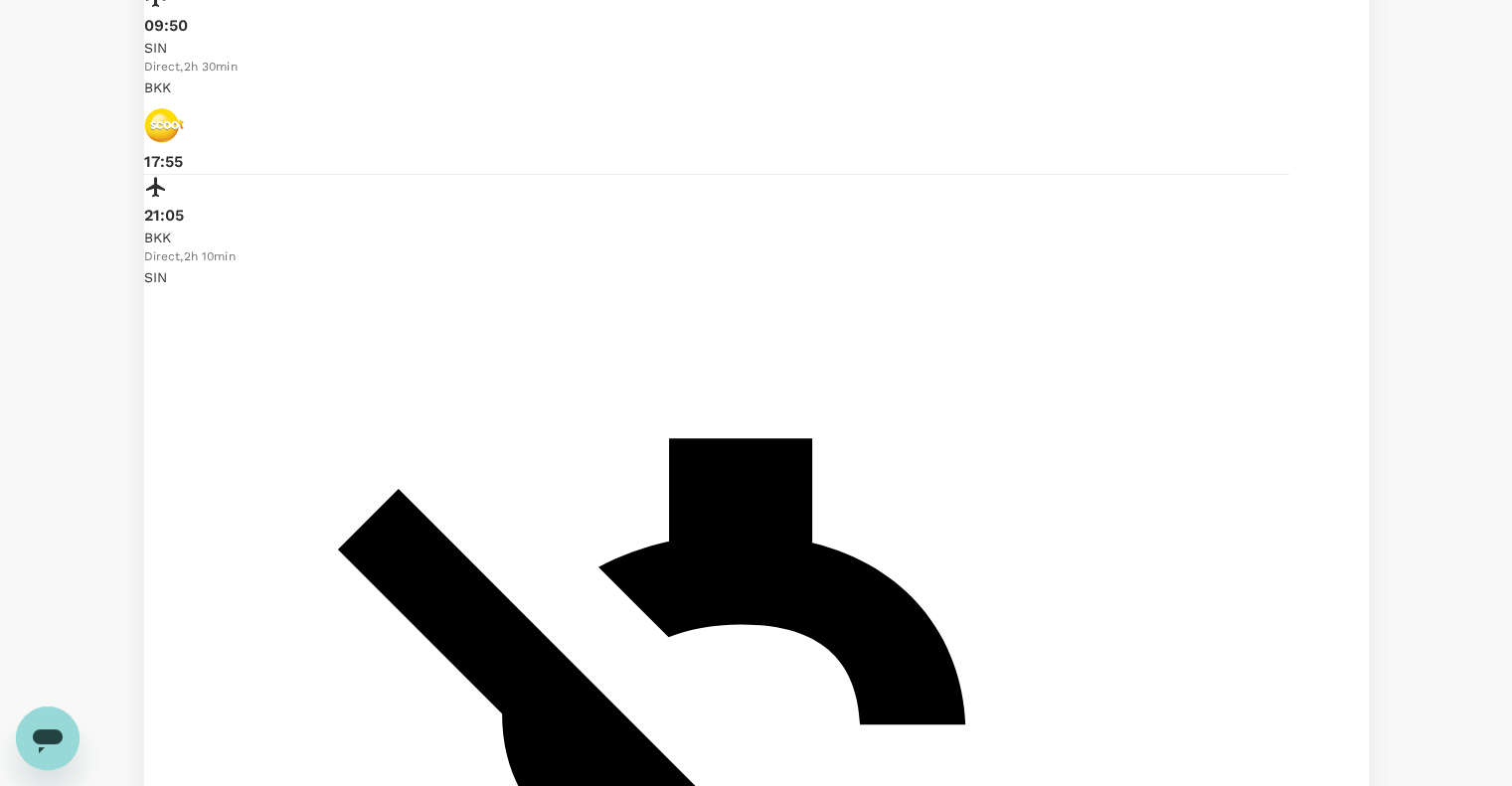 scroll, scrollTop: 927, scrollLeft: 0, axis: vertical 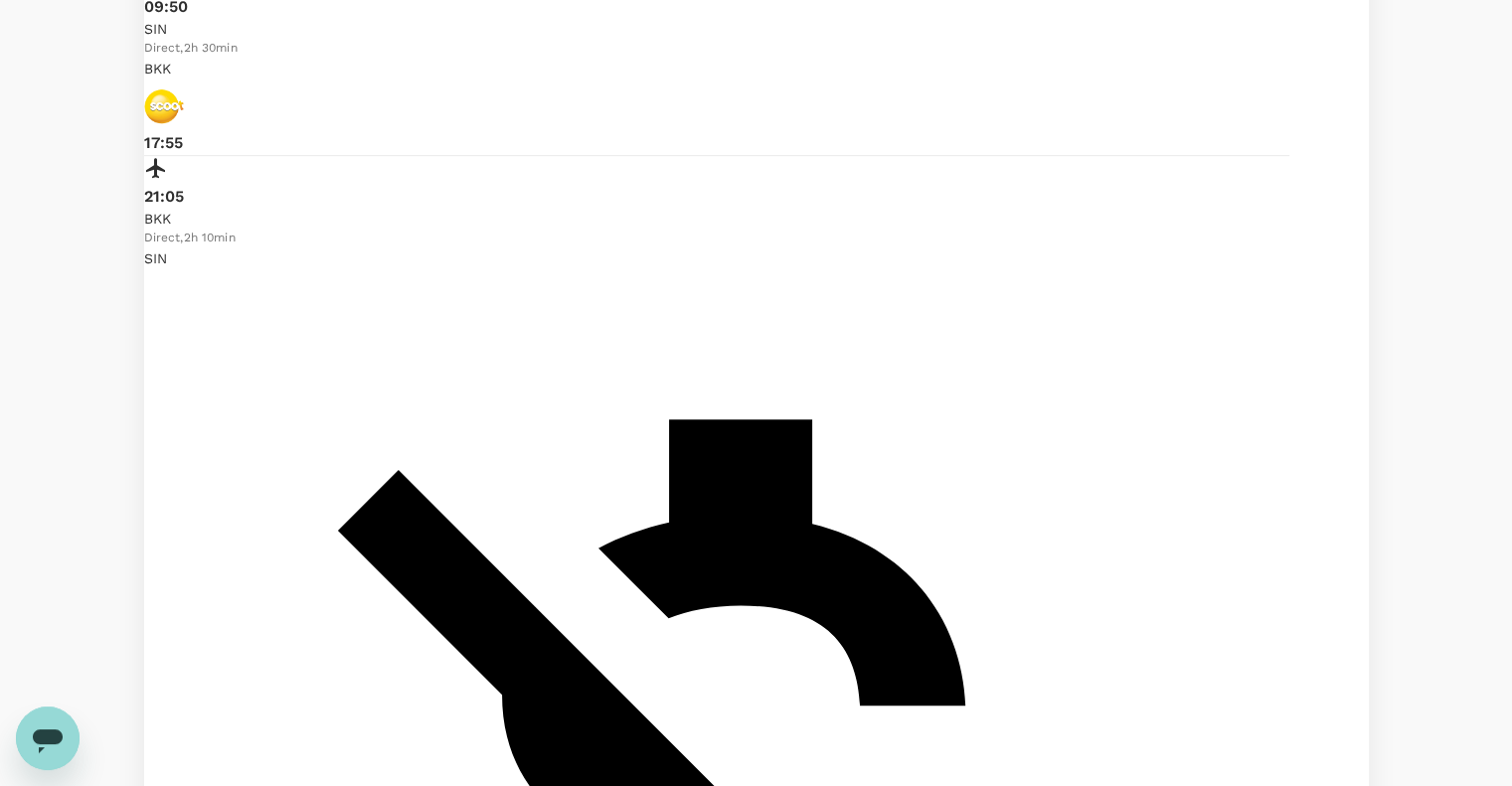 click on "Exclude code share flights" at bounding box center [150, -336] 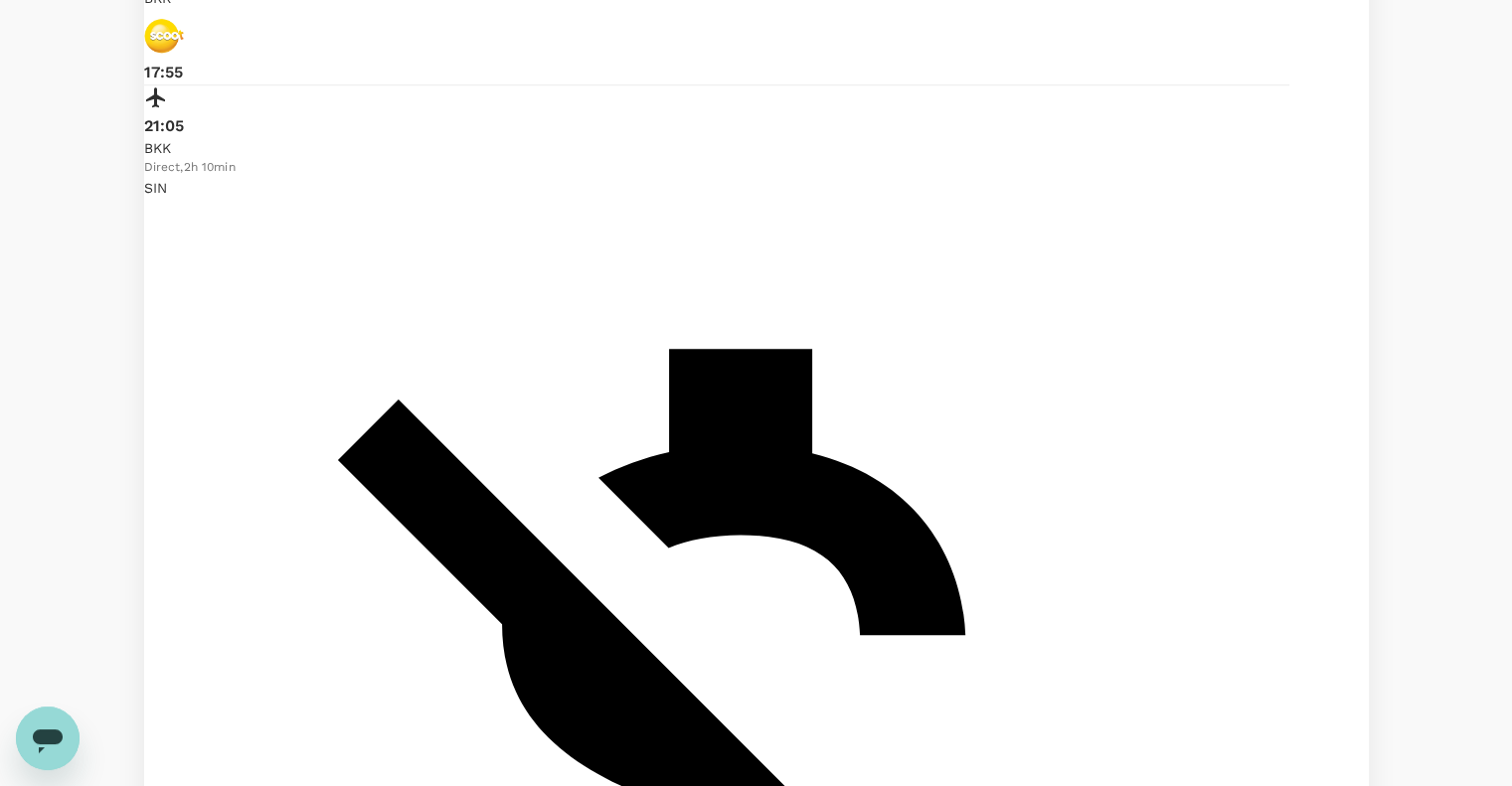 scroll, scrollTop: 1192, scrollLeft: 0, axis: vertical 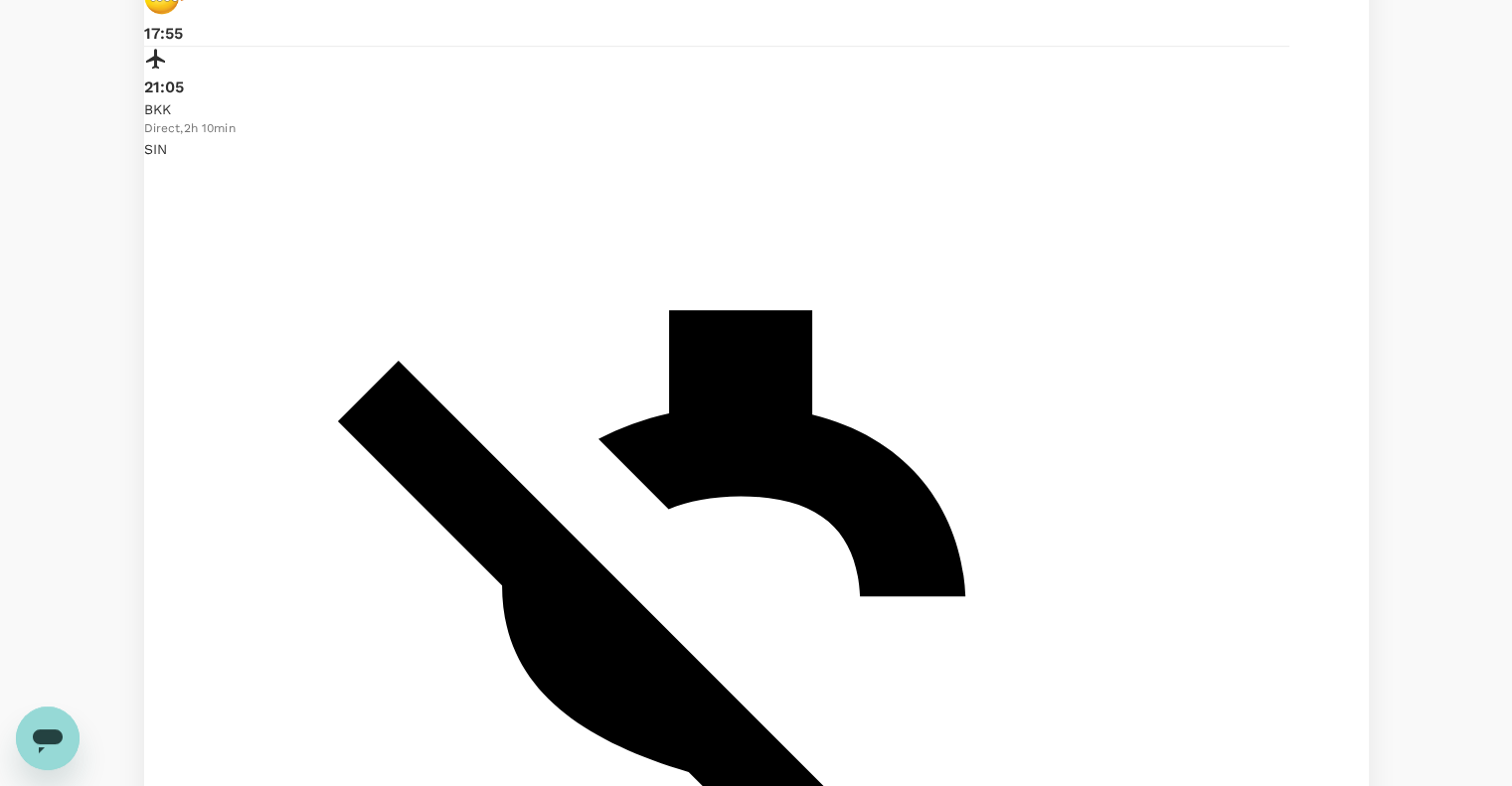 drag, startPoint x: 162, startPoint y: 447, endPoint x: 156, endPoint y: 474, distance: 27.658633 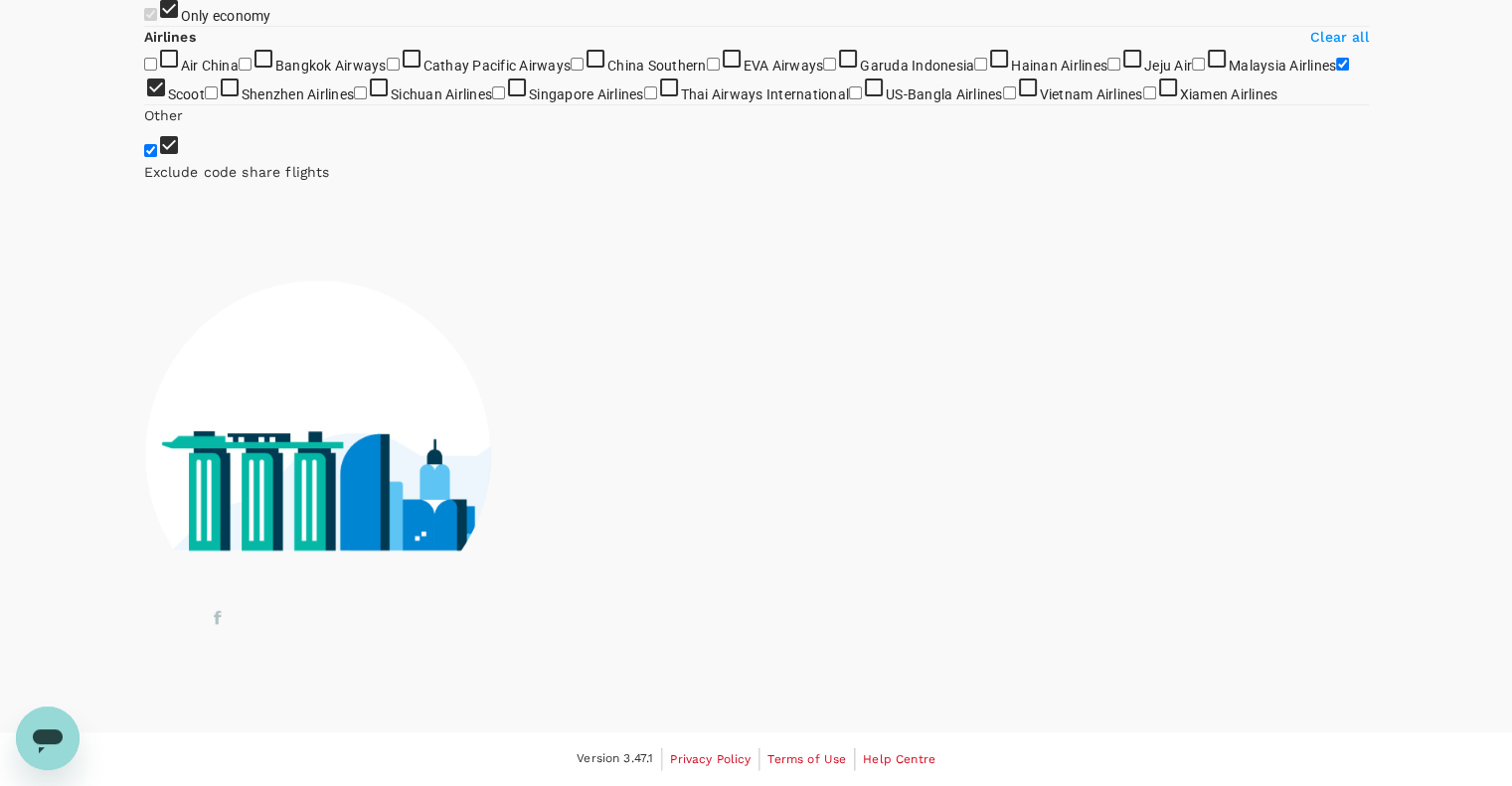 click on "Singapore Airlines" at bounding box center [498, 92] 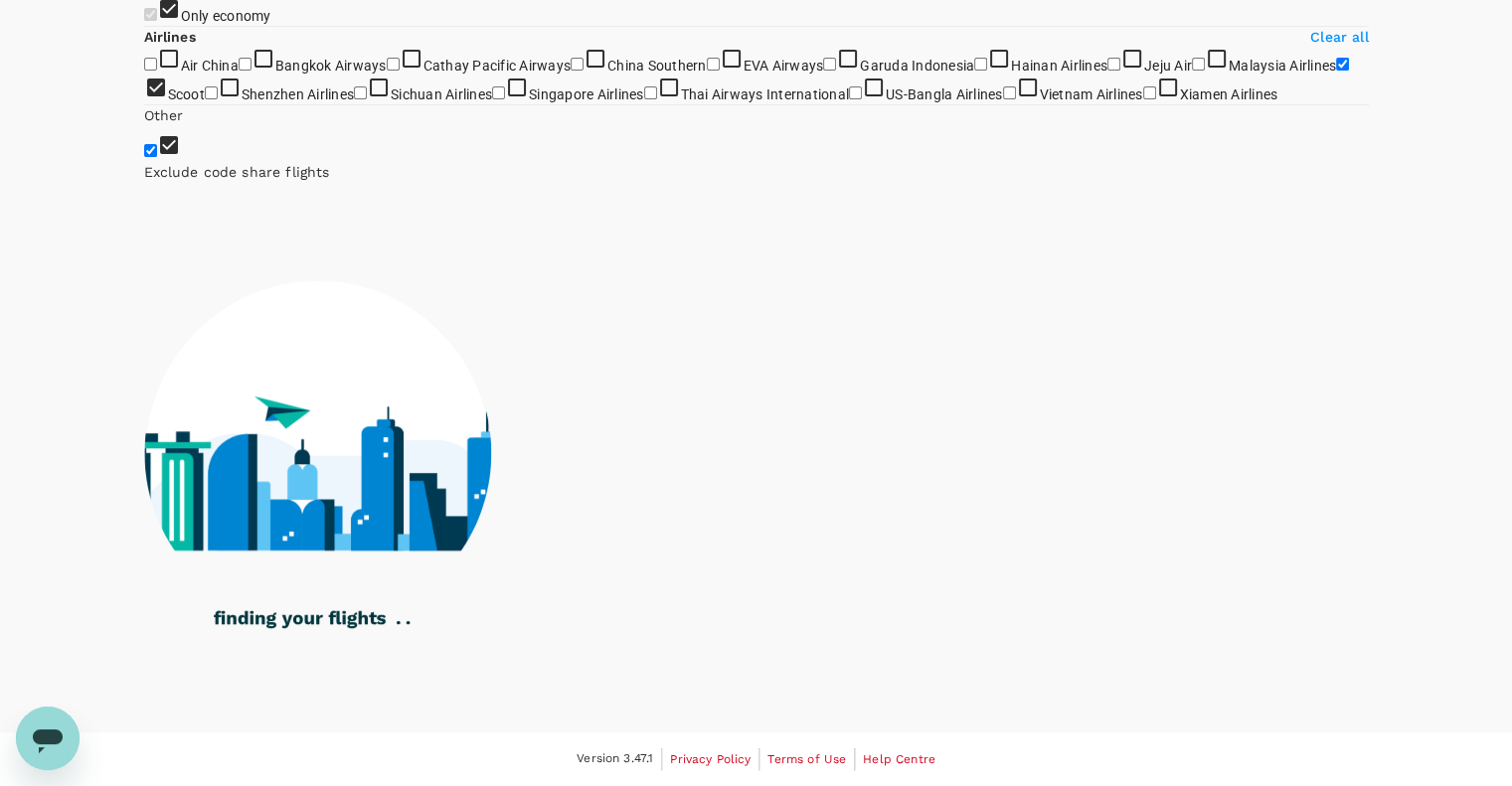 click on "Singapore Airlines" at bounding box center (498, 92) 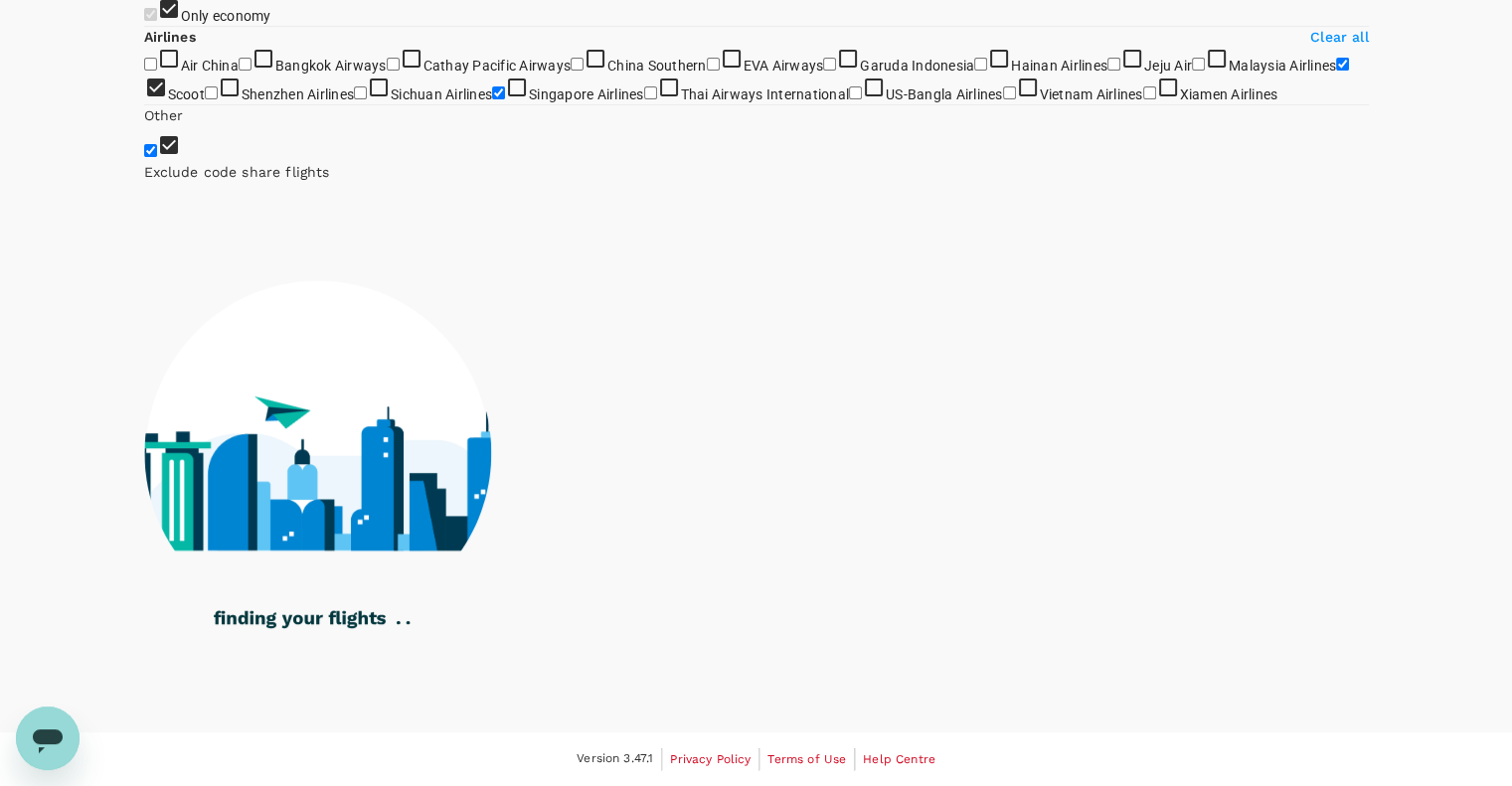 checkbox on "true" 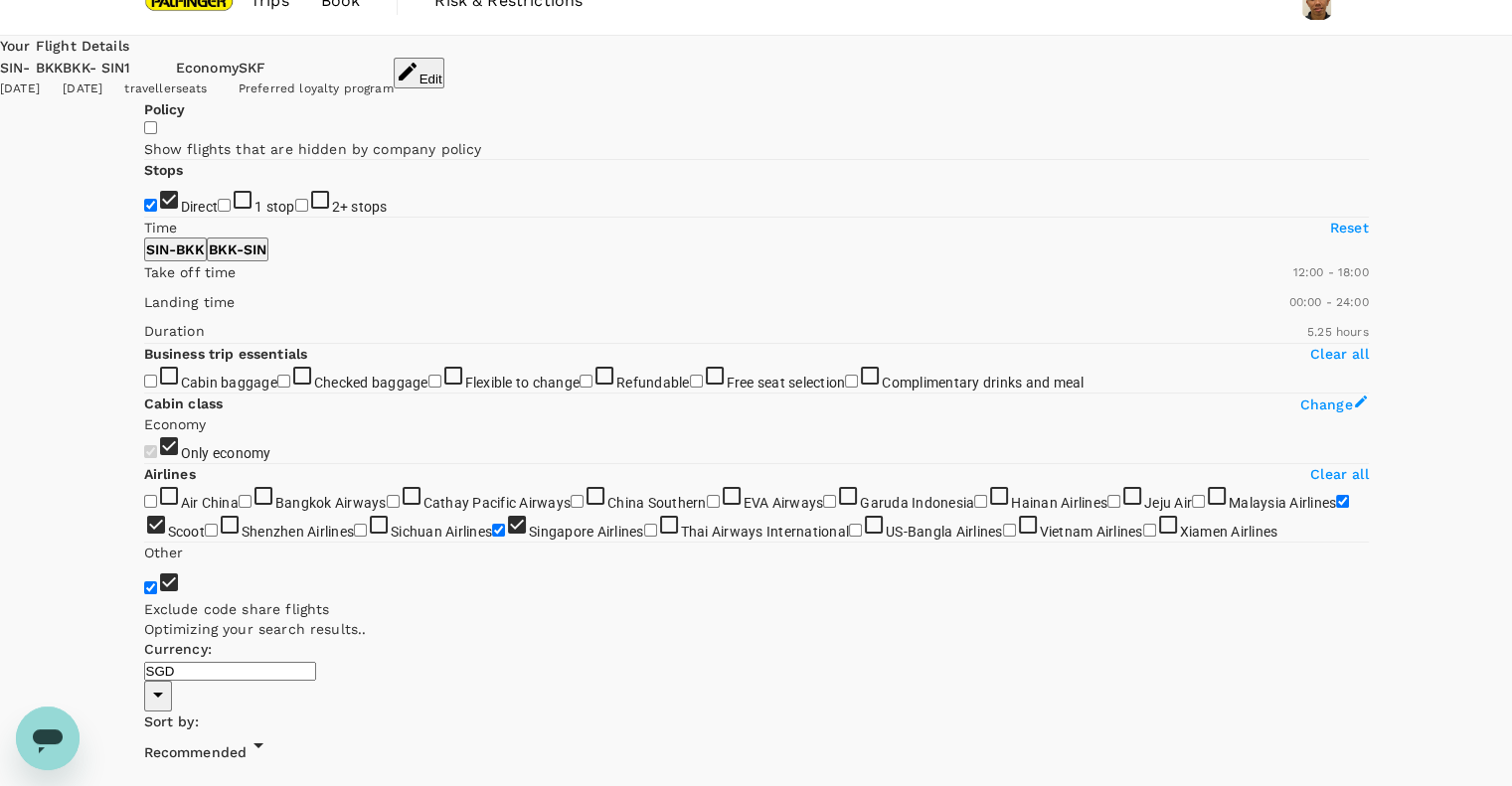 scroll, scrollTop: 0, scrollLeft: 0, axis: both 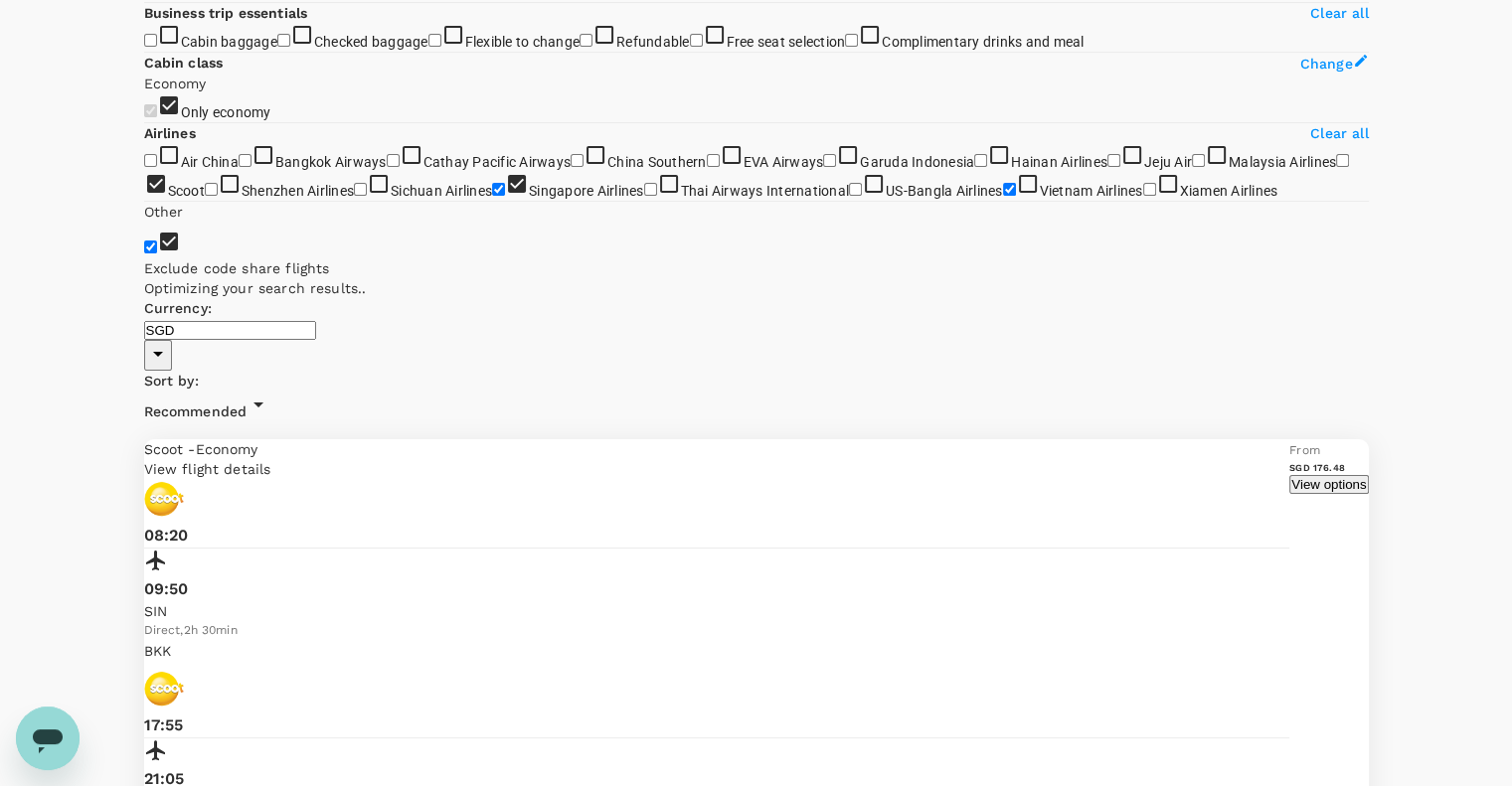 checkbox on "false" 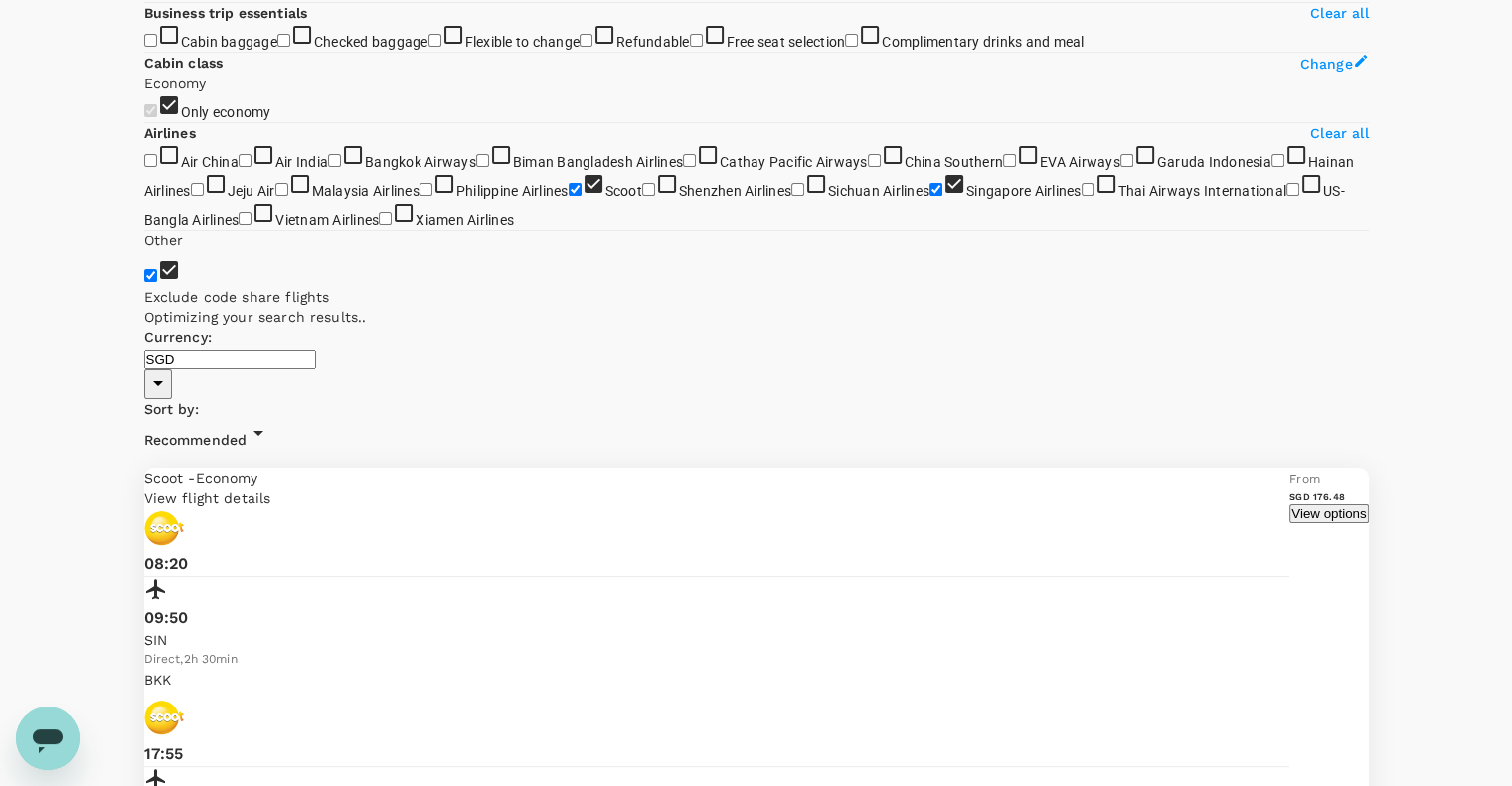 scroll, scrollTop: 397, scrollLeft: 0, axis: vertical 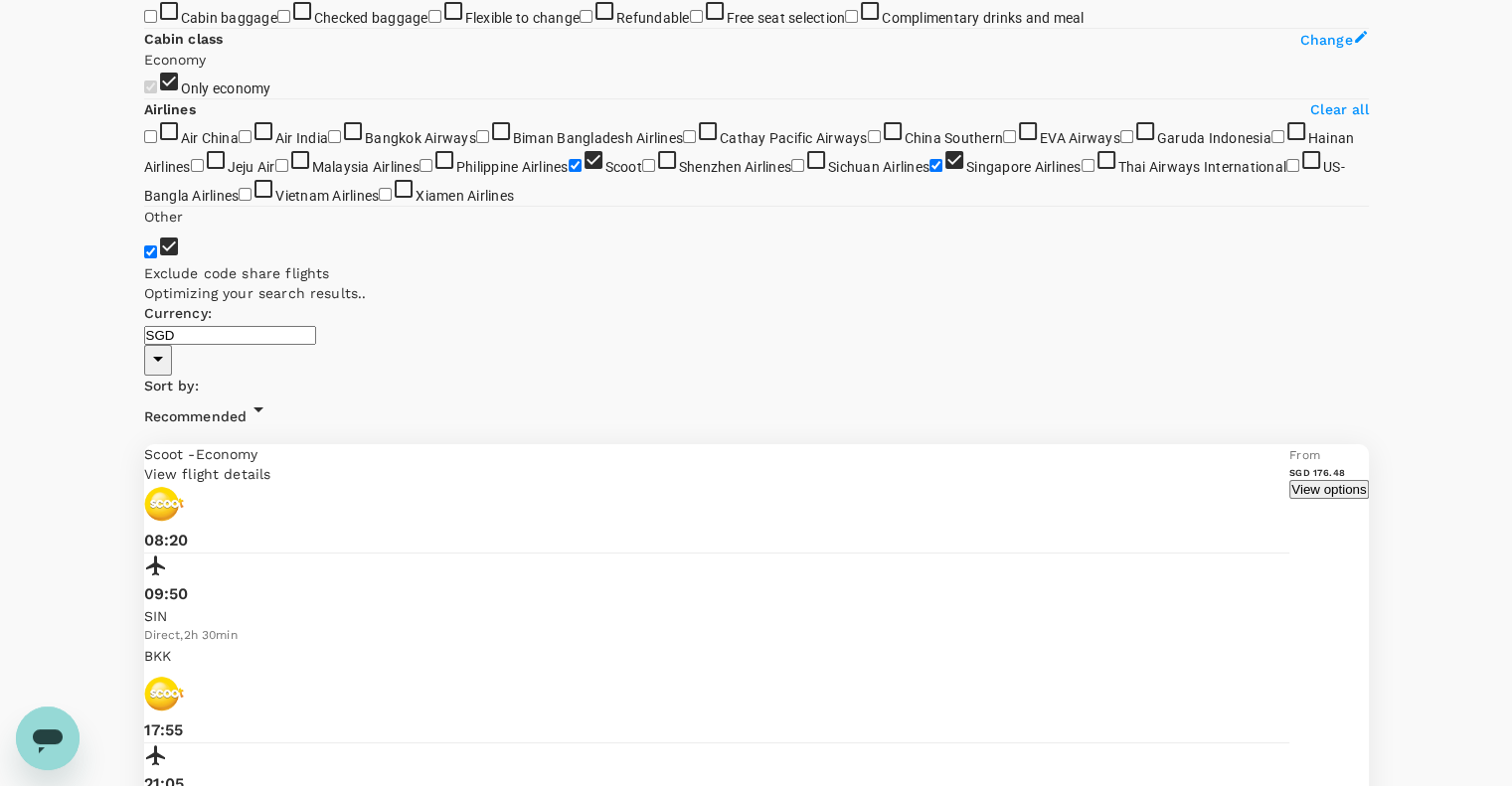 click on "Checked baggage" at bounding box center (283, 16) 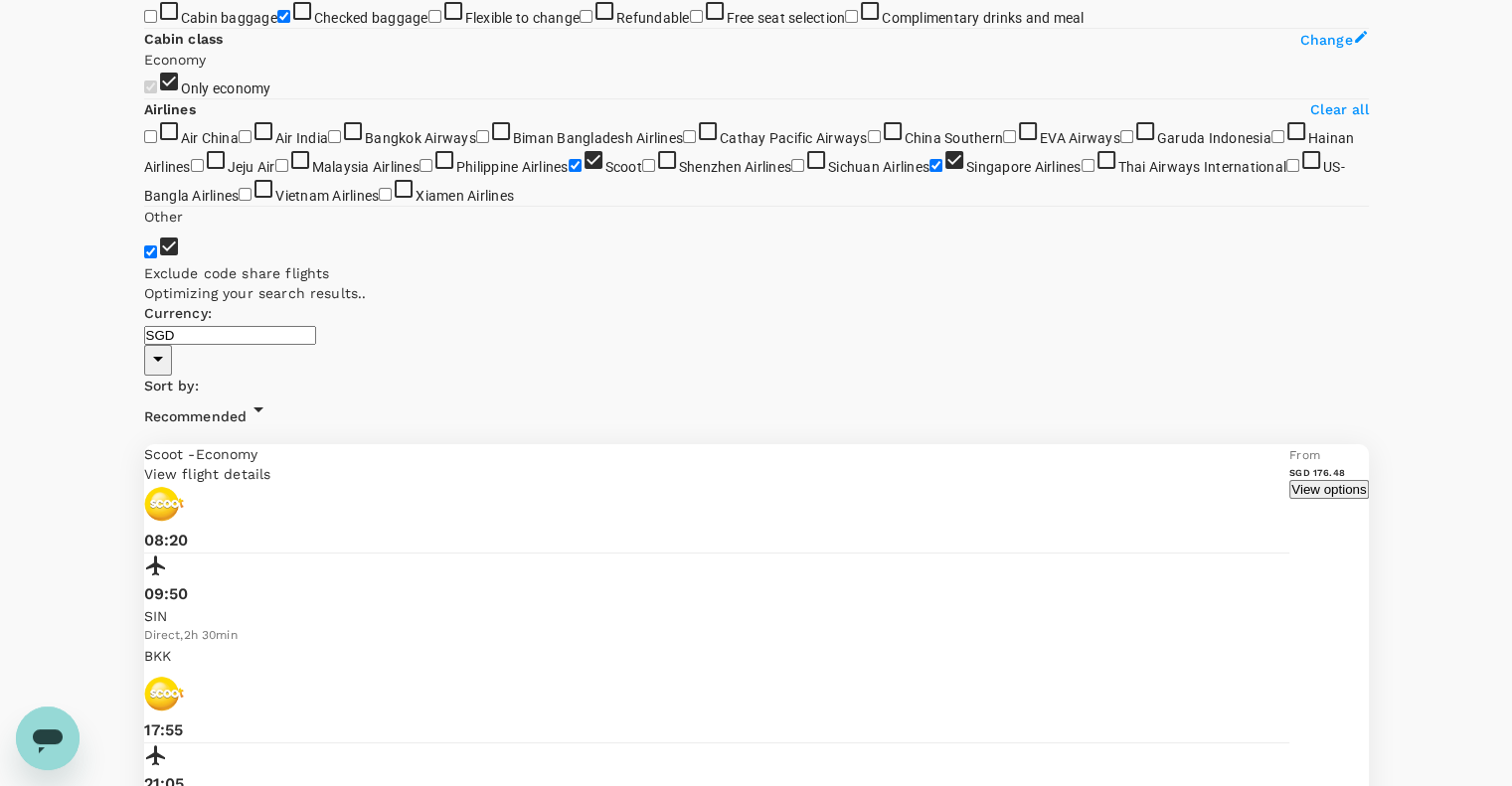 checkbox on "true" 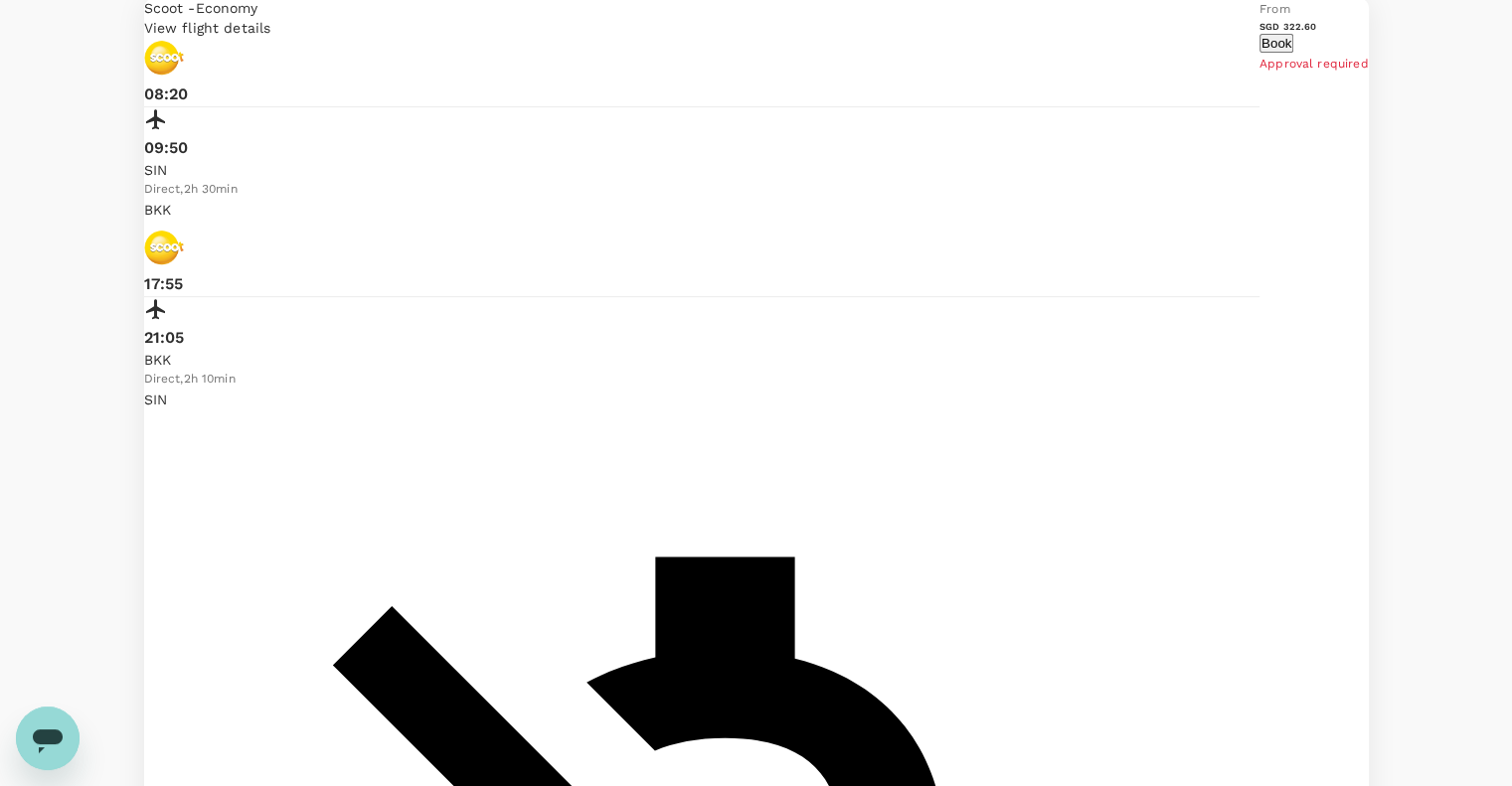 scroll, scrollTop: 795, scrollLeft: 0, axis: vertical 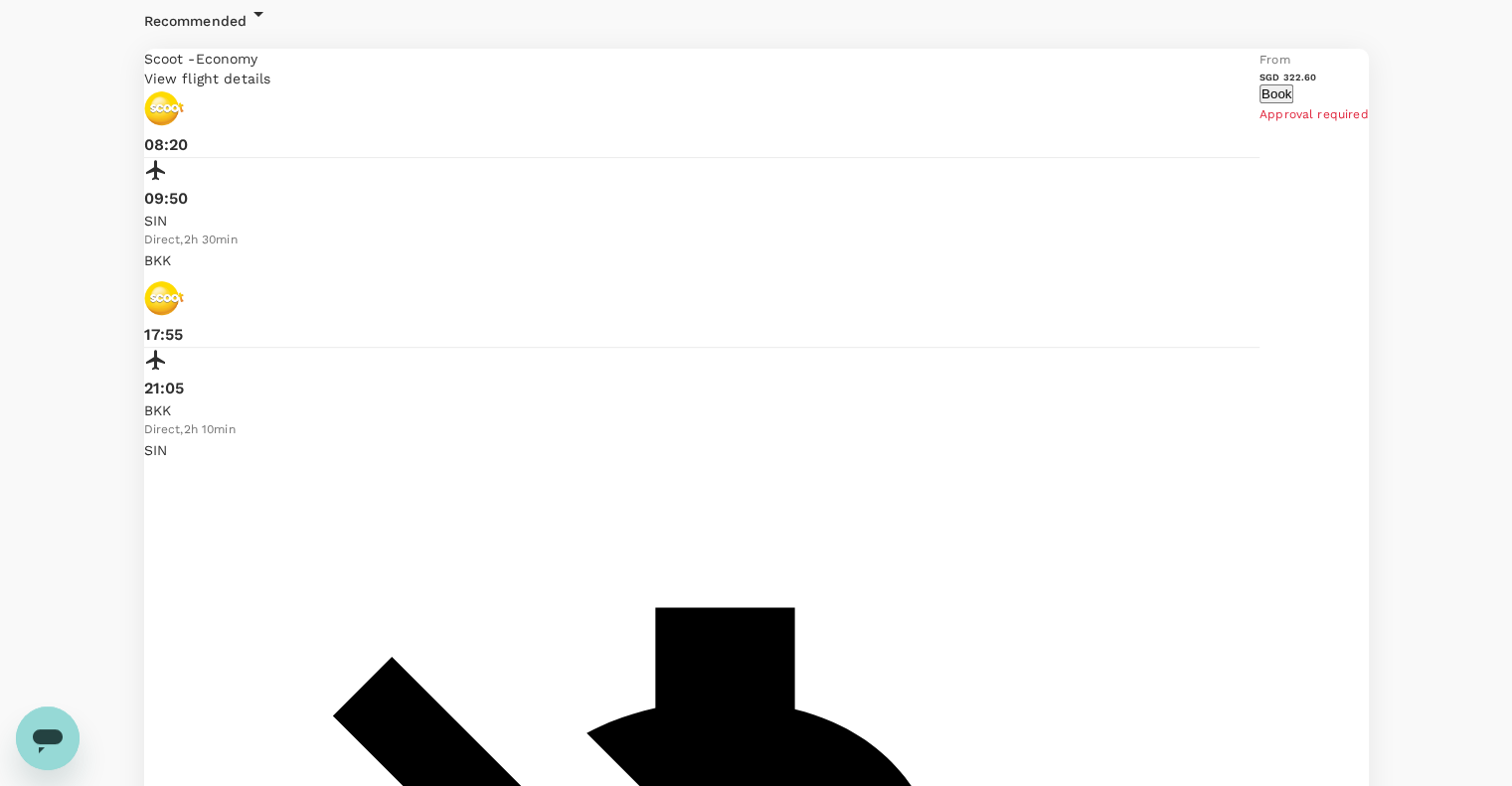 click on "View flight details" at bounding box center [717, 11037] 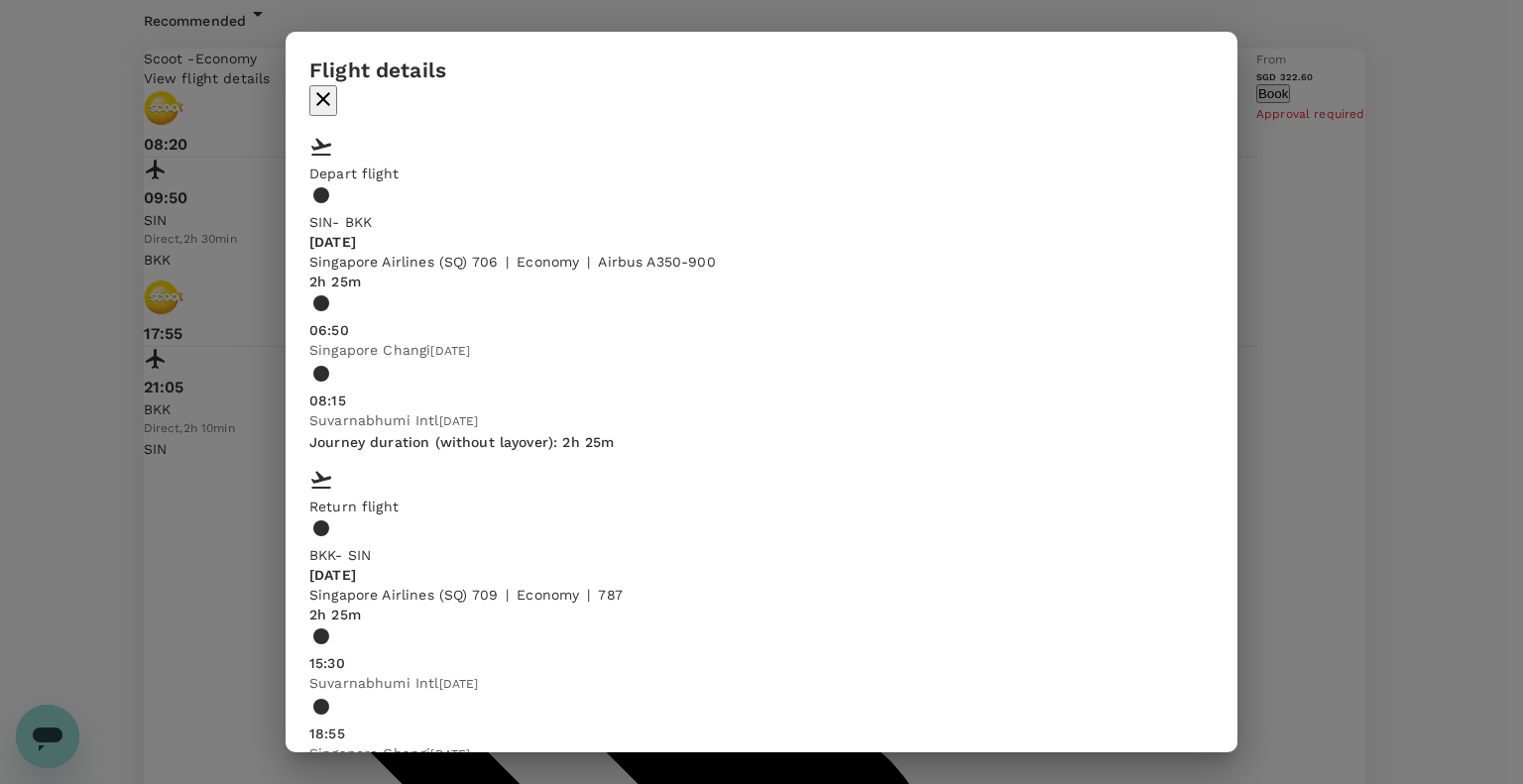 click on "Flight details Depart flight SIN  -   BKK [DATE] Singapore Airlines (SQ) 706 | economy | Airbus A350-900 2h 25m 06:50 [GEOGRAPHIC_DATA] [GEOGRAPHIC_DATA] [DATE] 08:15 [GEOGRAPHIC_DATA] Intl [DATE] Journey duration (without layover) : 2h 25m Return flight BKK  -   SIN [DATE] Singapore Airlines (SQ) 709 | economy | 787 2h 25m 15:30 [GEOGRAPHIC_DATA] [DATE] 18:55 [GEOGRAPHIC_DATA] [GEOGRAPHIC_DATA] [DATE] Journey duration (without layover) : 2h 25m" at bounding box center [762, 392] 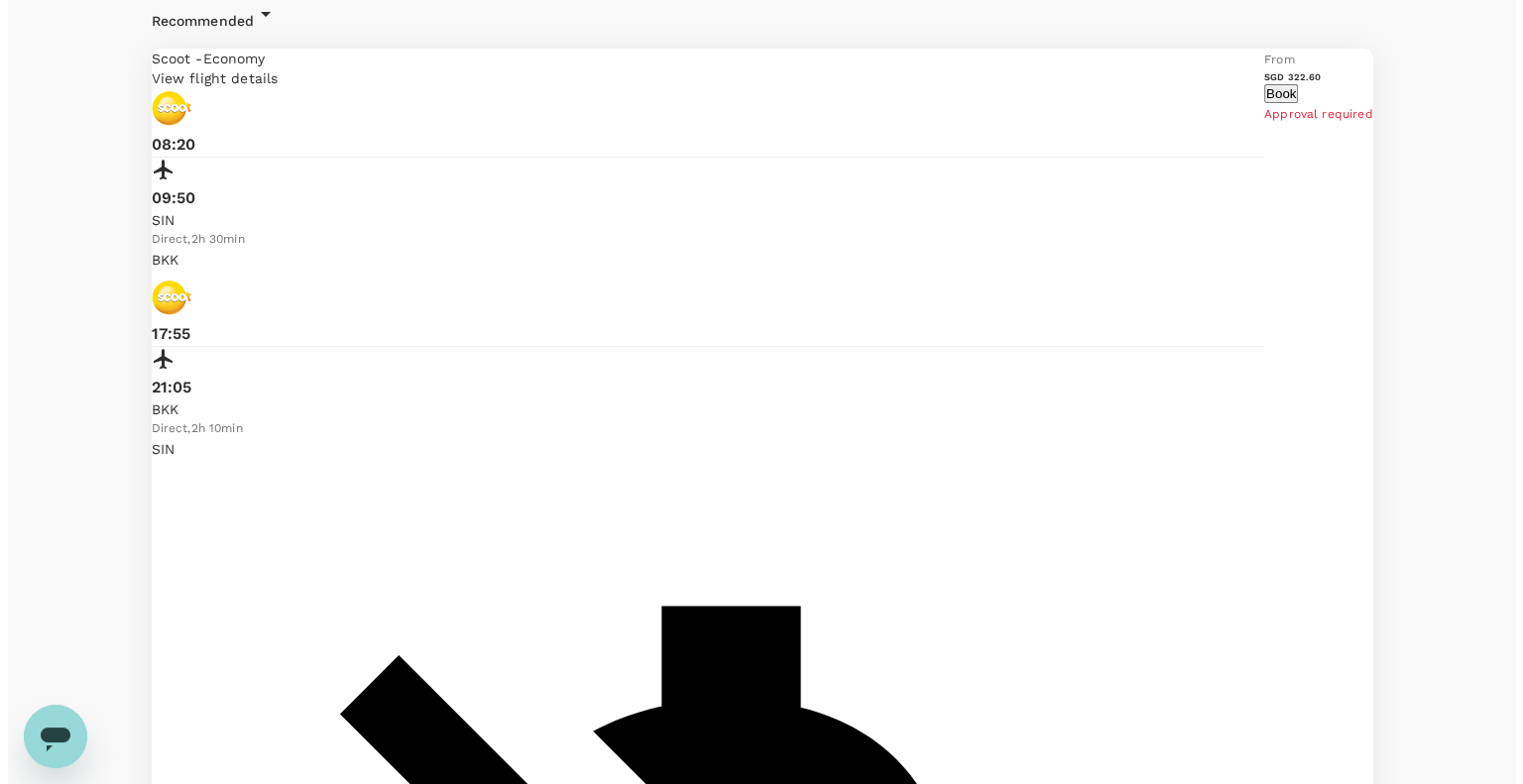 scroll, scrollTop: 925, scrollLeft: 0, axis: vertical 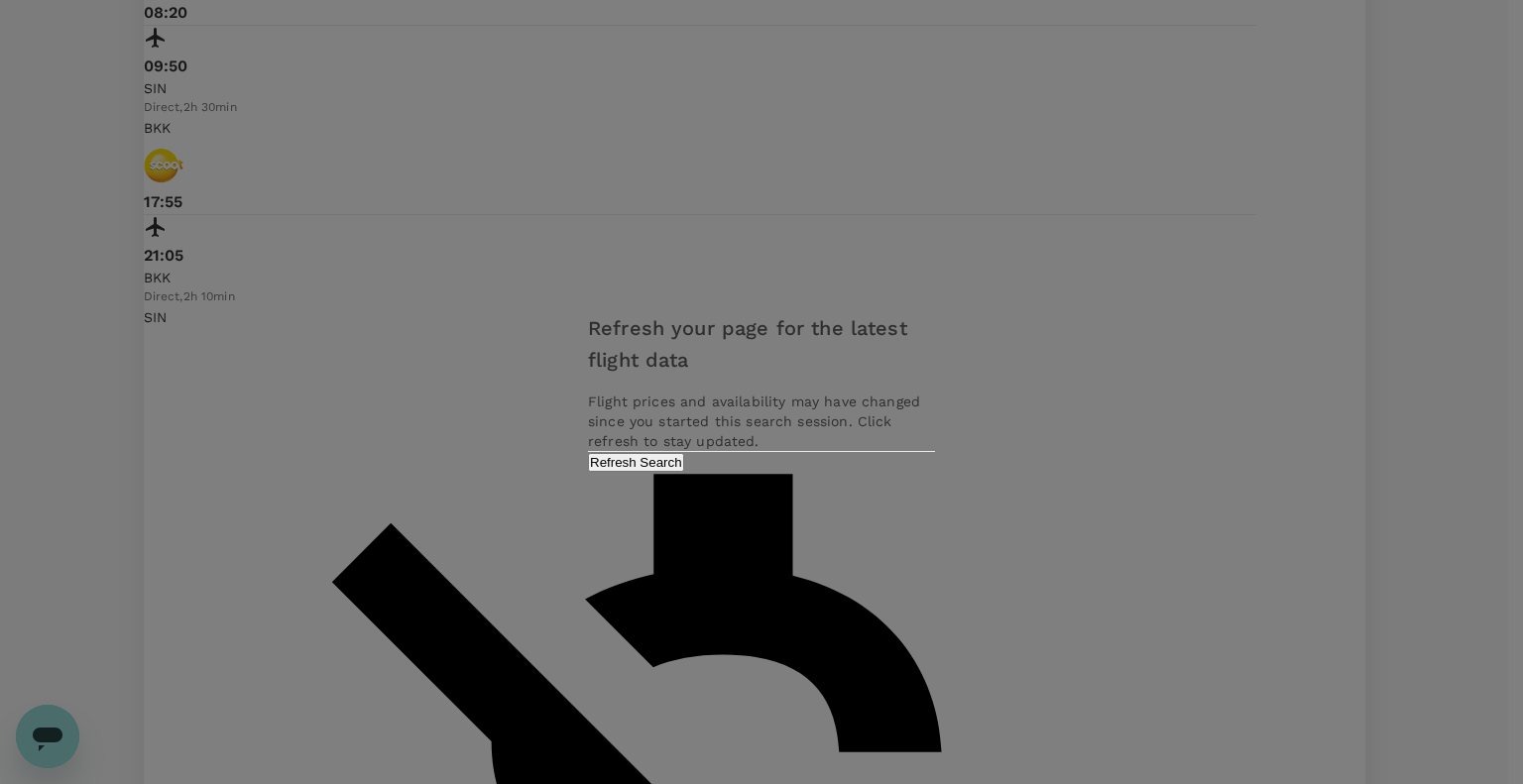click on "Refresh Search" at bounding box center (636, 462) 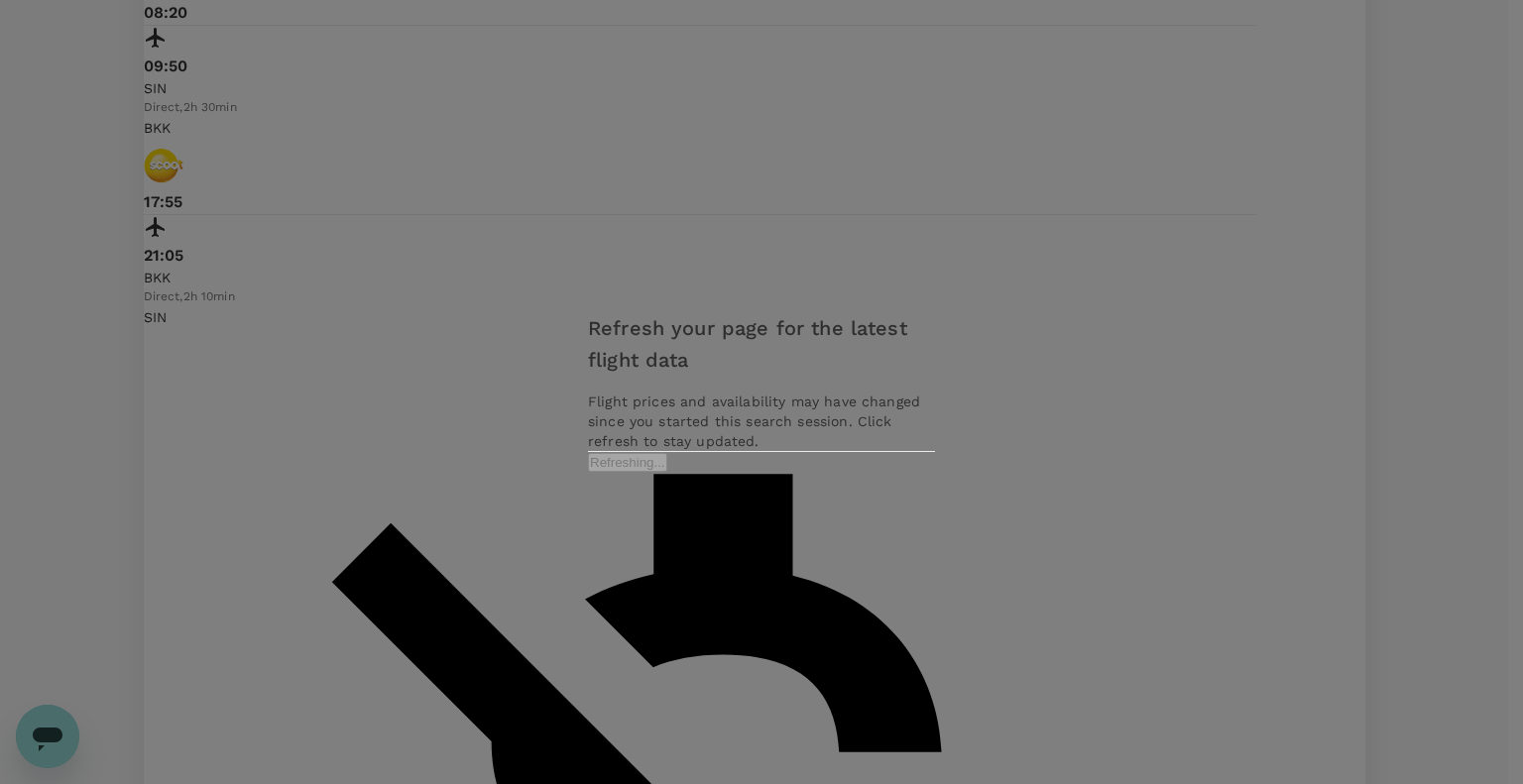 click on "Refresh your page for the latest flight data Flight prices and availability may have changed since you started this search session. Click refresh to stay updated. Refreshing..." at bounding box center [762, 392] 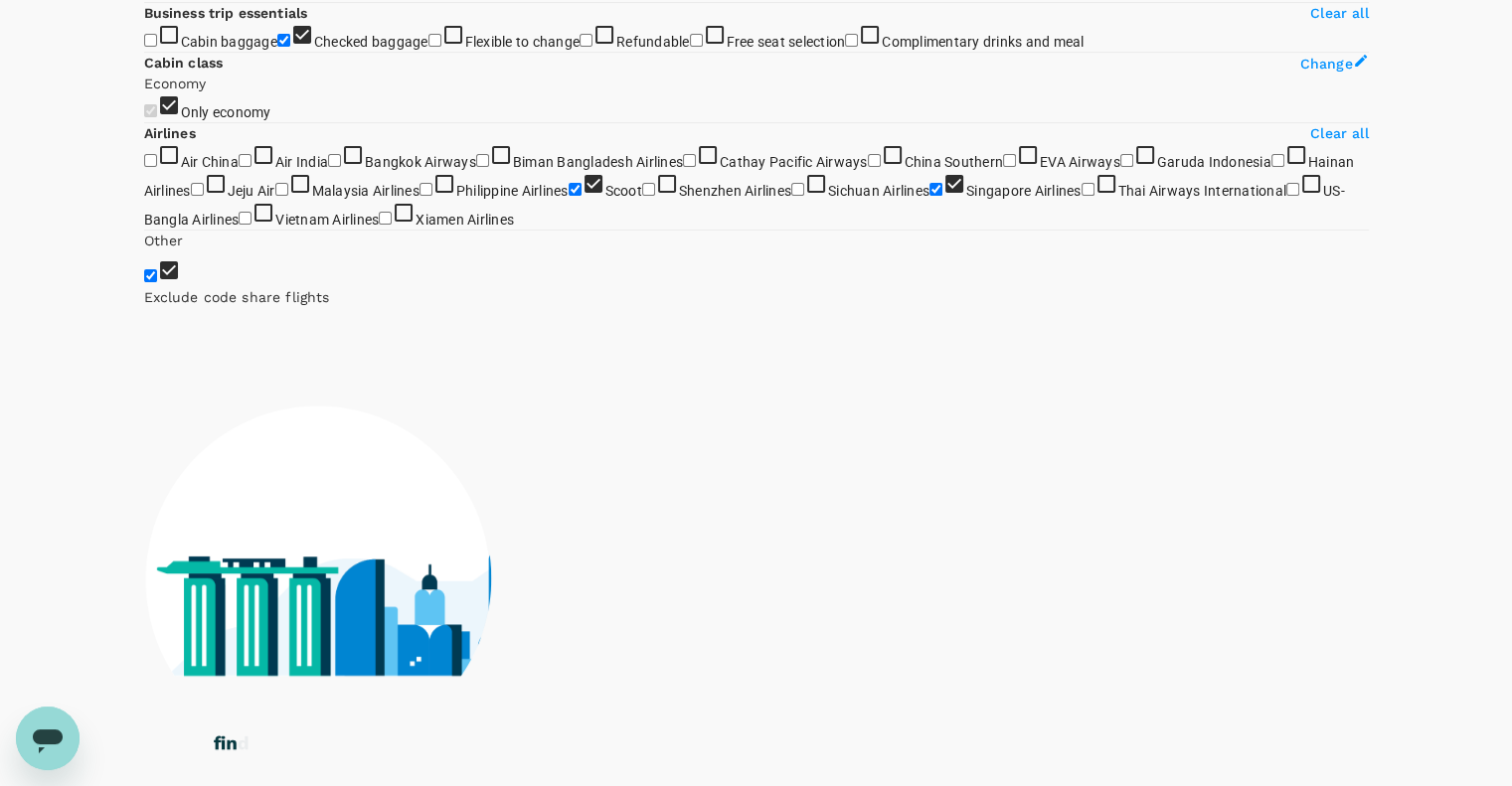 scroll, scrollTop: 28, scrollLeft: 0, axis: vertical 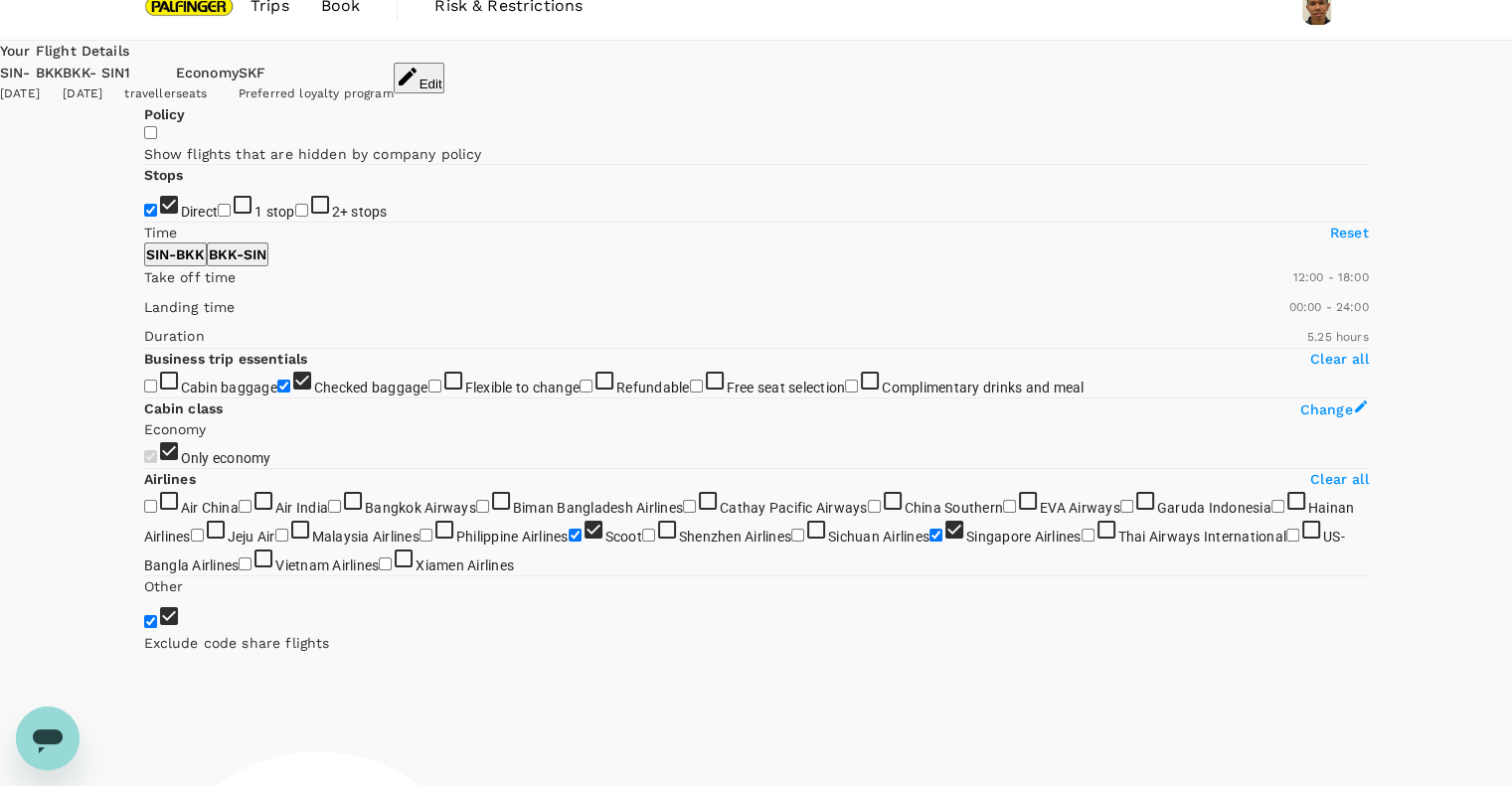 type on "0" 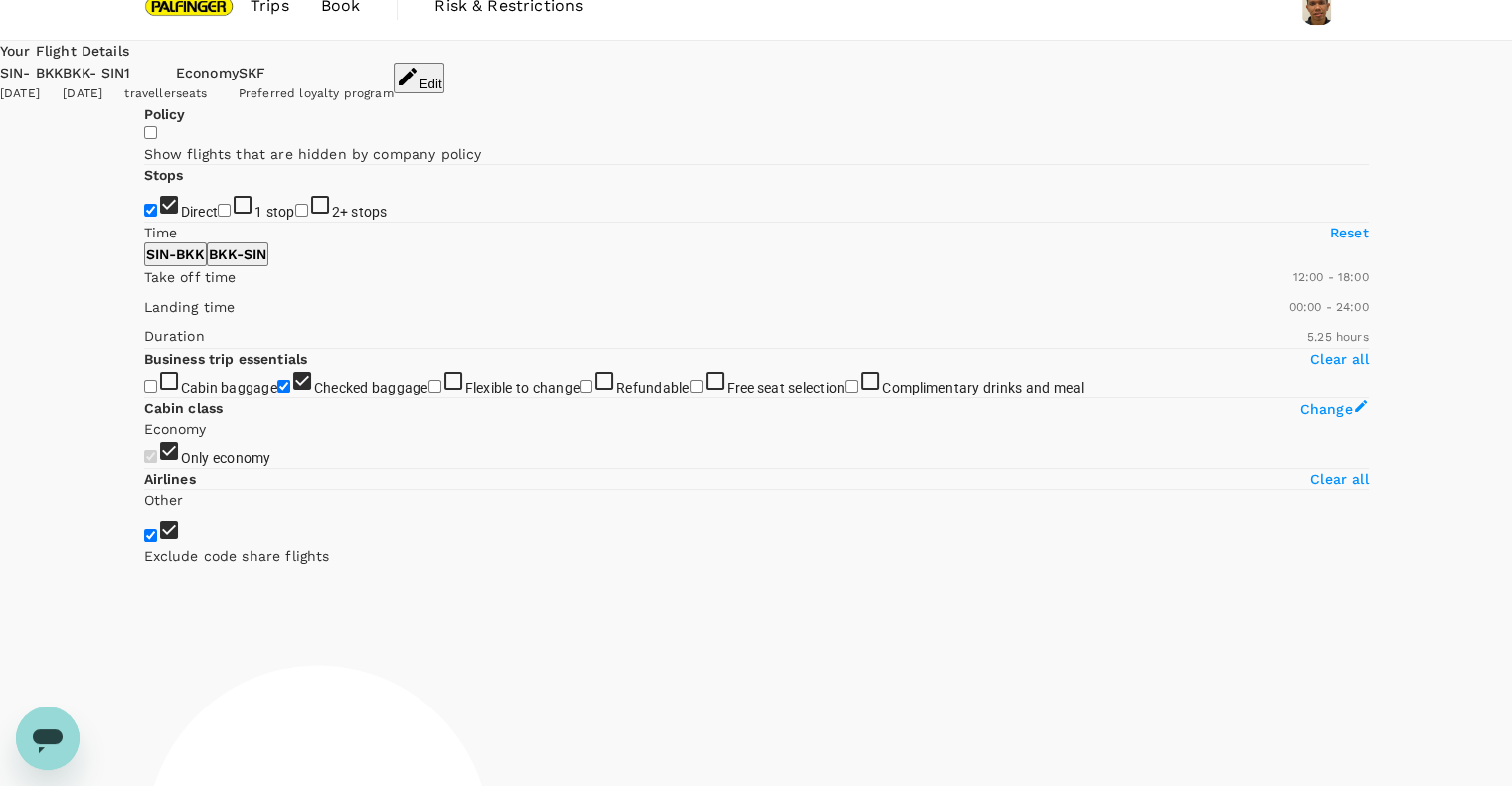 scroll, scrollTop: 0, scrollLeft: 0, axis: both 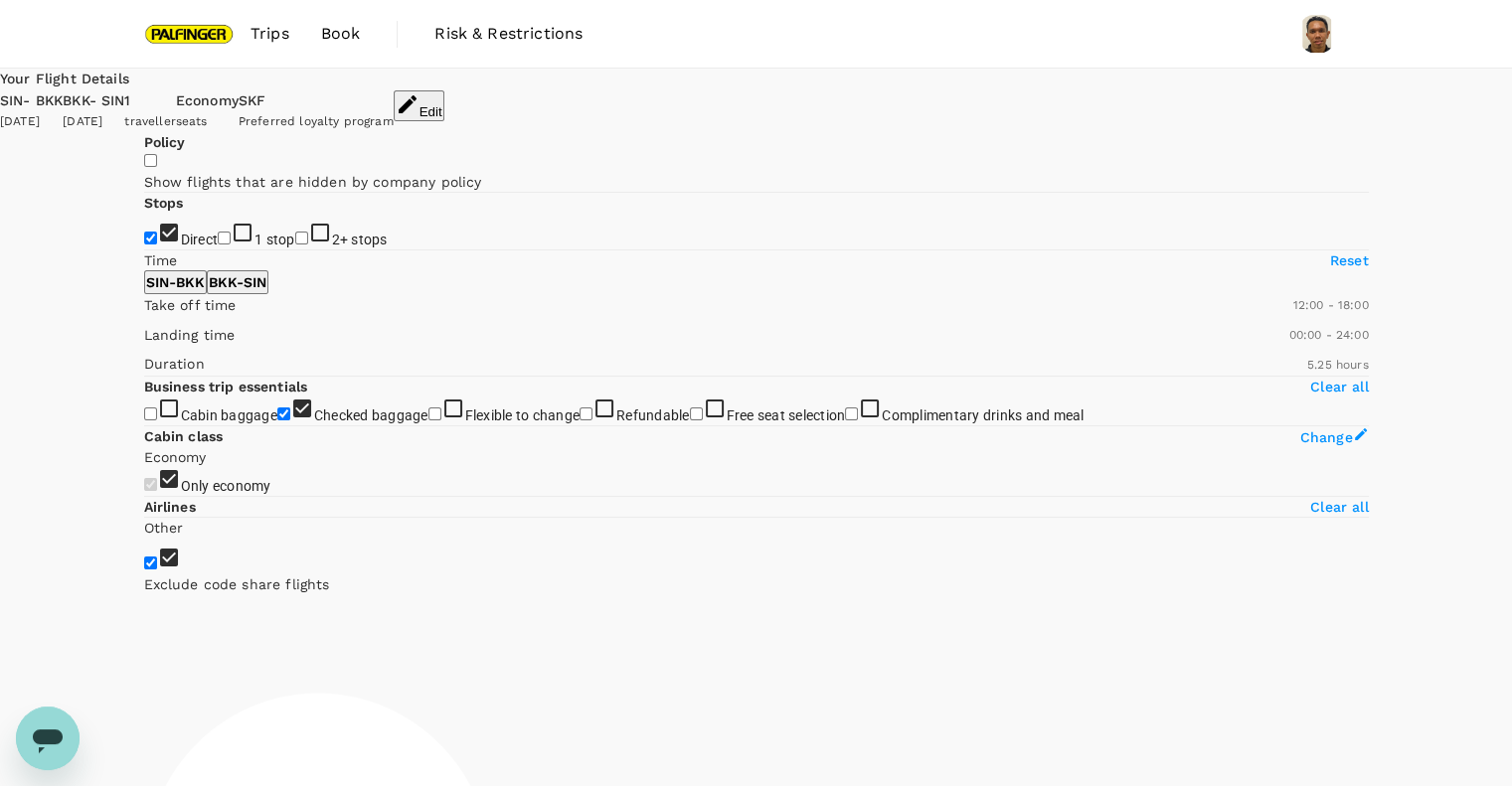 click on "Trips" at bounding box center [269, 34] 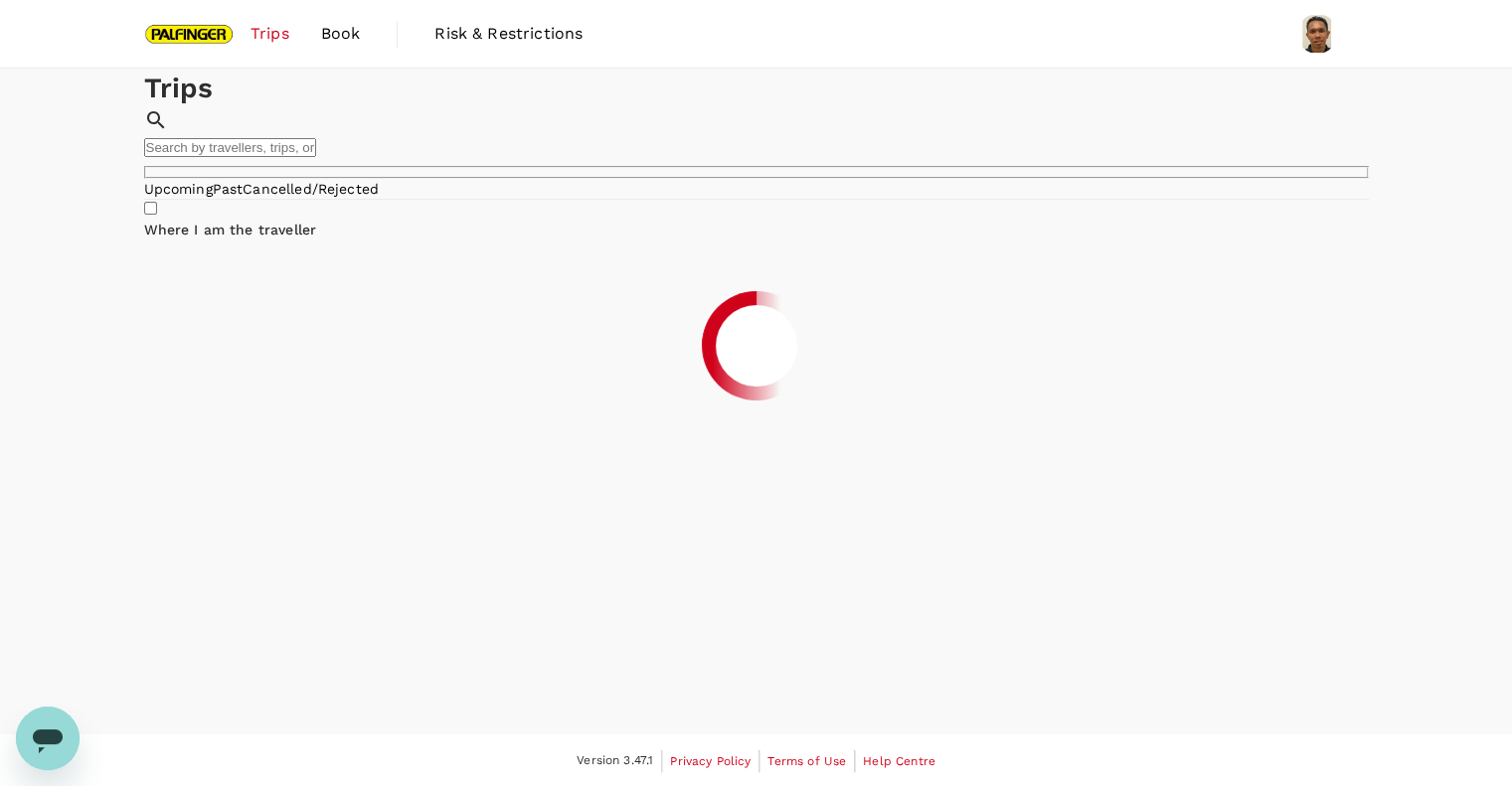 click at bounding box center (190, 34) 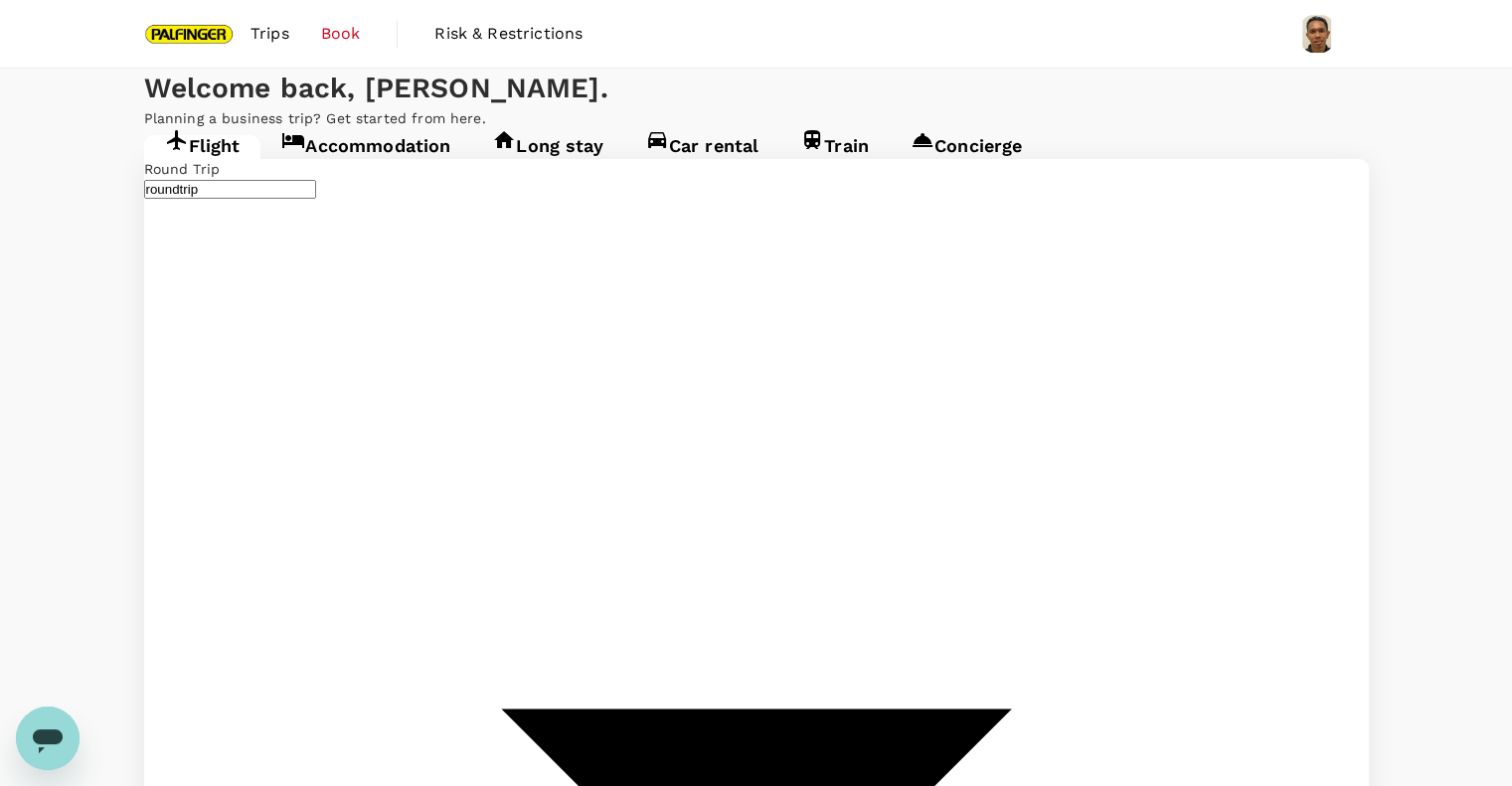 type on "Singapore Changi (SIN)" 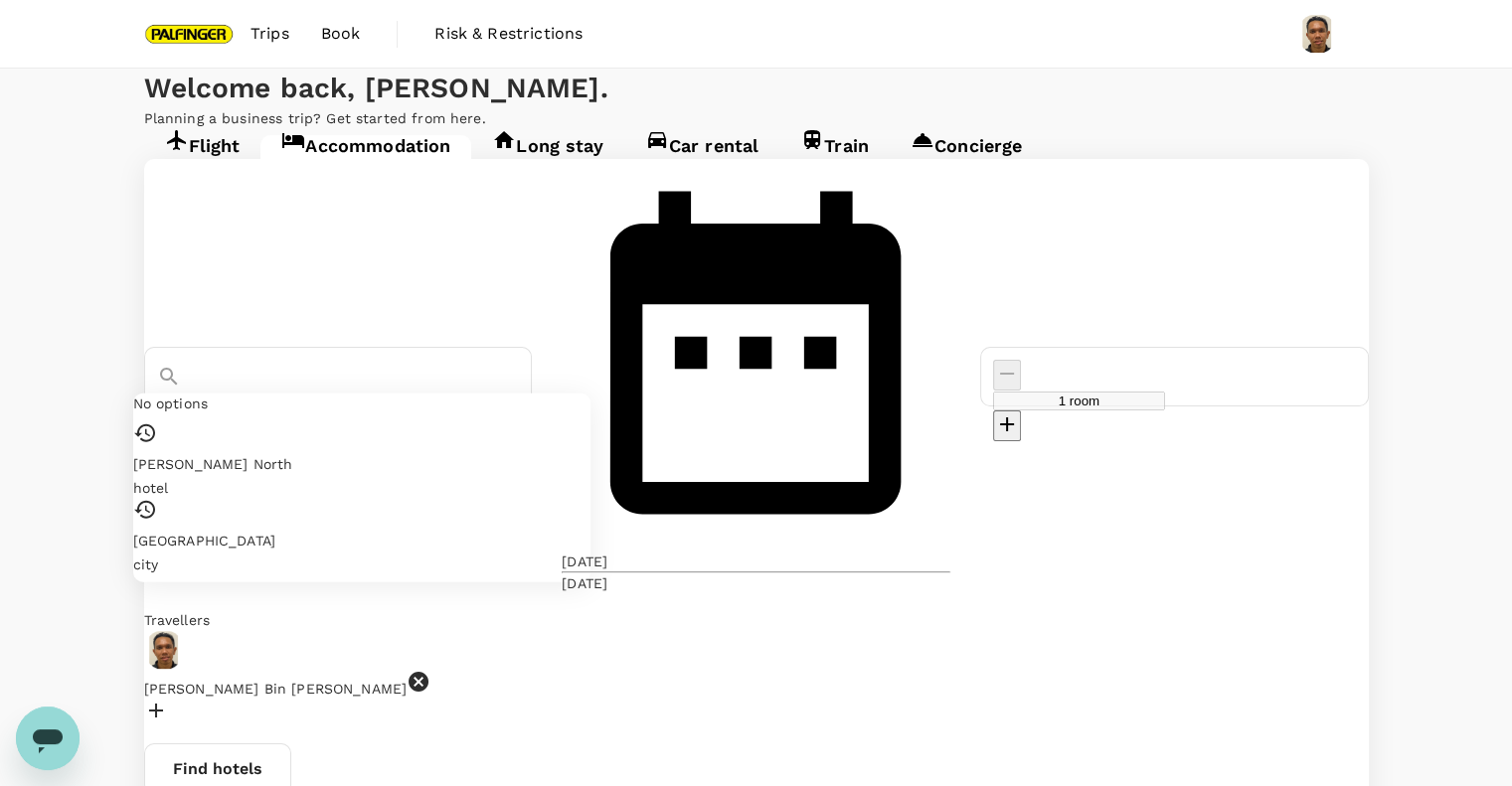 click on "[GEOGRAPHIC_DATA]" at bounding box center (243, 403) 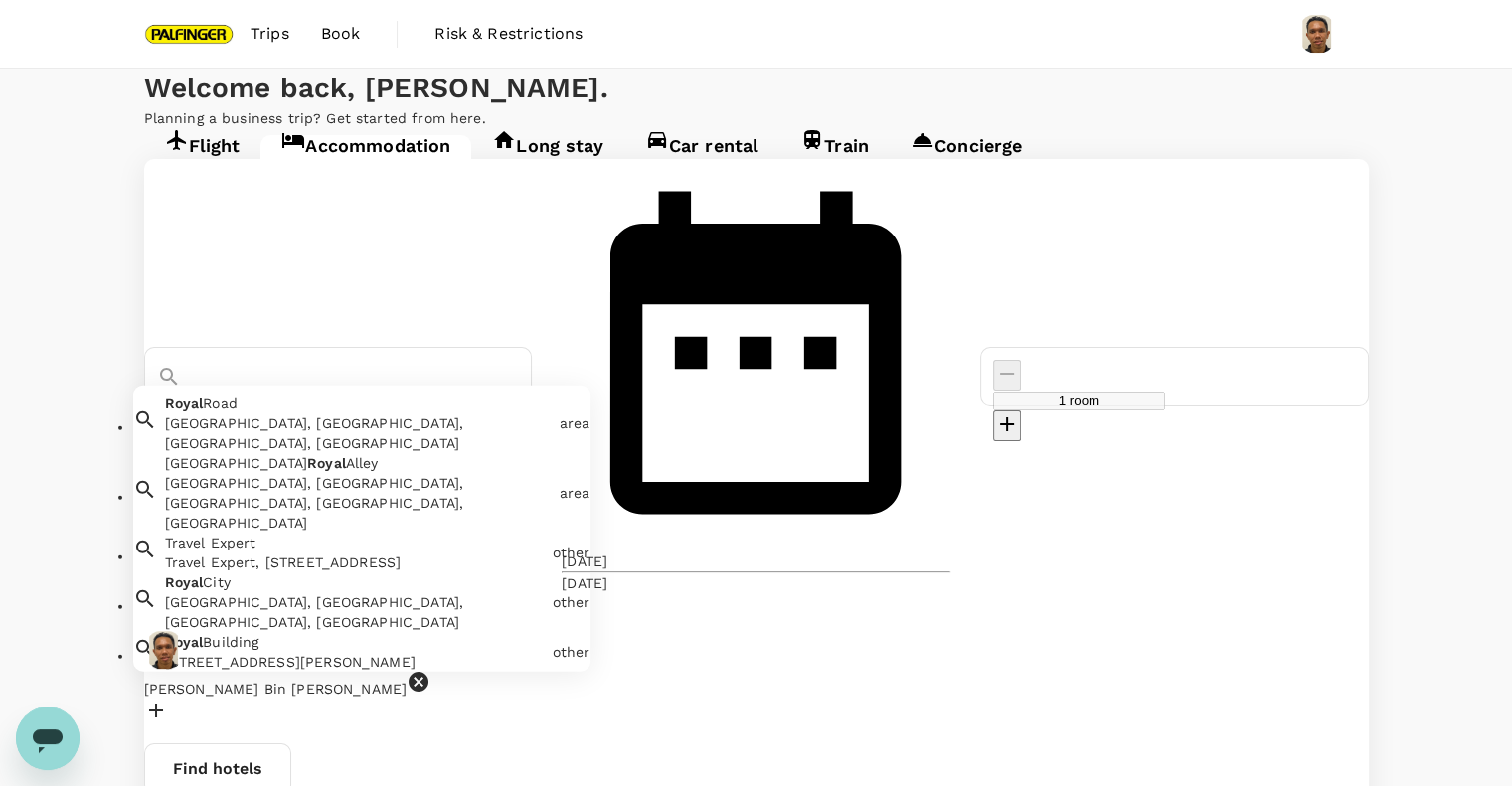 drag, startPoint x: 429, startPoint y: 317, endPoint x: 662, endPoint y: 315, distance: 233.00858 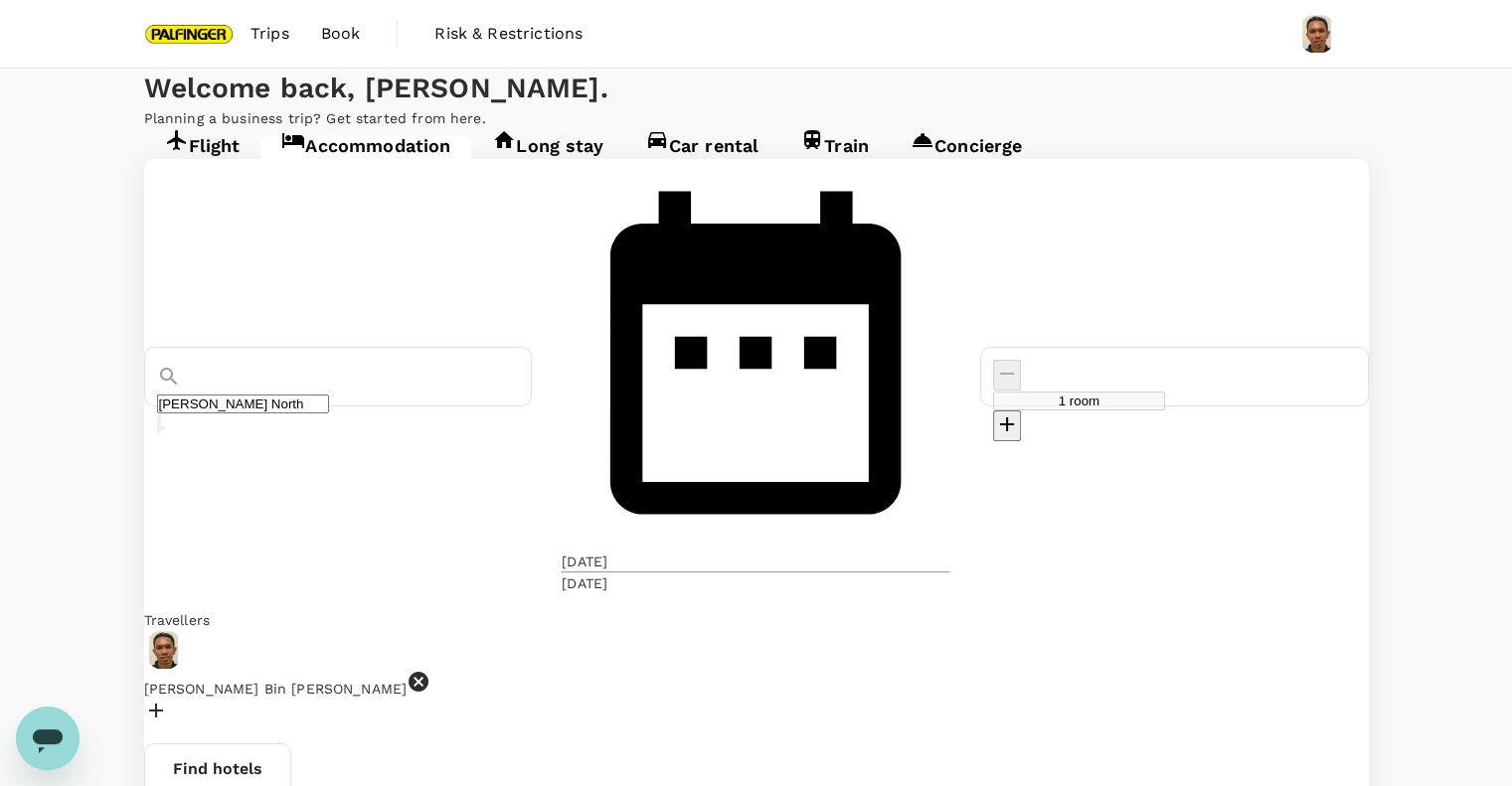 click on "[PERSON_NAME] North" at bounding box center (243, 403) 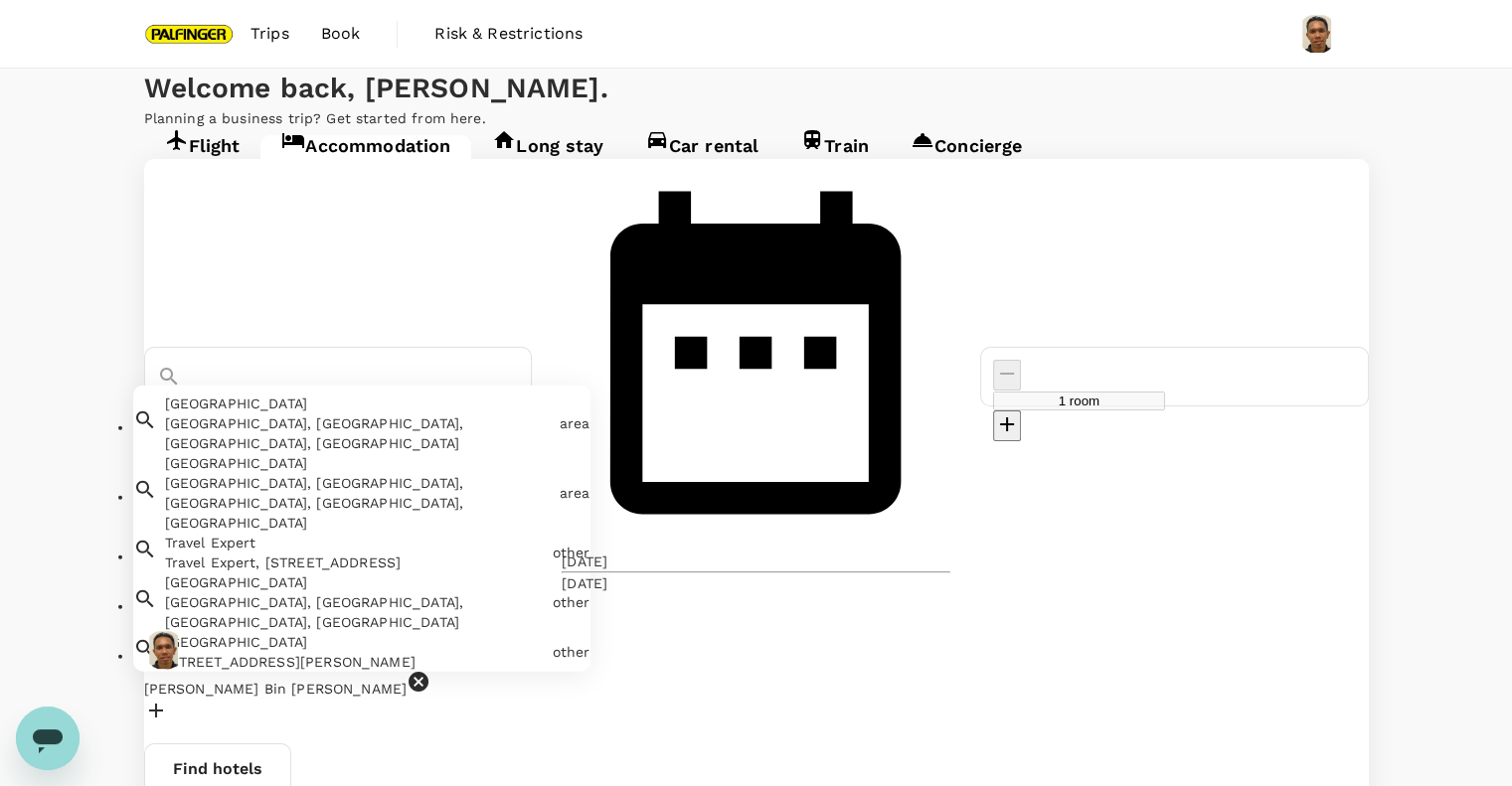 click on "[DATE]" at bounding box center (585, 561) 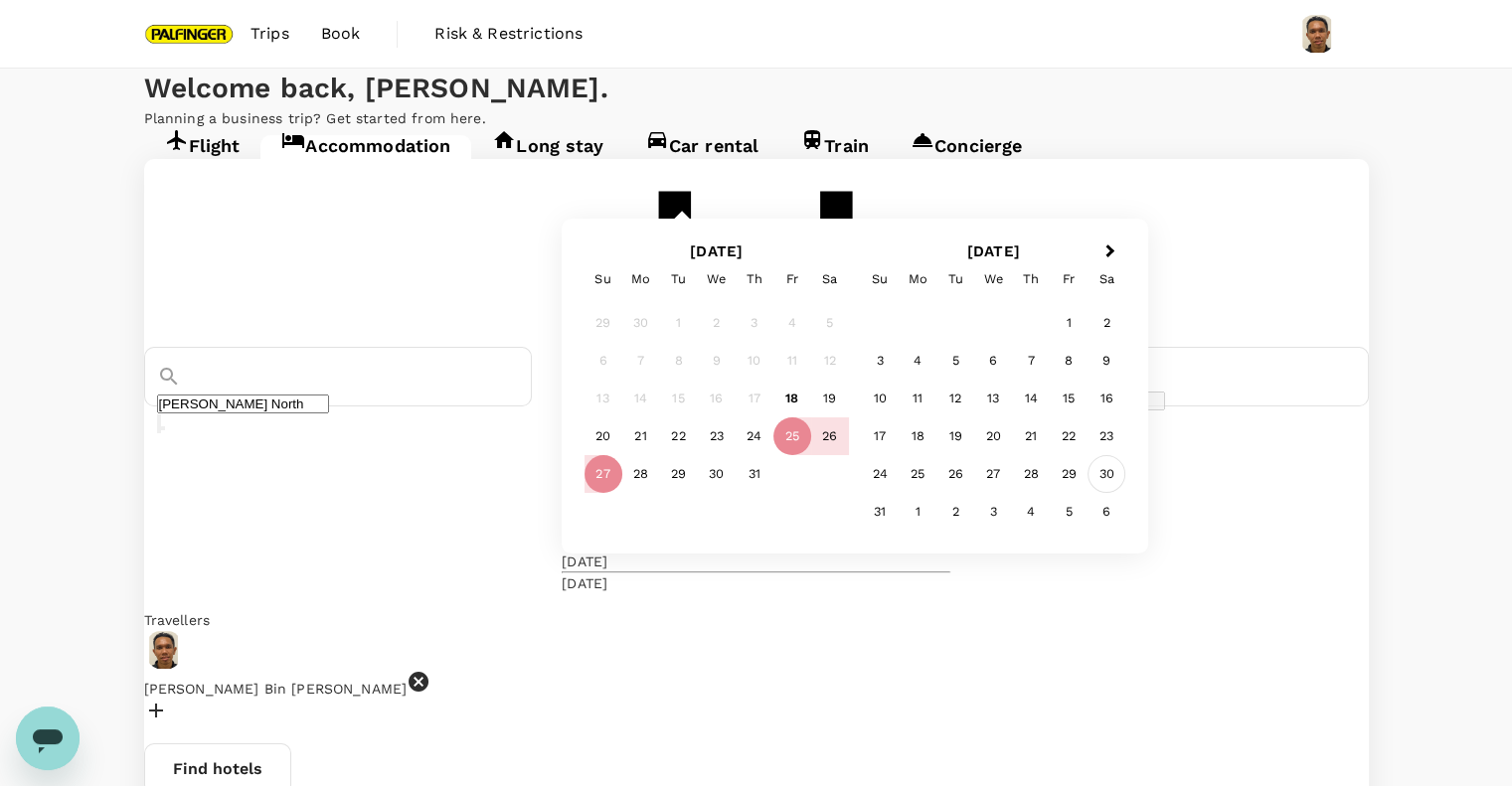 click on "30" at bounding box center [1106, 474] 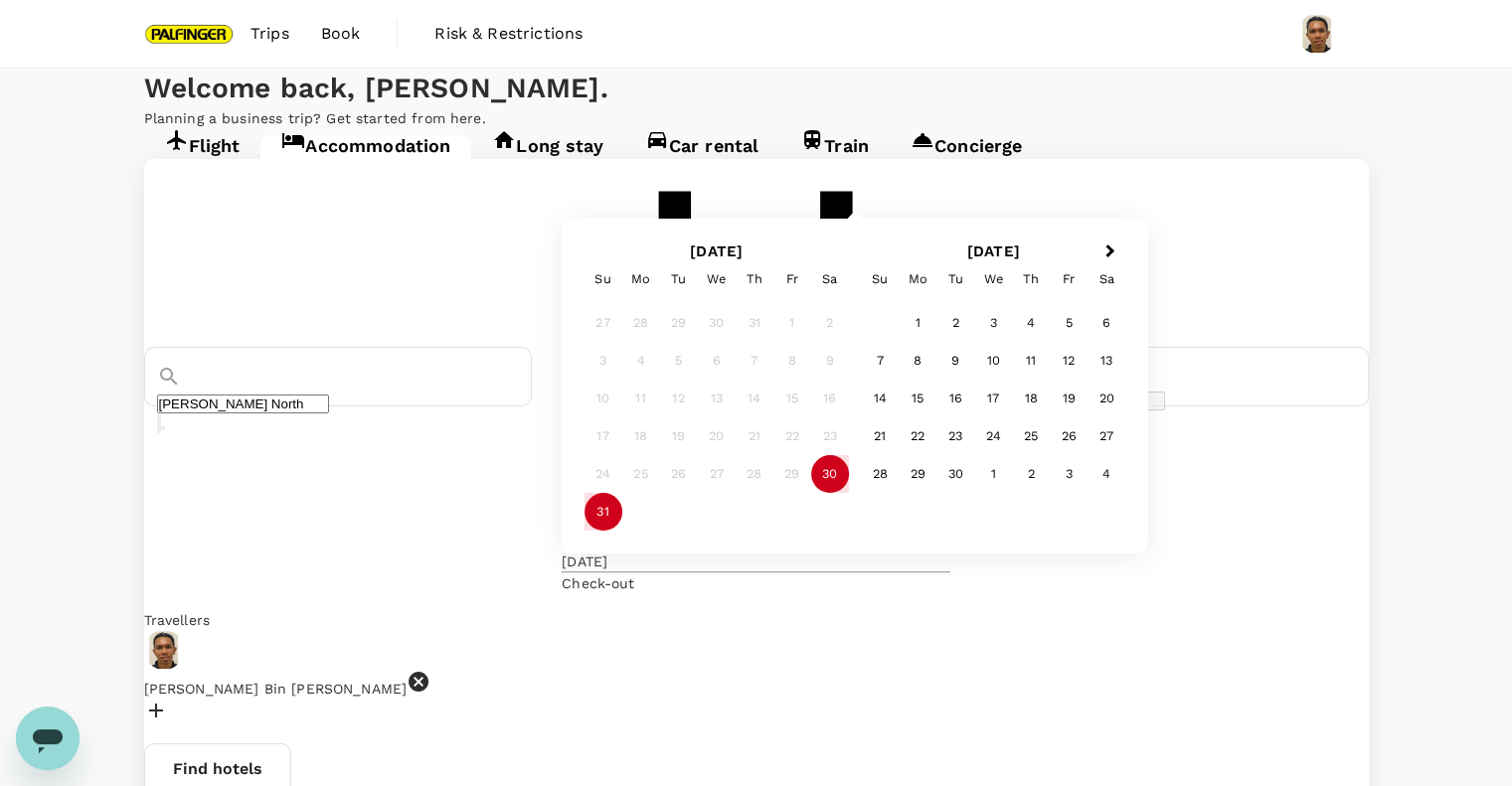 click on "31" at bounding box center (603, 512) 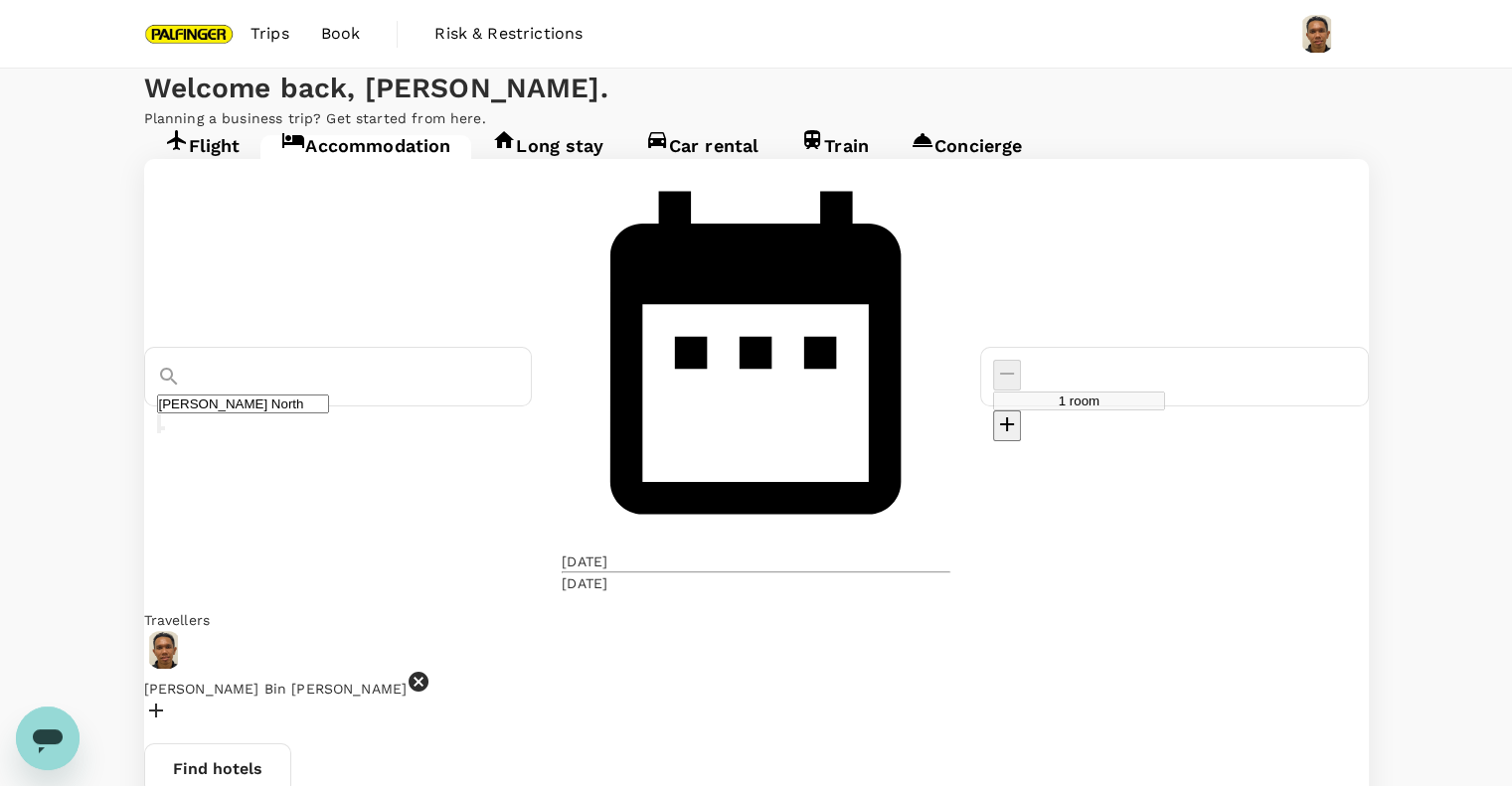 click on "[PERSON_NAME] North" at bounding box center (243, 403) 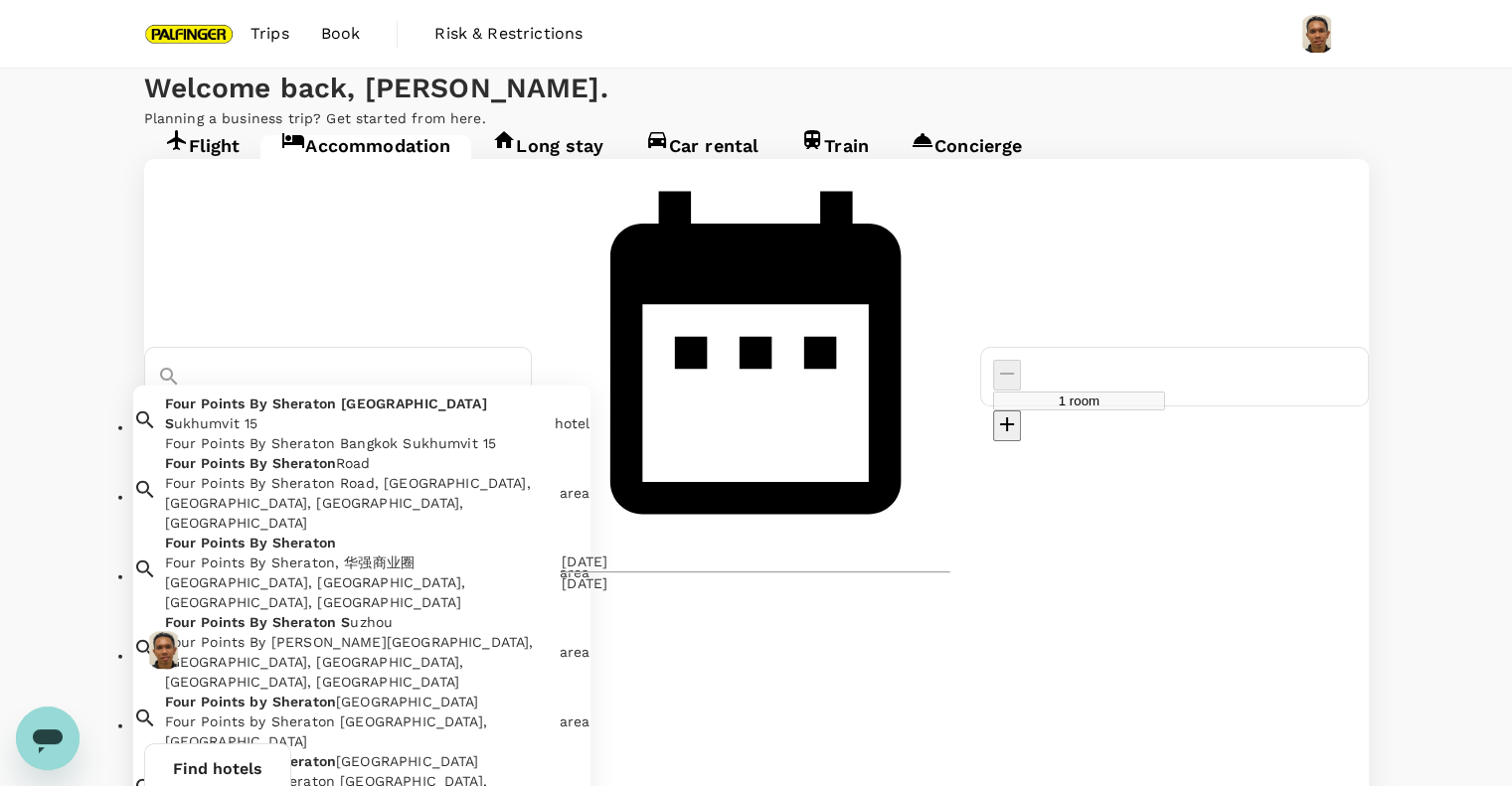 scroll, scrollTop: 20, scrollLeft: 0, axis: vertical 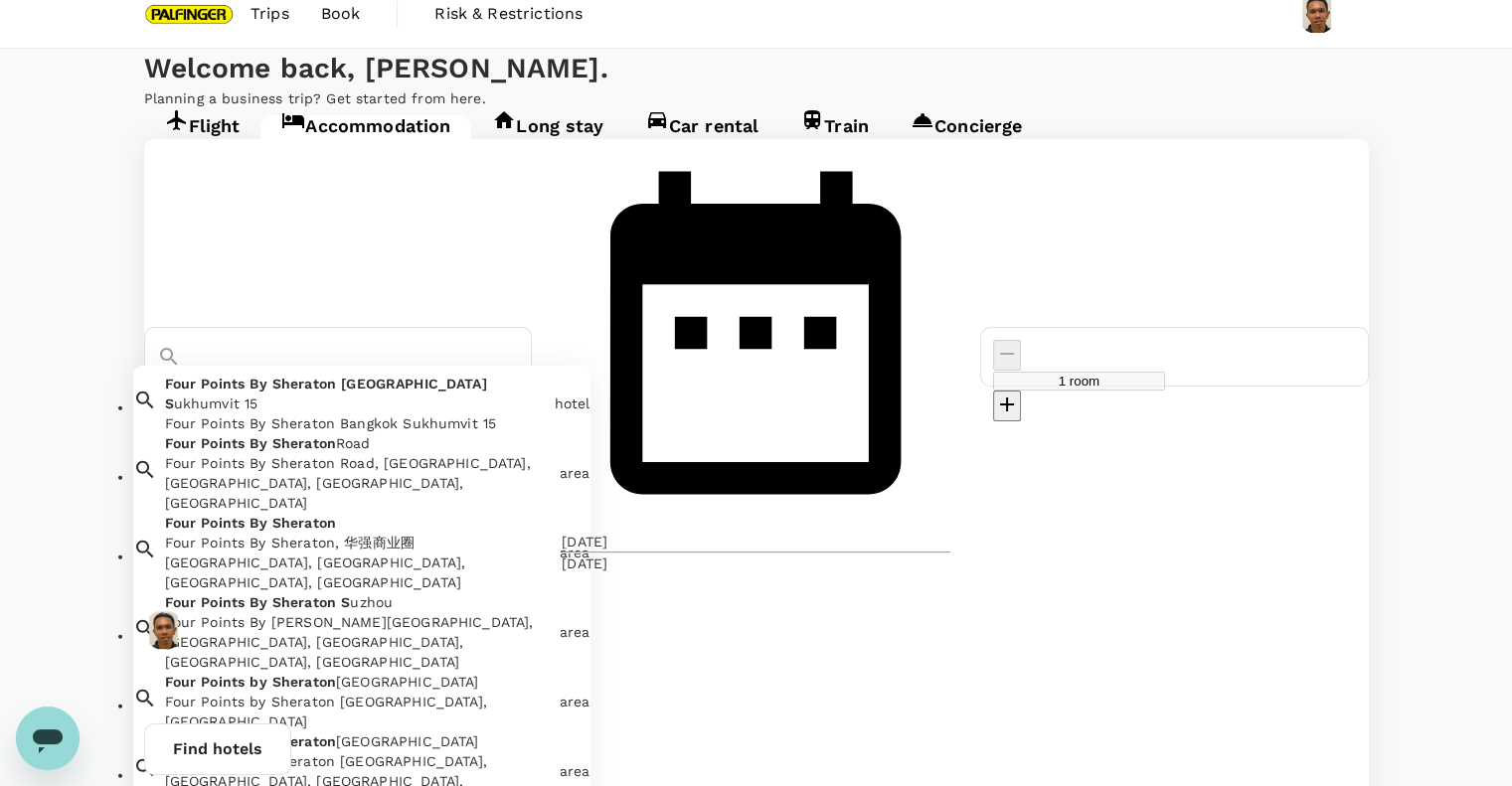 click on "Four   Points   By   Sheraton   [GEOGRAPHIC_DATA]   S ukhumvit 15 Four Points By Sheraton [GEOGRAPHIC_DATA] Sukhumvit 15" at bounding box center [352, 398] 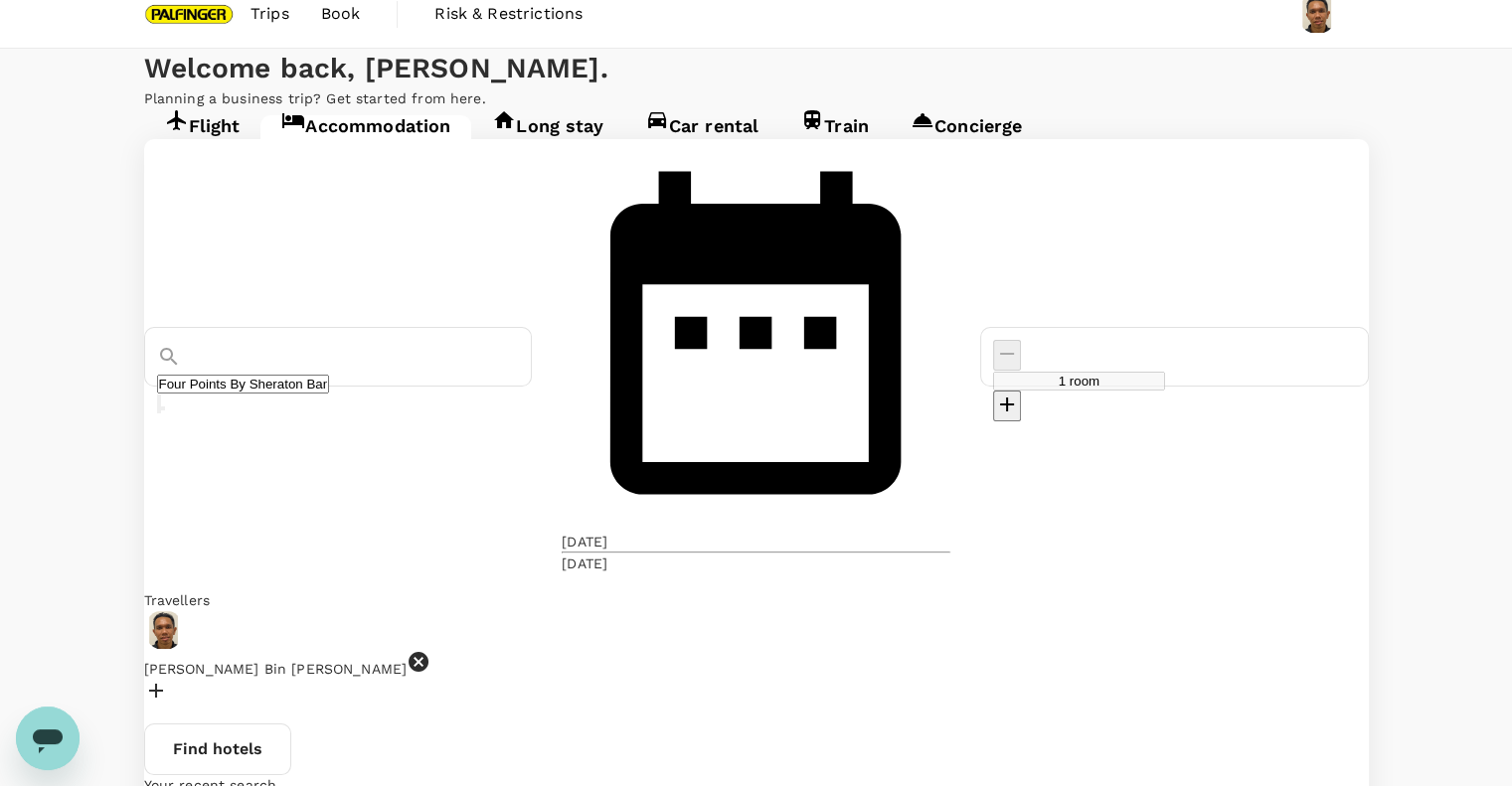 type on "Four Points By Sheraton Bangkok Sukhumvit 15" 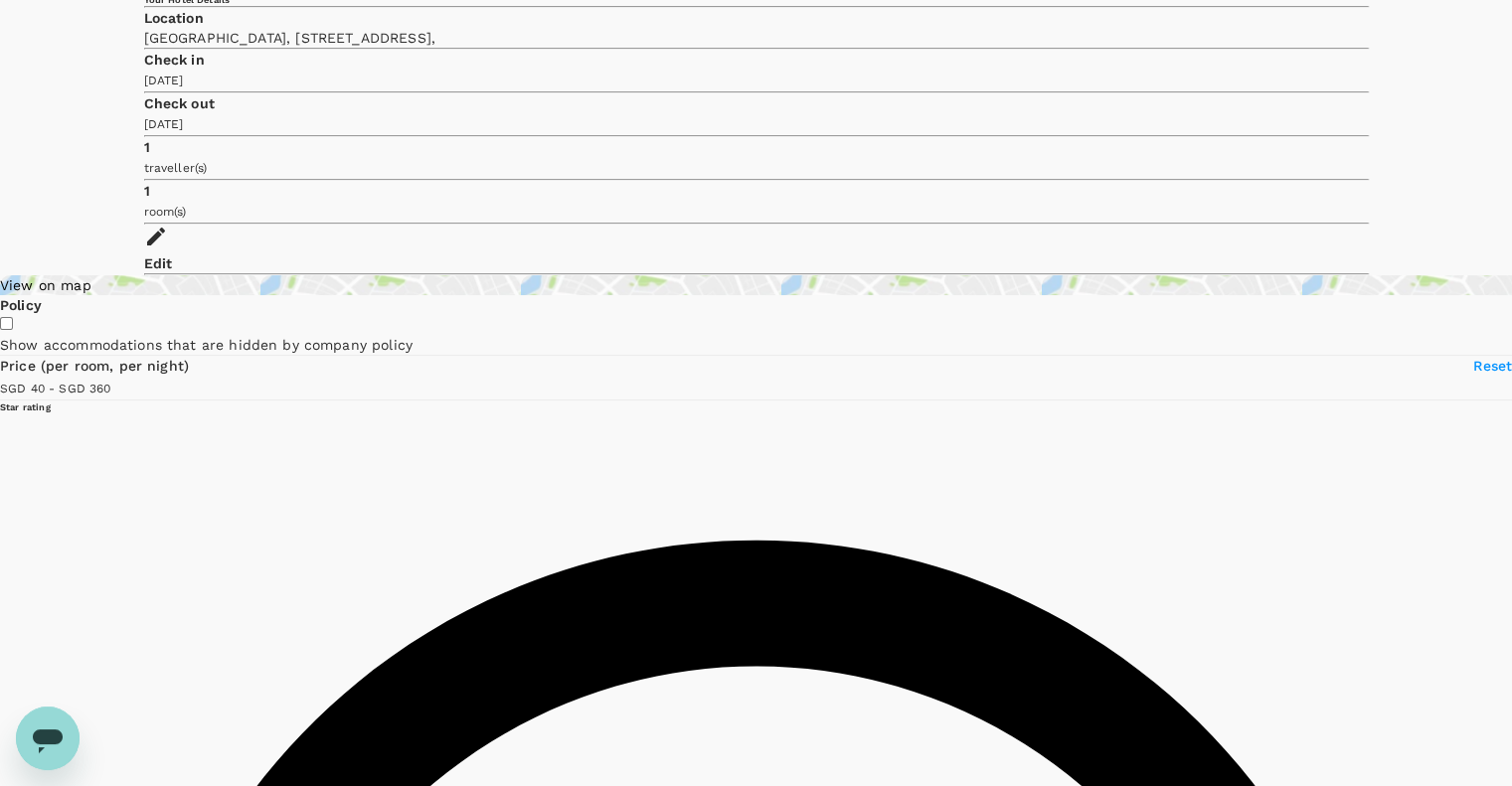 scroll, scrollTop: 0, scrollLeft: 0, axis: both 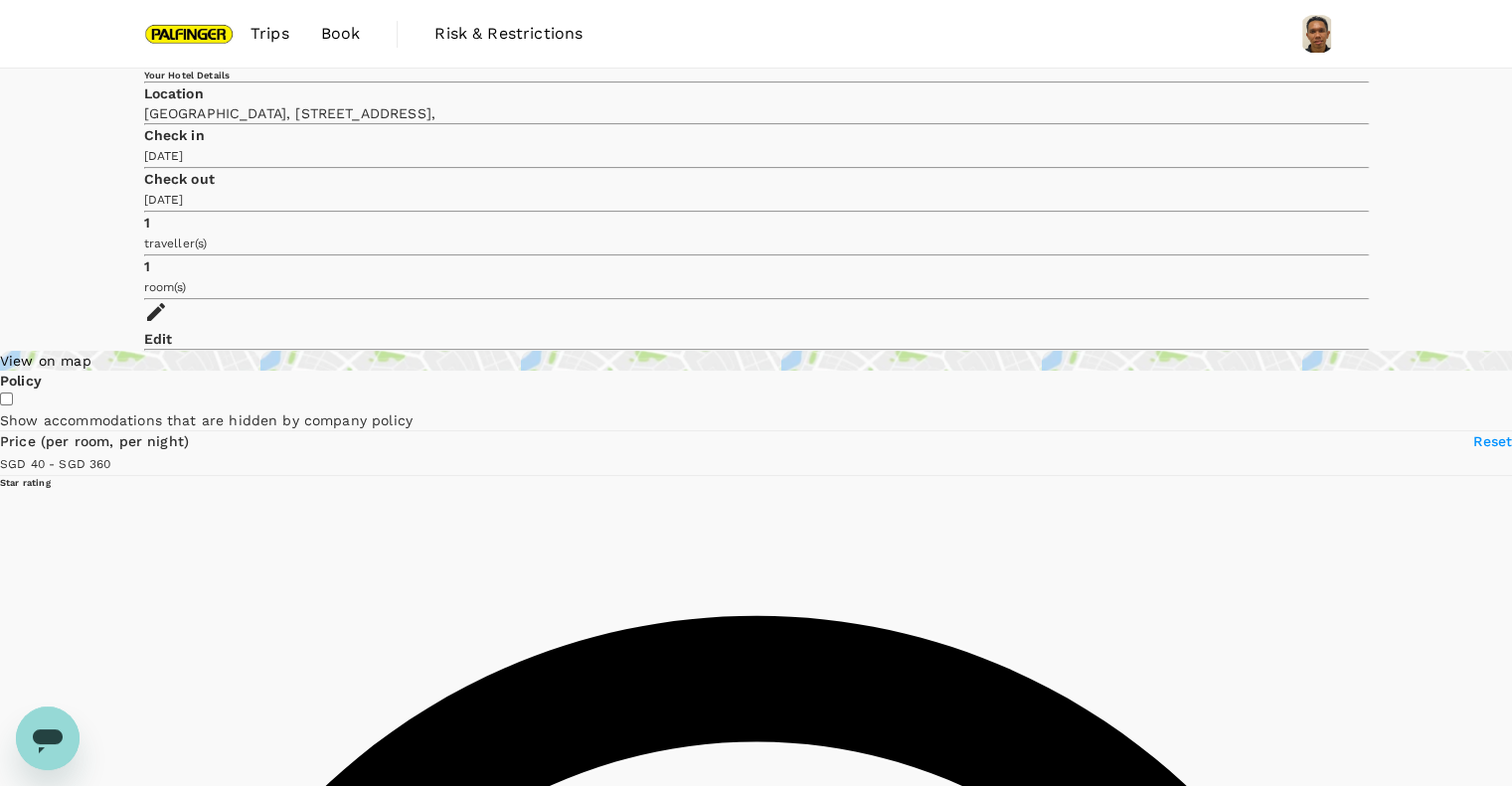type on "359.68" 